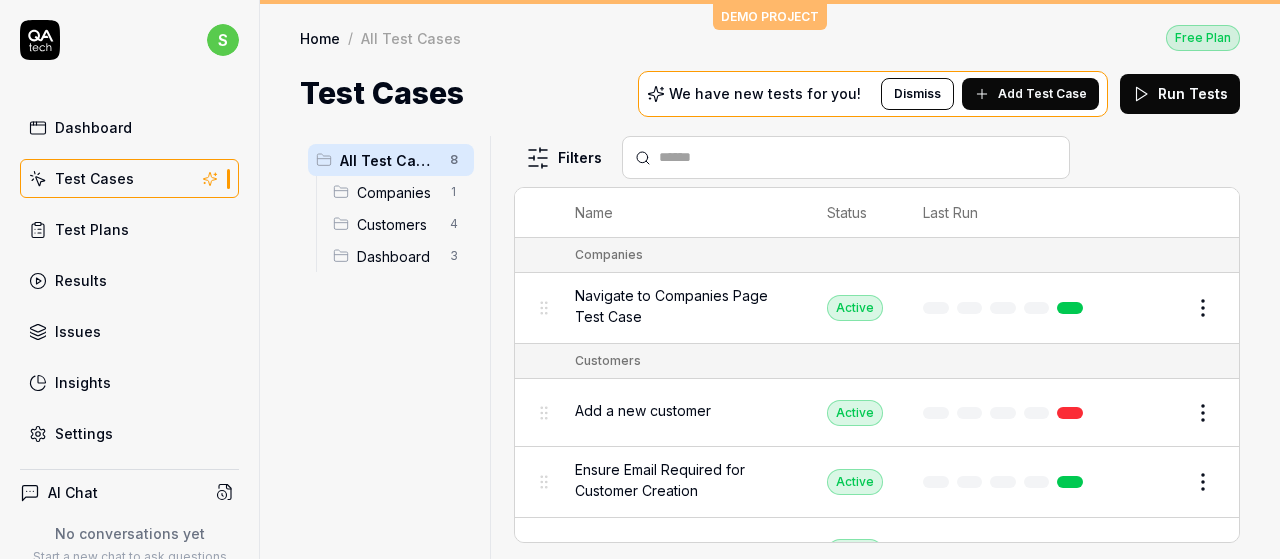 scroll, scrollTop: 0, scrollLeft: 0, axis: both 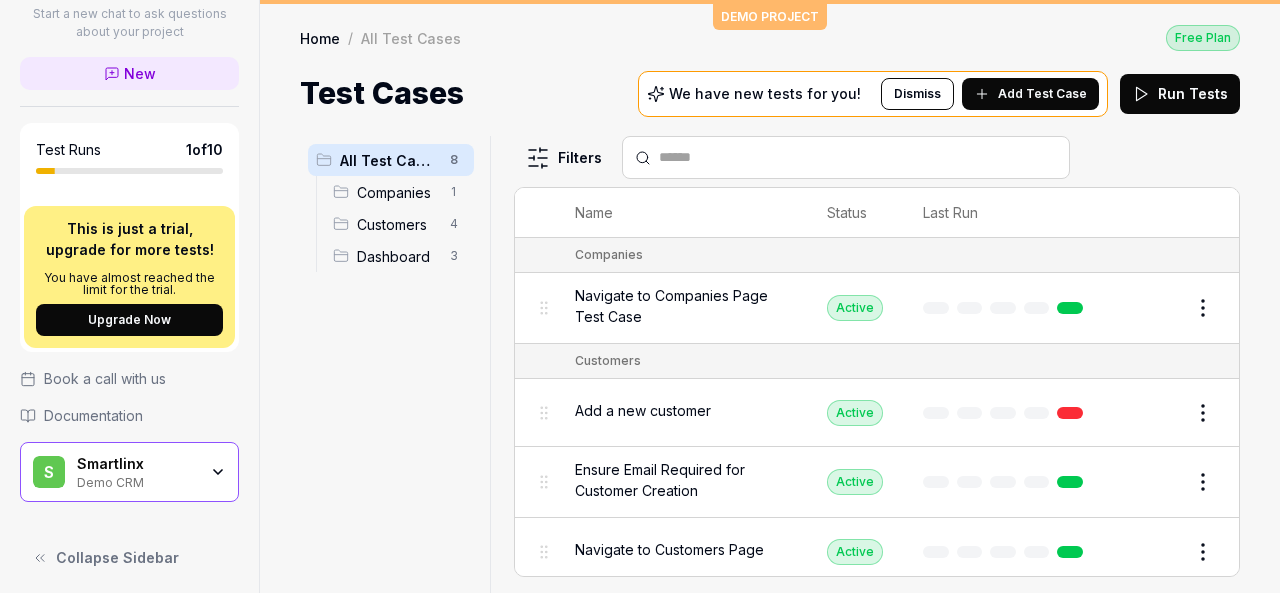 click on "S Smartlinx Demo CRM" at bounding box center [129, 472] 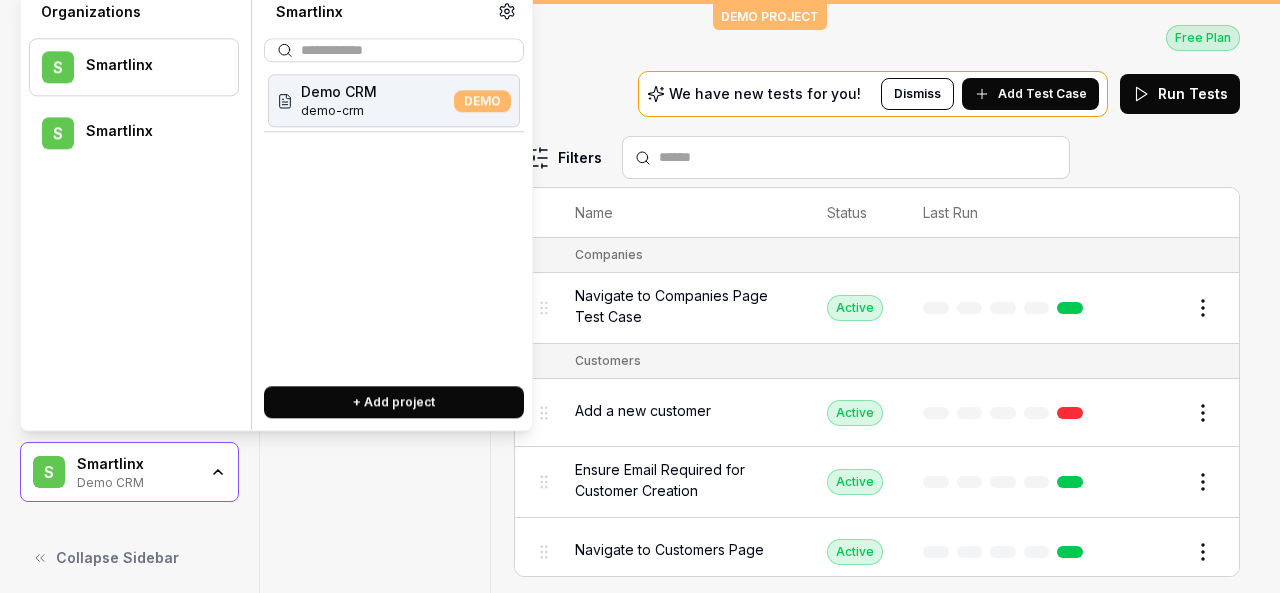 click on "S Smartlinx" at bounding box center (134, 133) 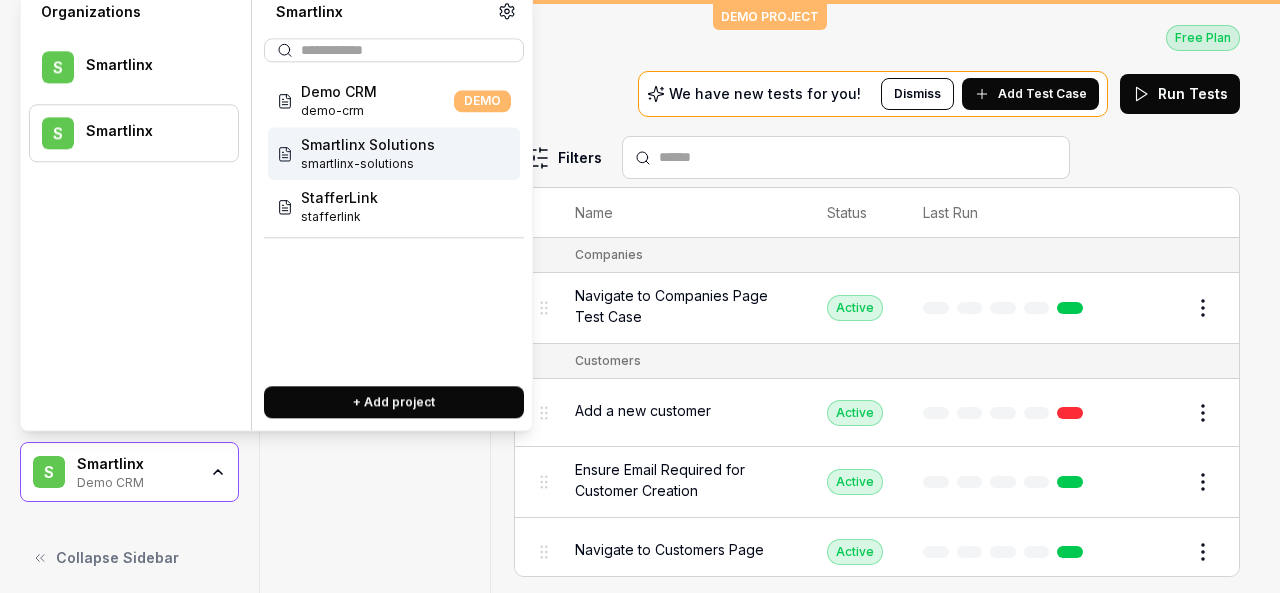 click on "smartlinx-solutions" at bounding box center (368, 164) 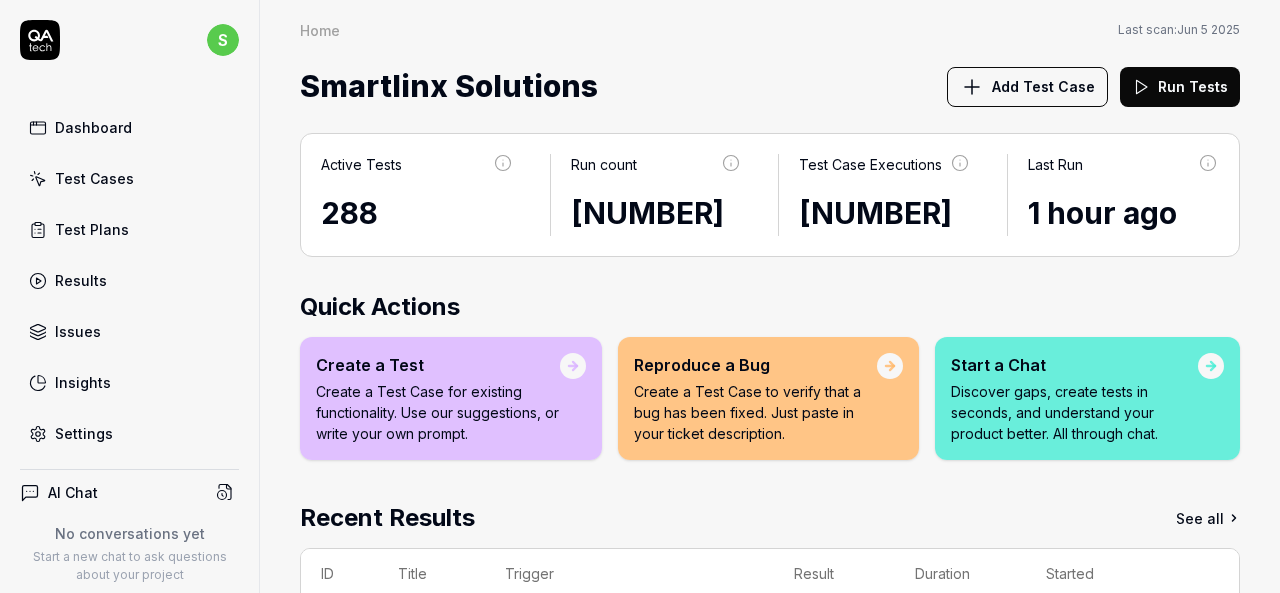 click on "Test Cases" at bounding box center [129, 178] 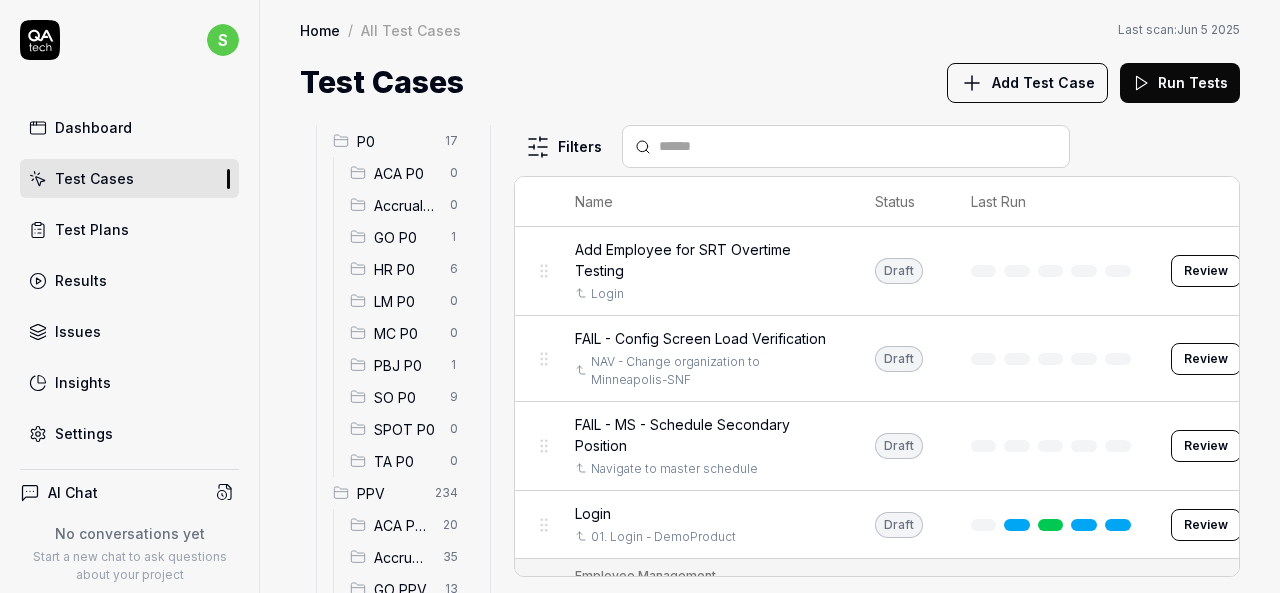 scroll, scrollTop: 300, scrollLeft: 0, axis: vertical 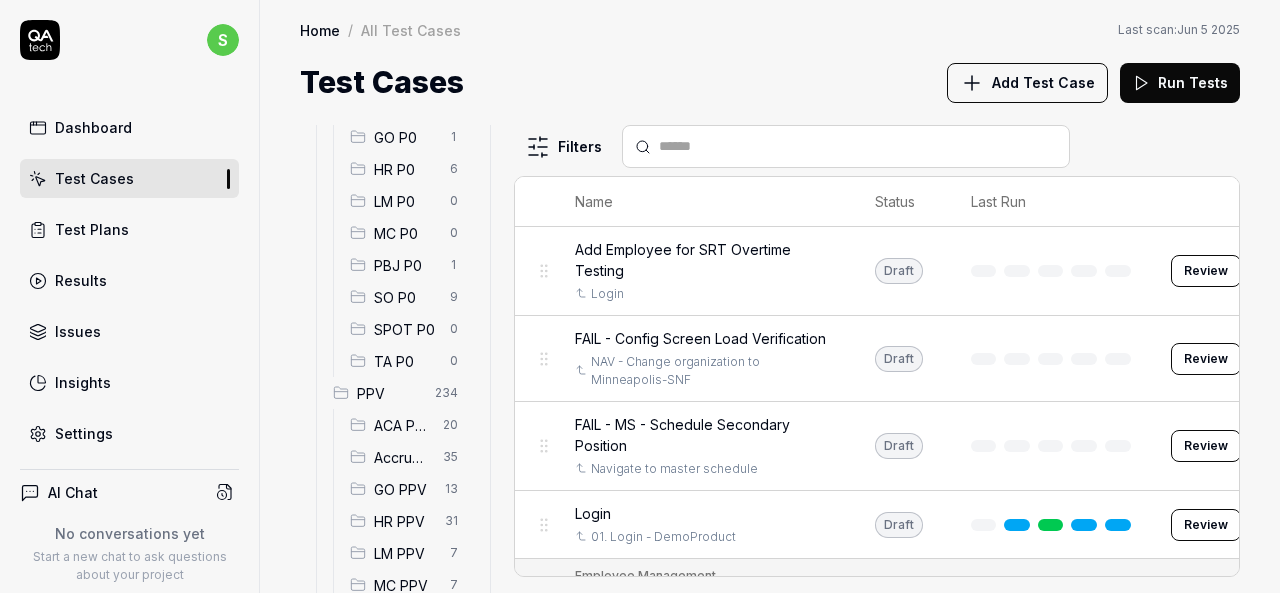 click on "HR PPV" at bounding box center [403, 521] 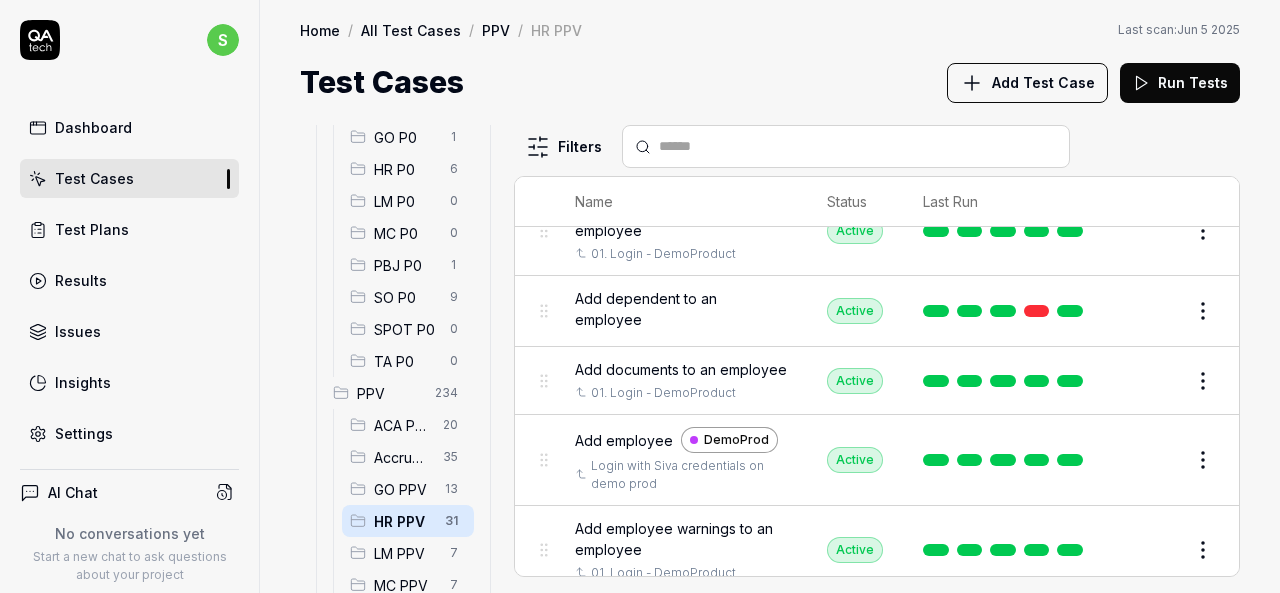 scroll, scrollTop: 600, scrollLeft: 0, axis: vertical 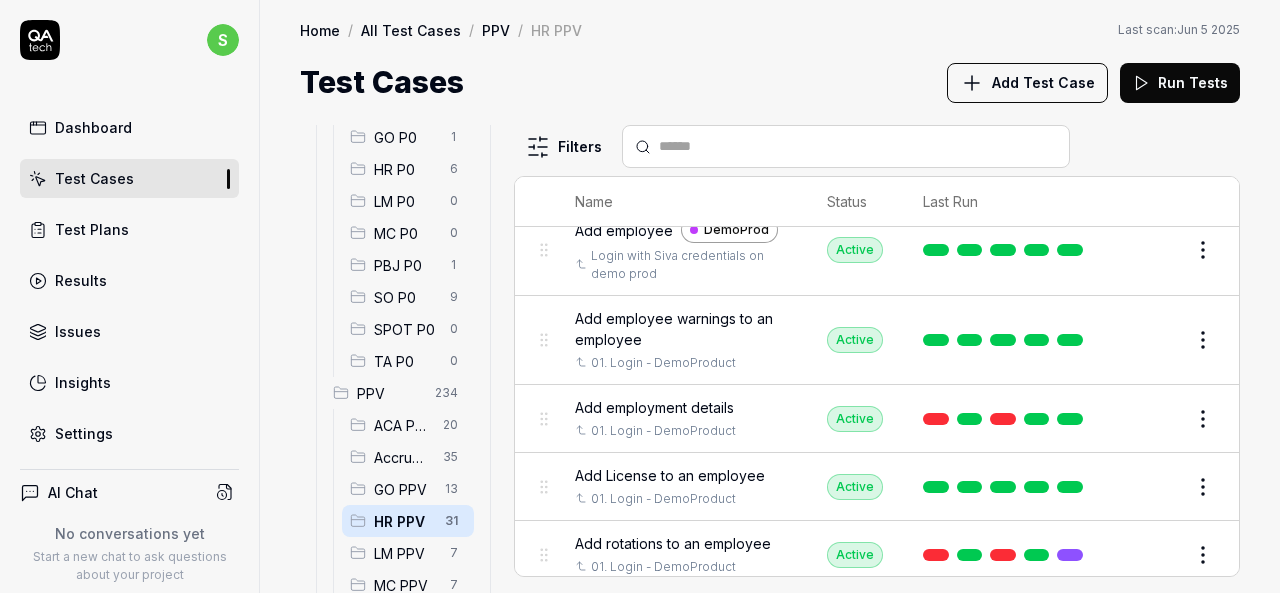 click on "Add employment details" at bounding box center [654, 407] 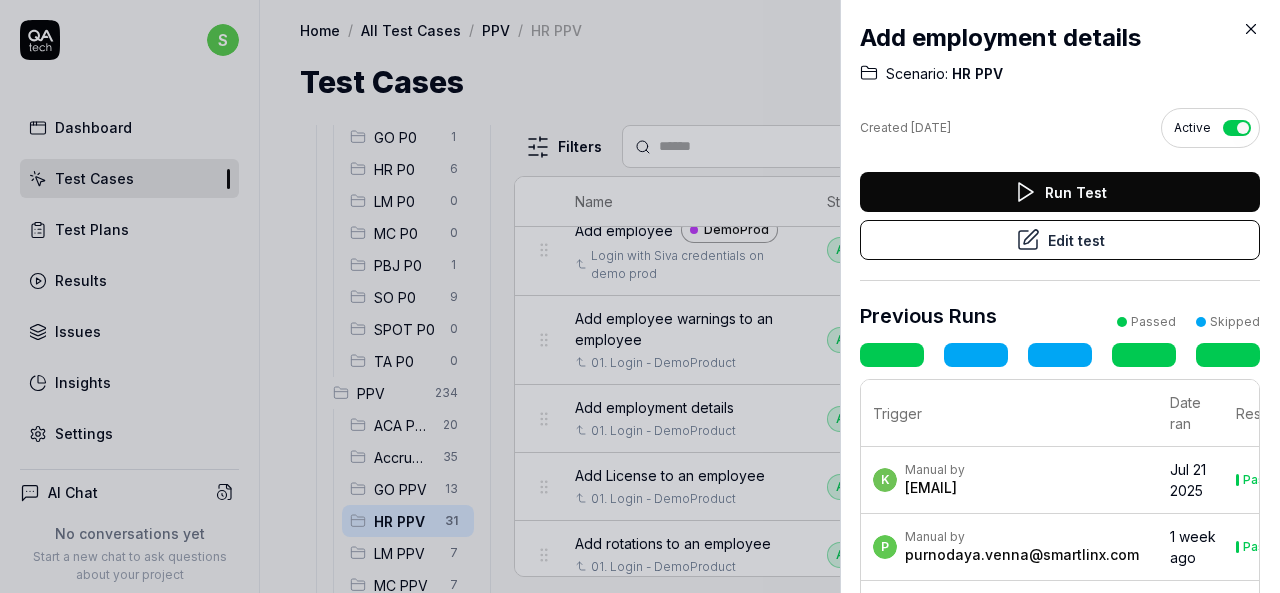 click on "Edit test" at bounding box center [1060, 240] 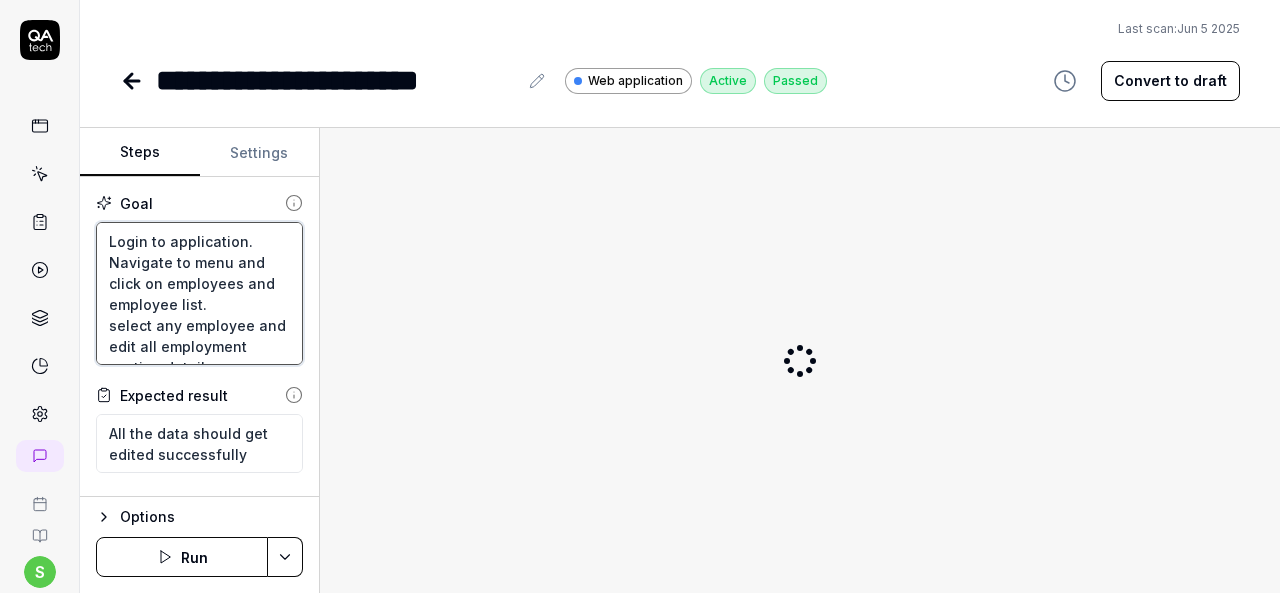 click on "Login to application.
Navigate to menu and click on employees and employee list.
select any employee and edit all employment section details.
Ignore all calendar buttons." at bounding box center [199, 293] 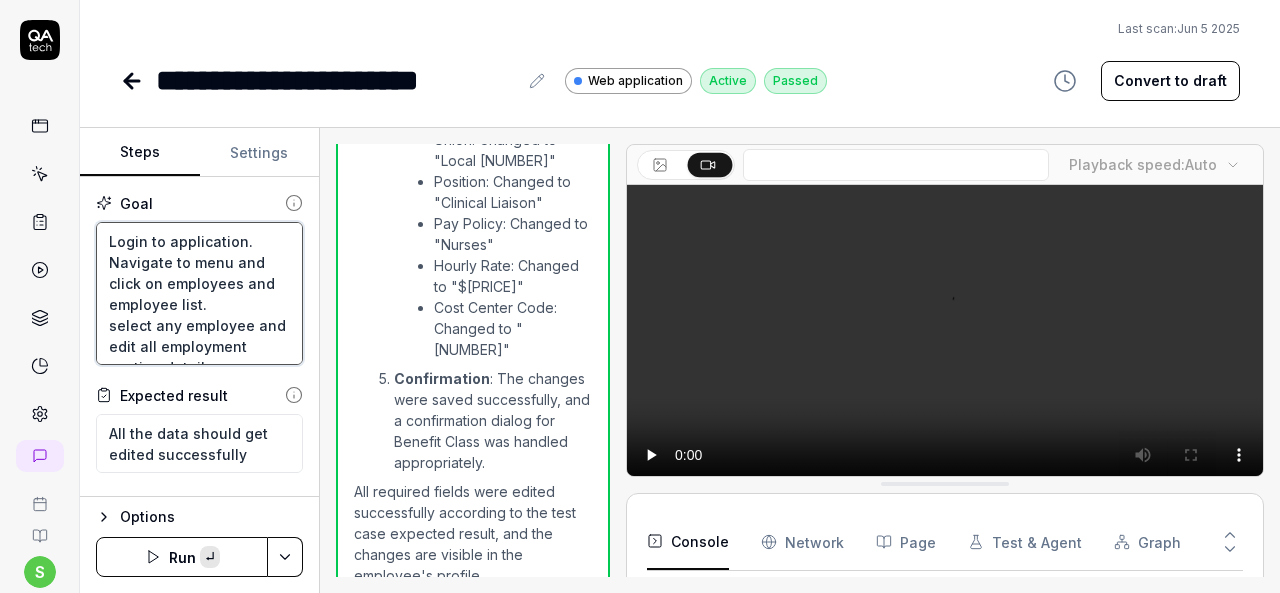 scroll, scrollTop: 2860, scrollLeft: 0, axis: vertical 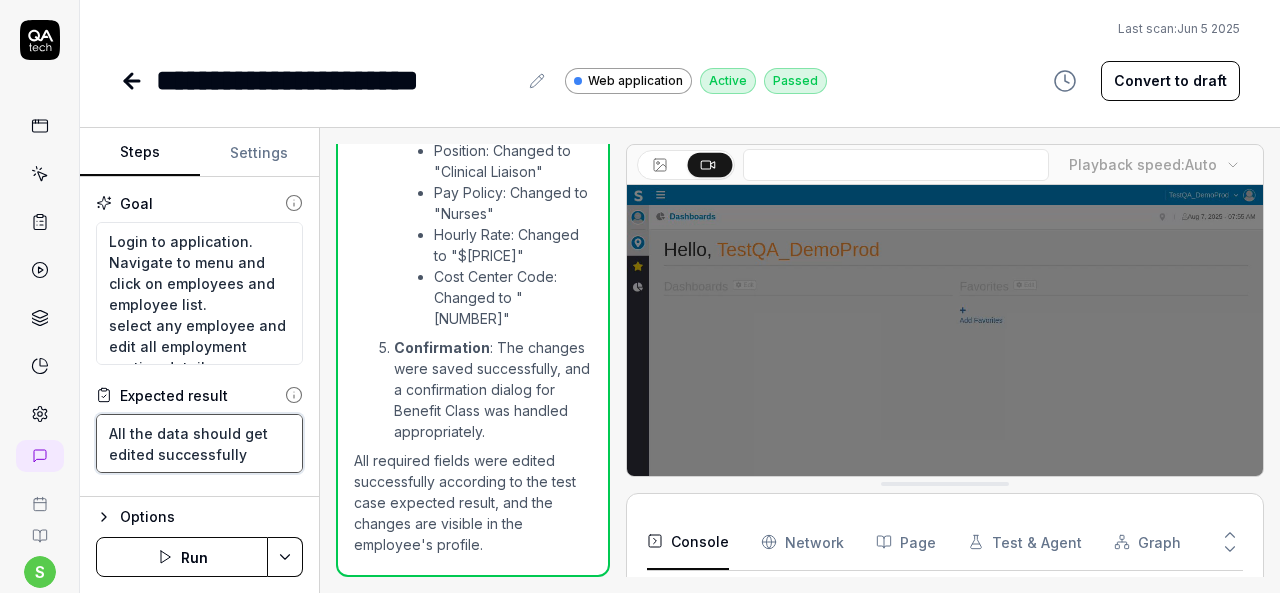 click on "All the data should get edited successfully" at bounding box center (199, 443) 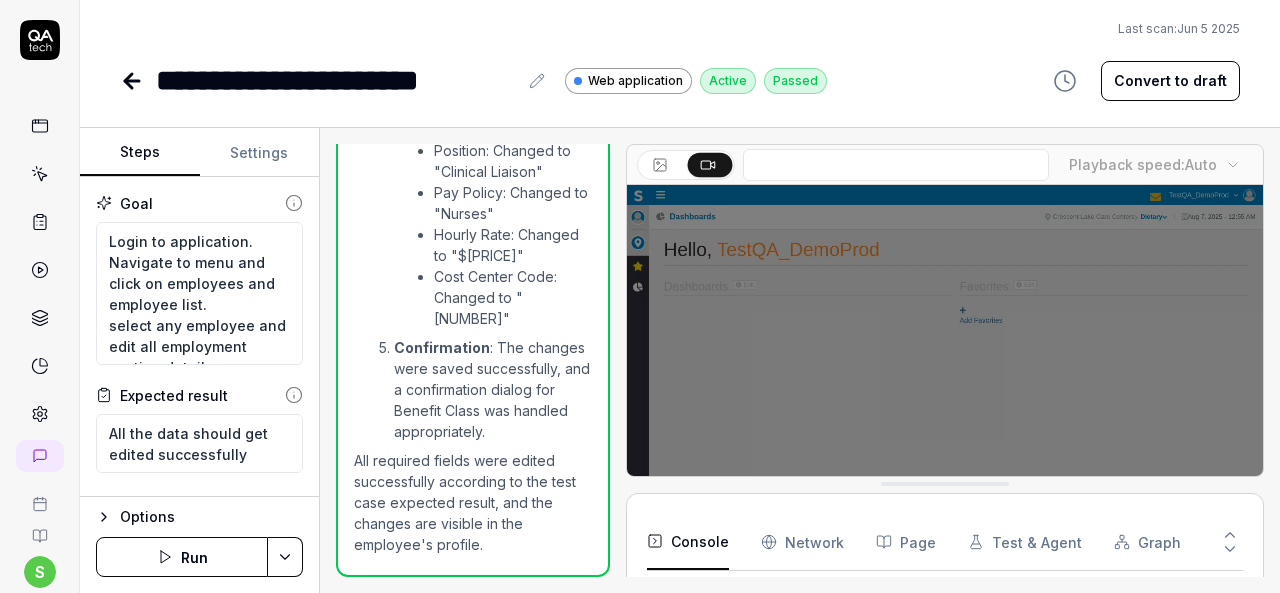 click 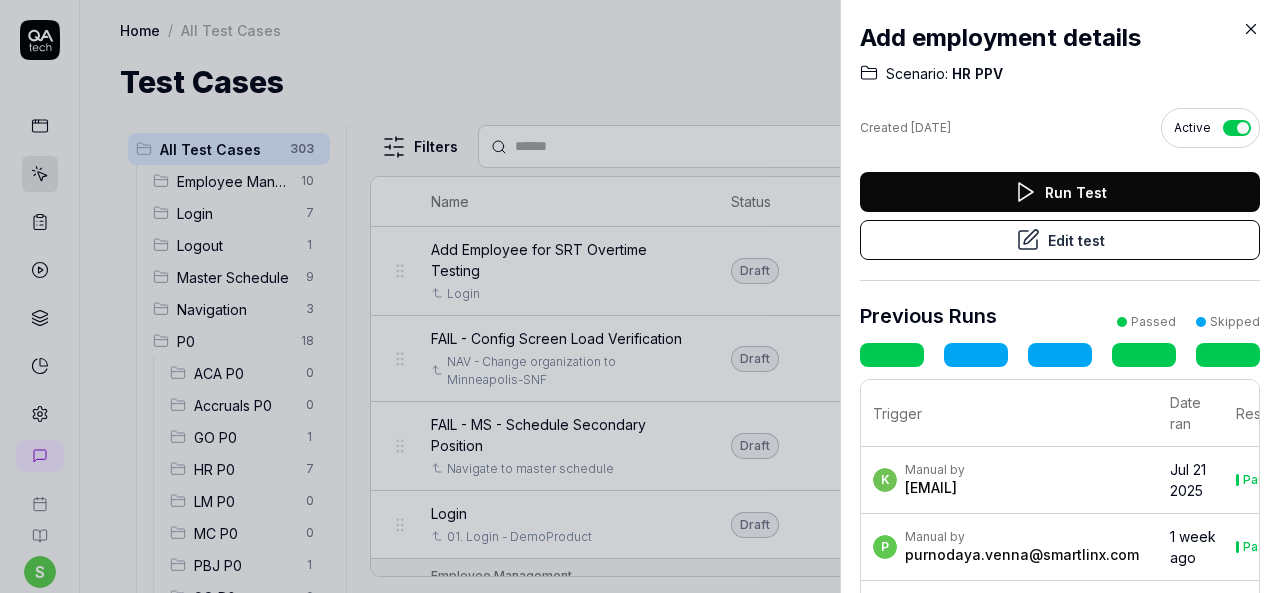 click 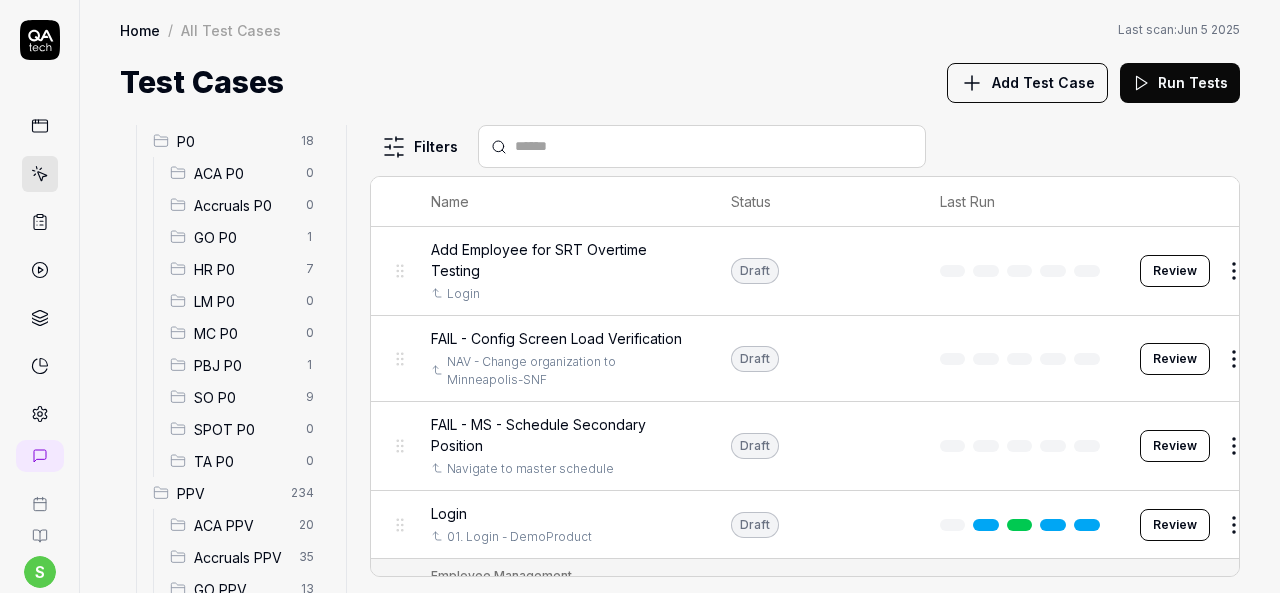 scroll, scrollTop: 400, scrollLeft: 0, axis: vertical 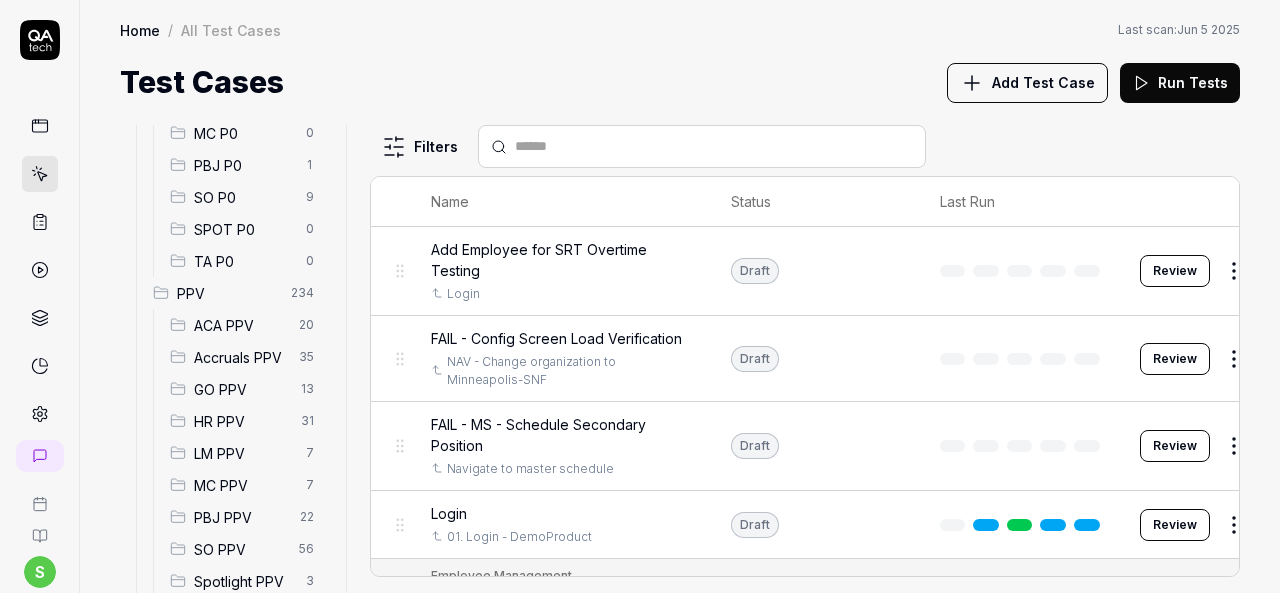 click on "HR PPV" at bounding box center [241, 421] 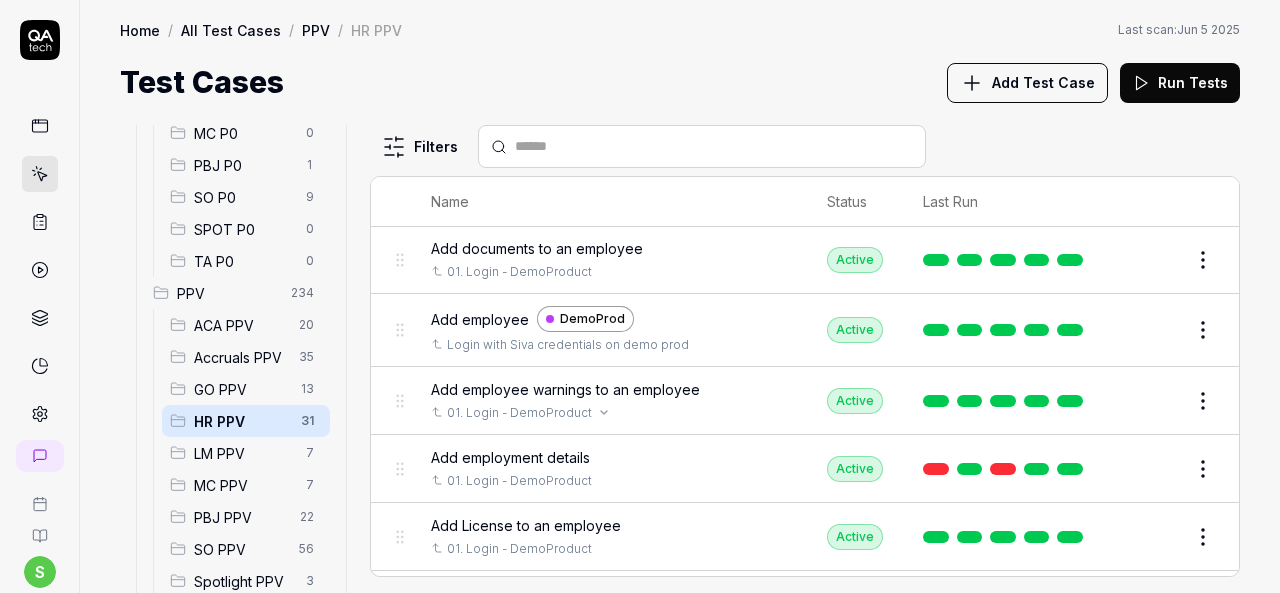 scroll, scrollTop: 500, scrollLeft: 0, axis: vertical 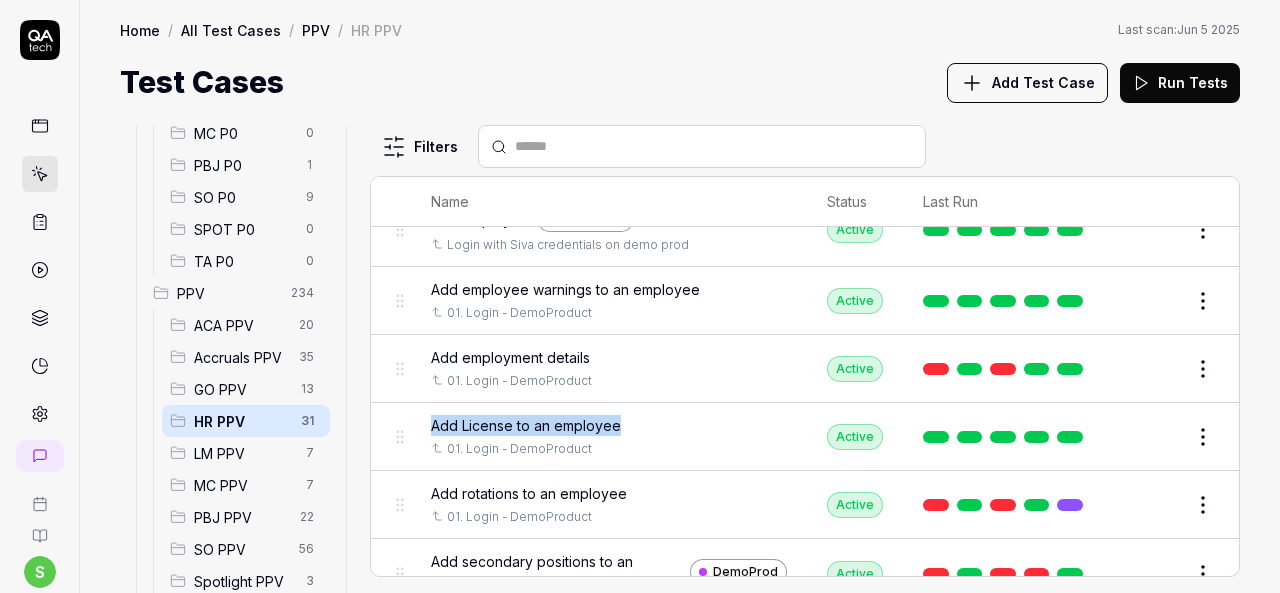 drag, startPoint x: 626, startPoint y: 417, endPoint x: 424, endPoint y: 407, distance: 202.24738 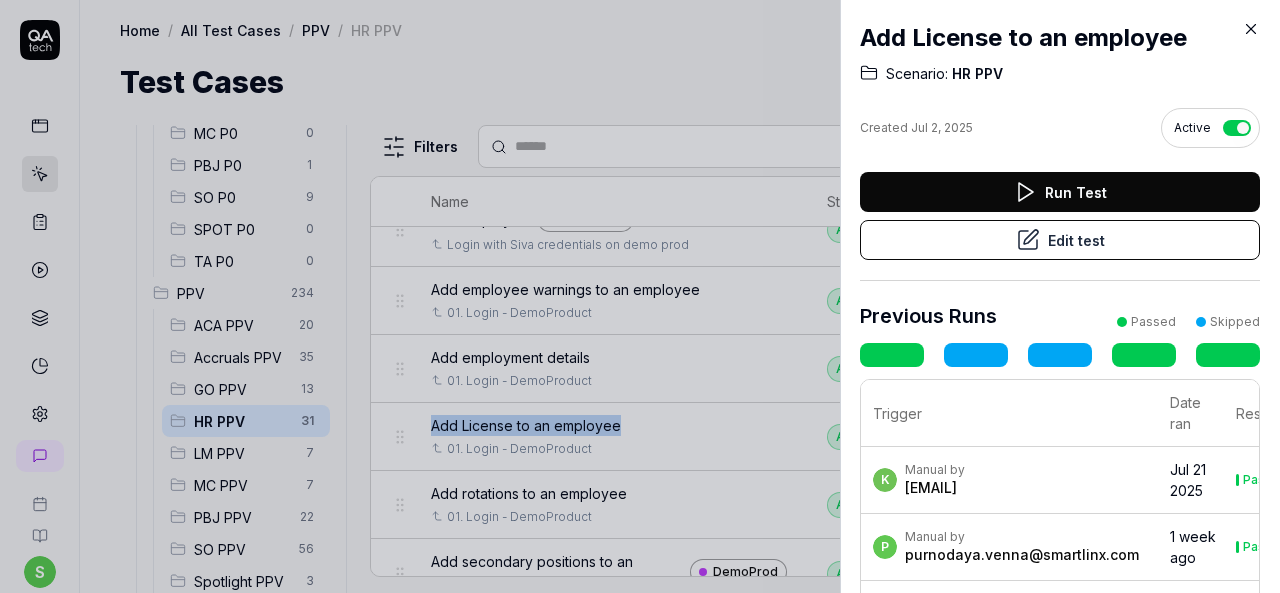 click on "Edit test" at bounding box center [1060, 240] 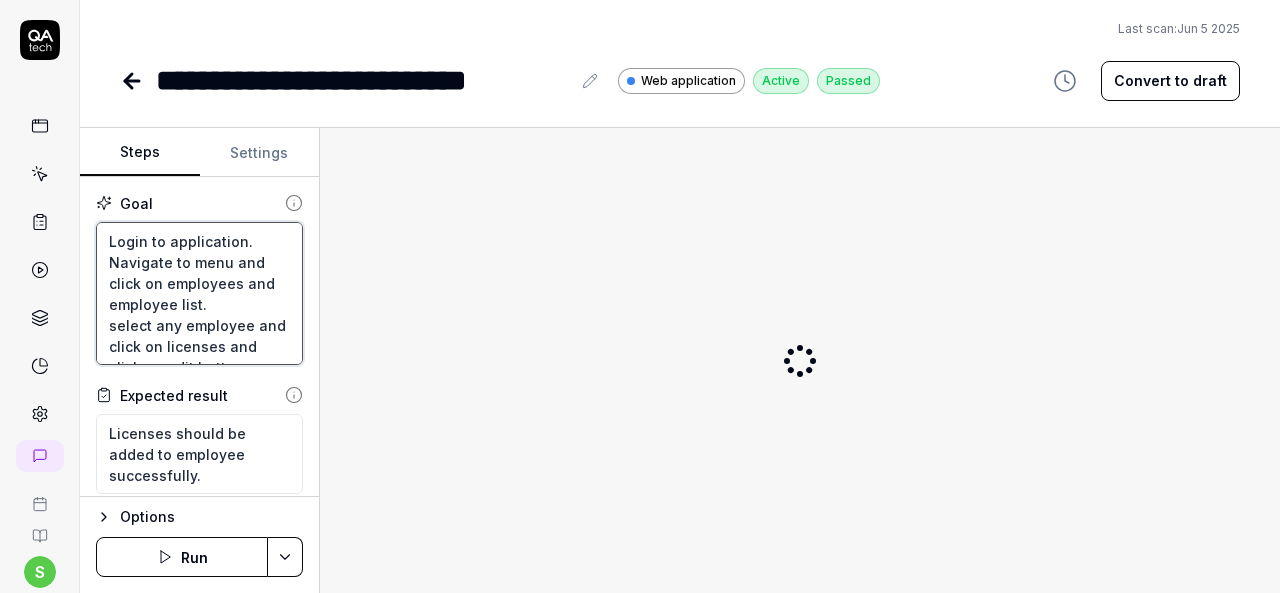 click on "Login to application.
Navigate to menu and click on employees and employee list.
select any employee and click on licenses and click on edit button present right corner side.
Then fill all the editable details and save the data." at bounding box center (199, 293) 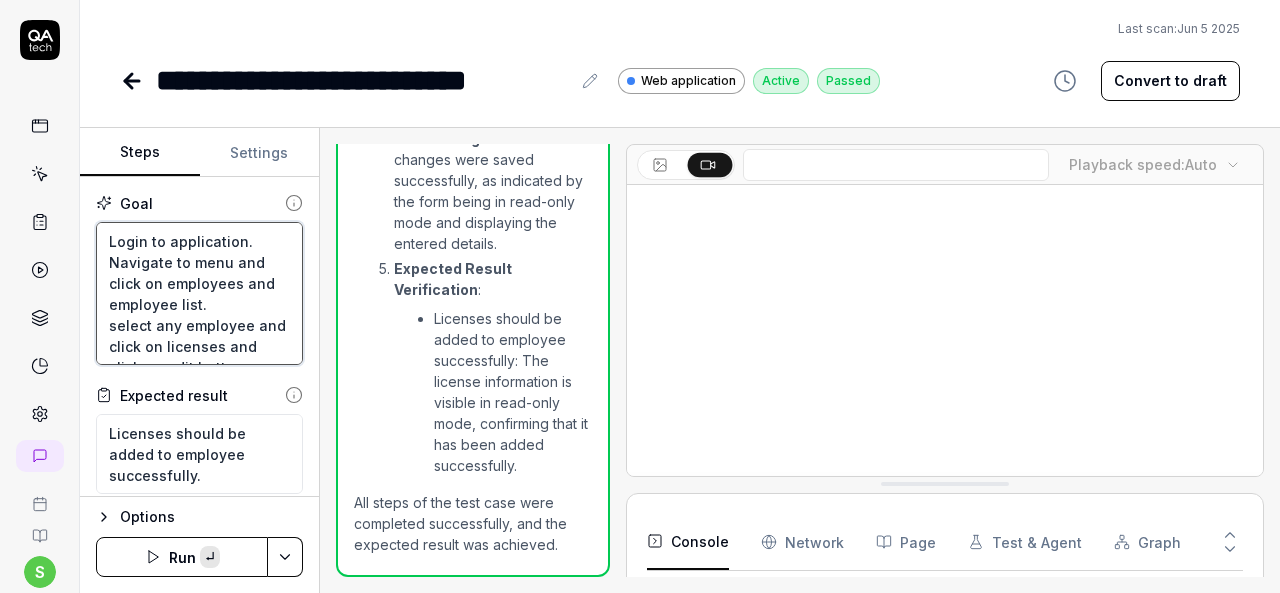 scroll, scrollTop: 2470, scrollLeft: 0, axis: vertical 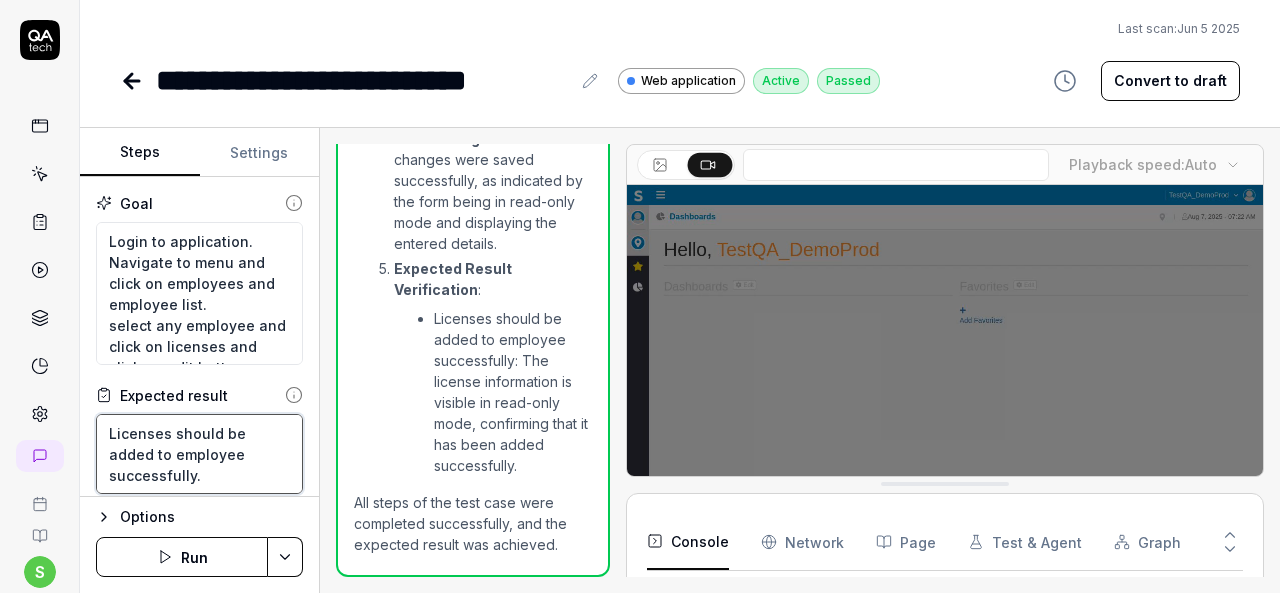 click on "Licenses should be added to employee successfully." at bounding box center (199, 454) 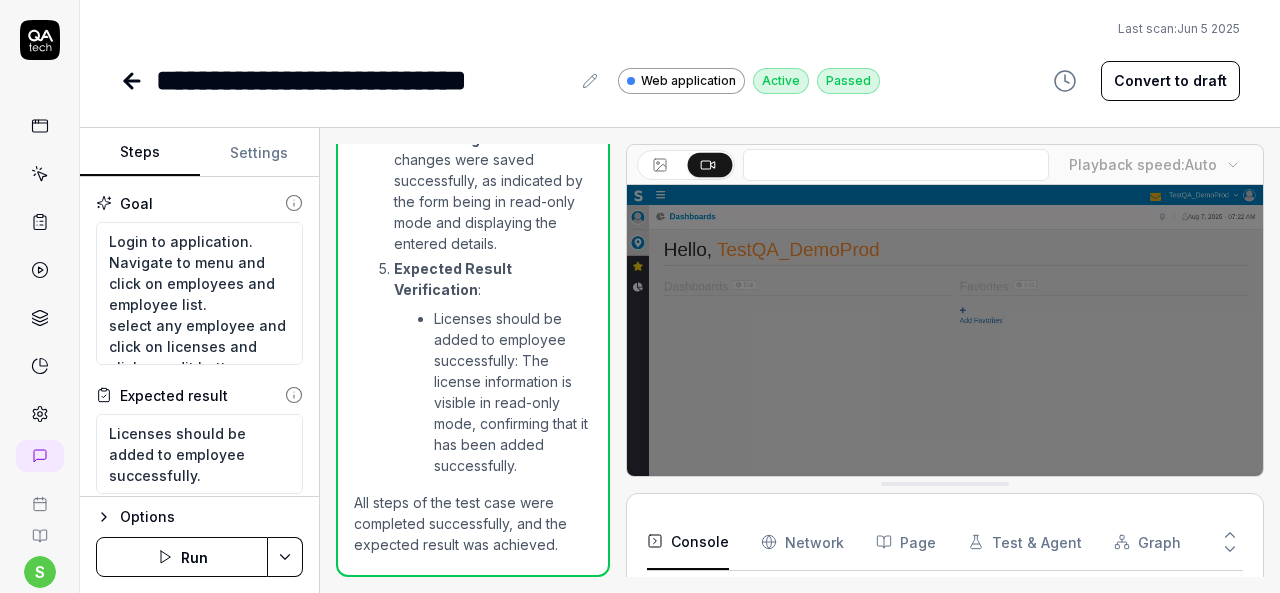 type on "*" 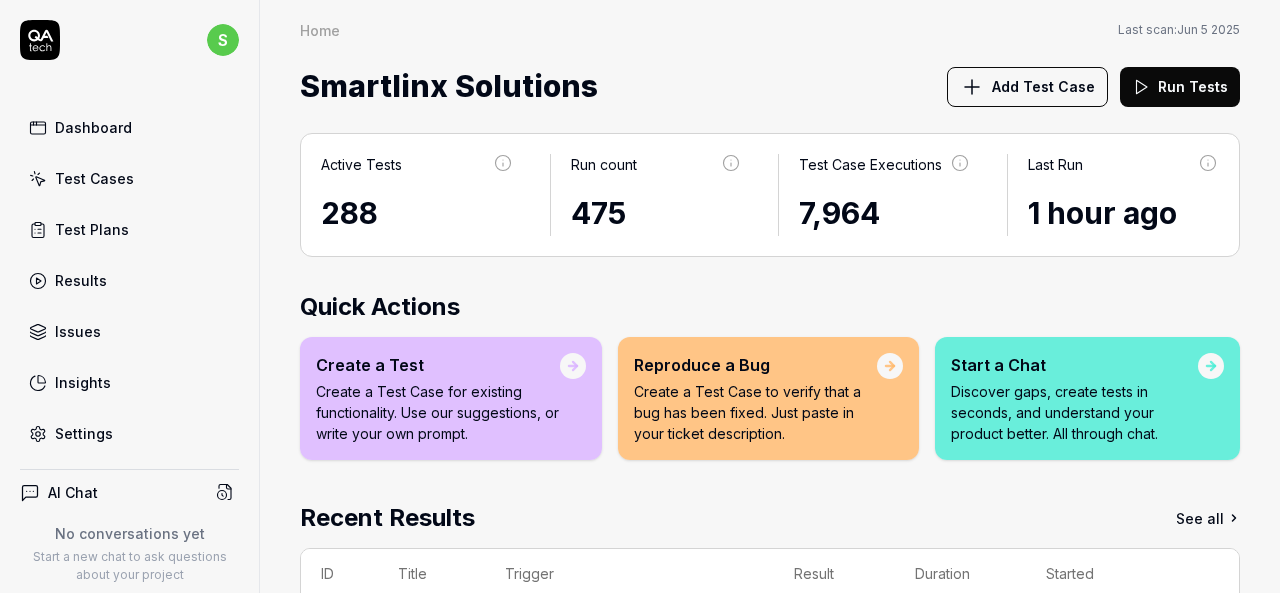 scroll, scrollTop: 0, scrollLeft: 0, axis: both 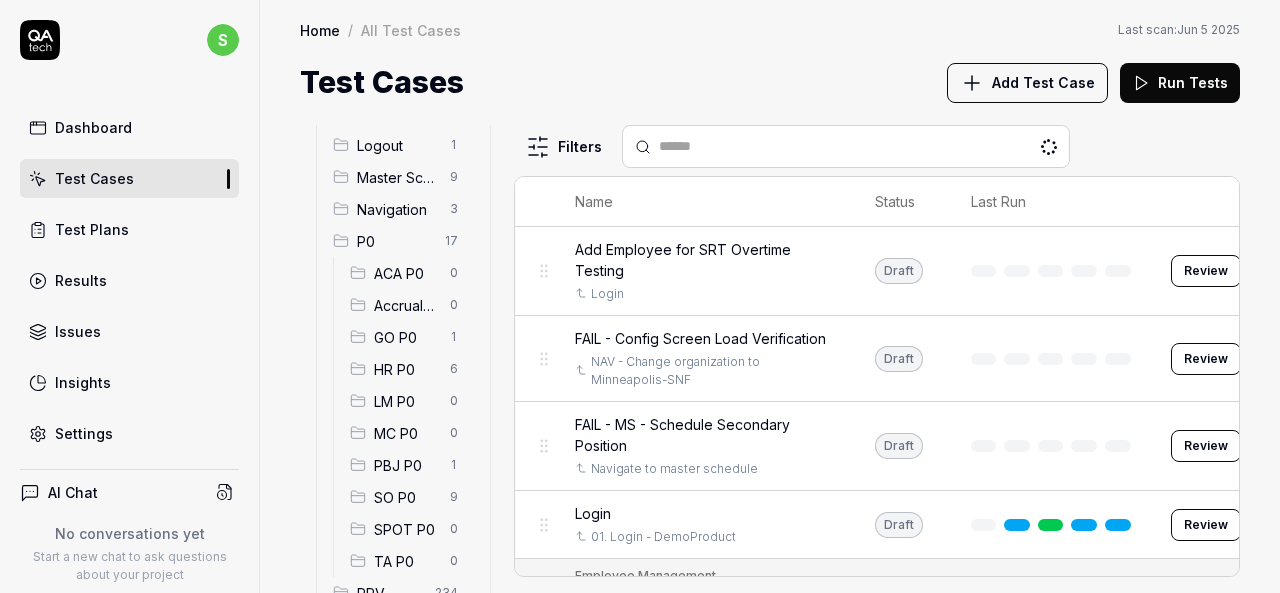 click on "HR P0" at bounding box center (406, 369) 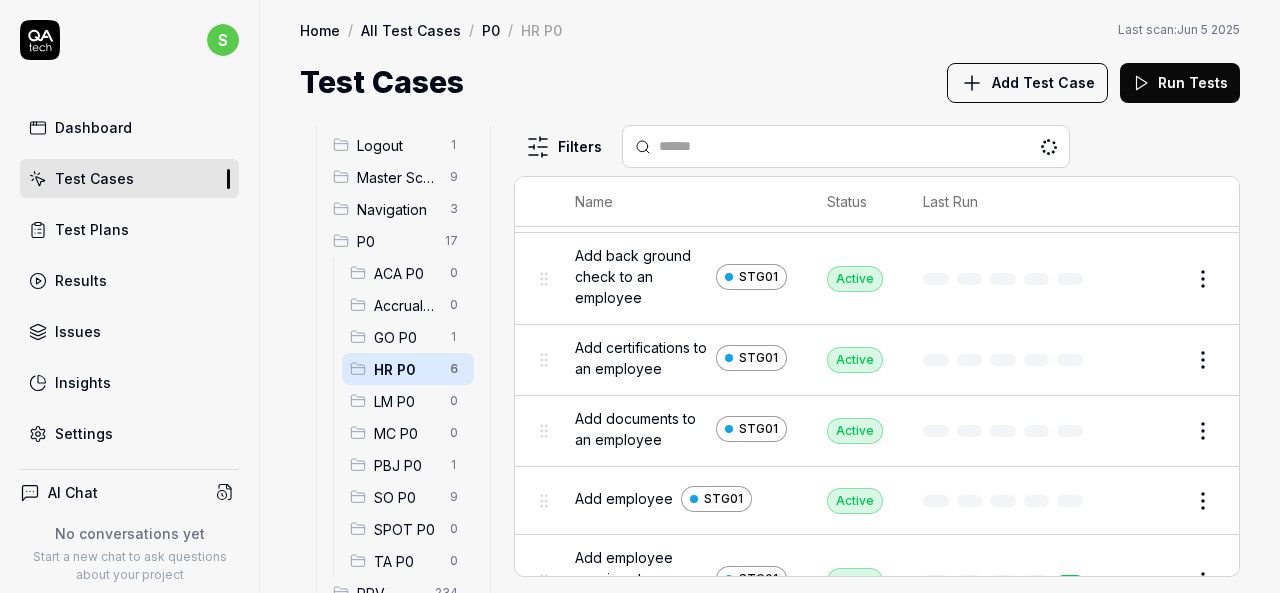 scroll, scrollTop: 146, scrollLeft: 0, axis: vertical 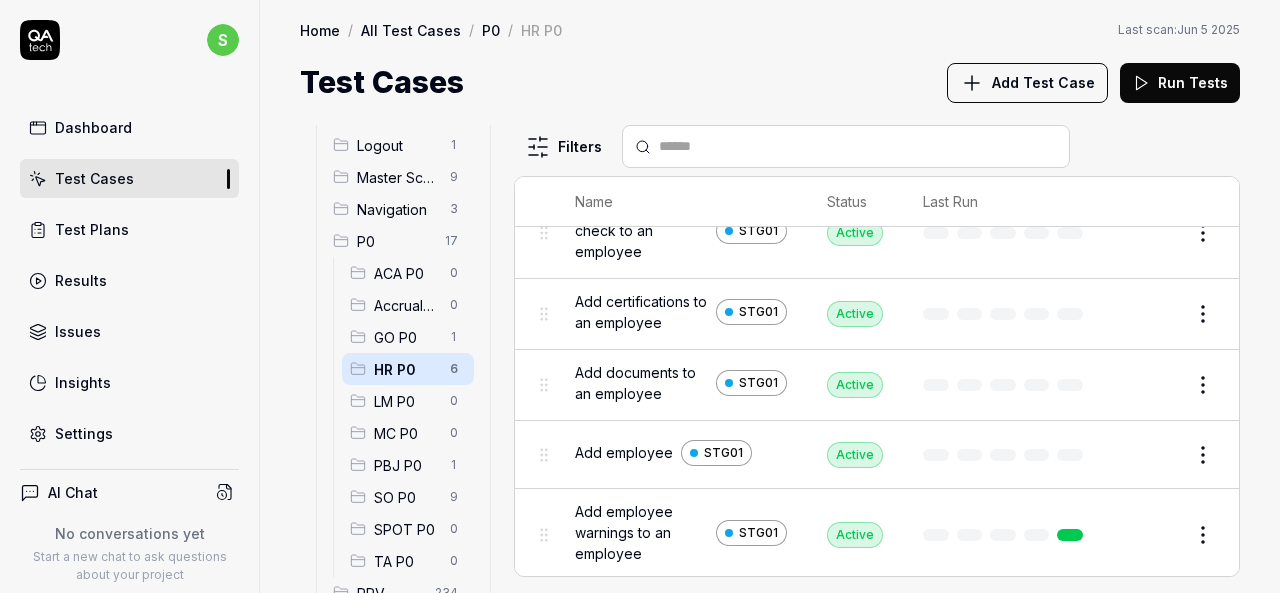 click on "Add Test Case" at bounding box center [1043, 82] 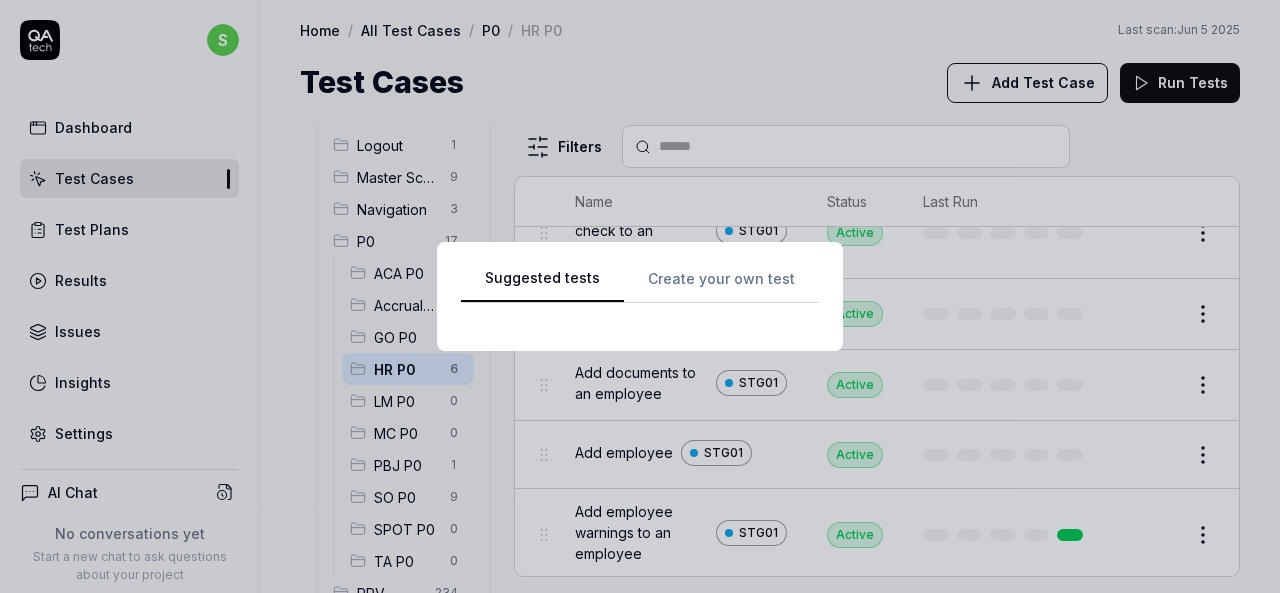 scroll, scrollTop: 0, scrollLeft: 0, axis: both 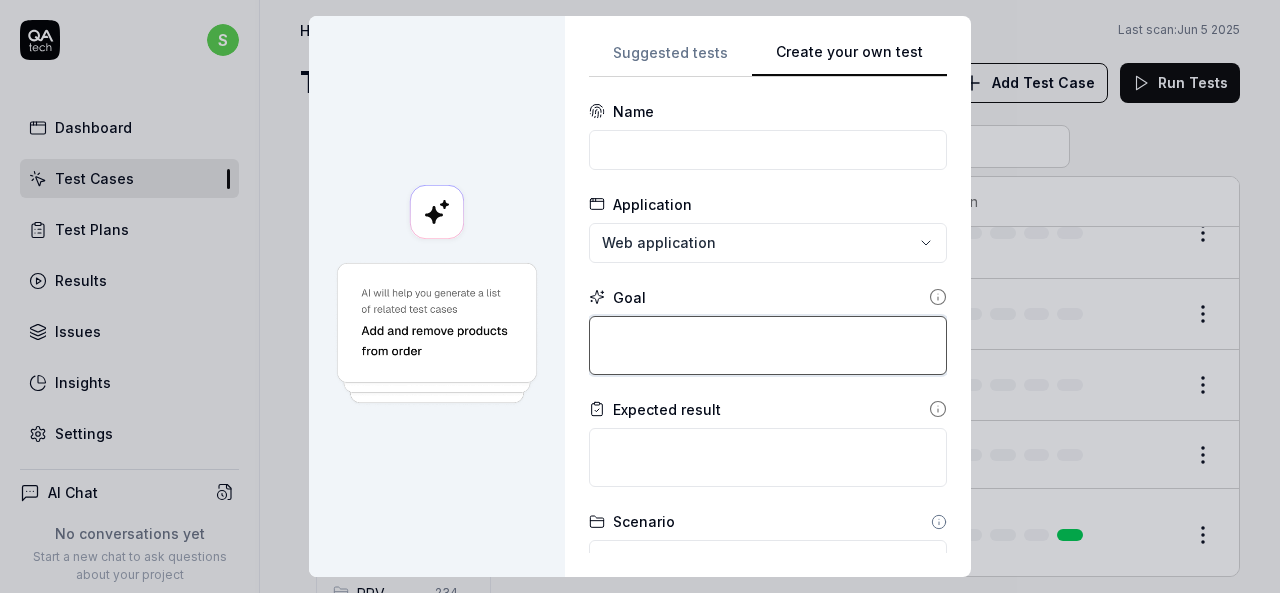 click at bounding box center (768, 345) 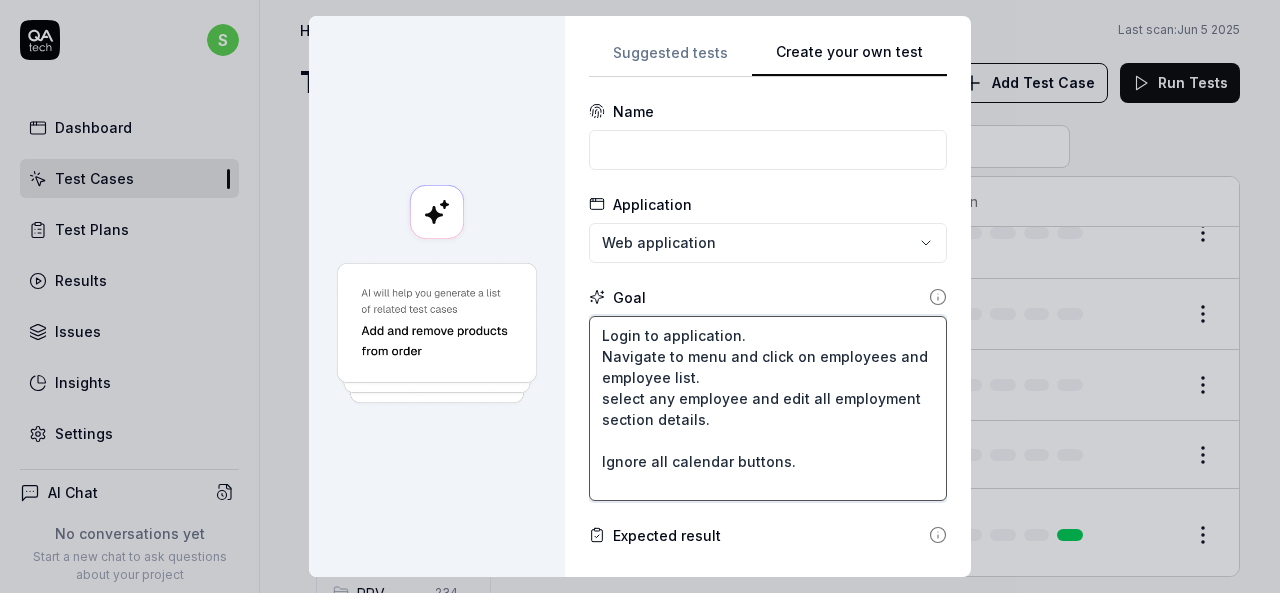 type on "Login to application.
Navigate to menu and click on employees and employee list.
select any employee and edit all employment section details.
Ignore all calendar buttons." 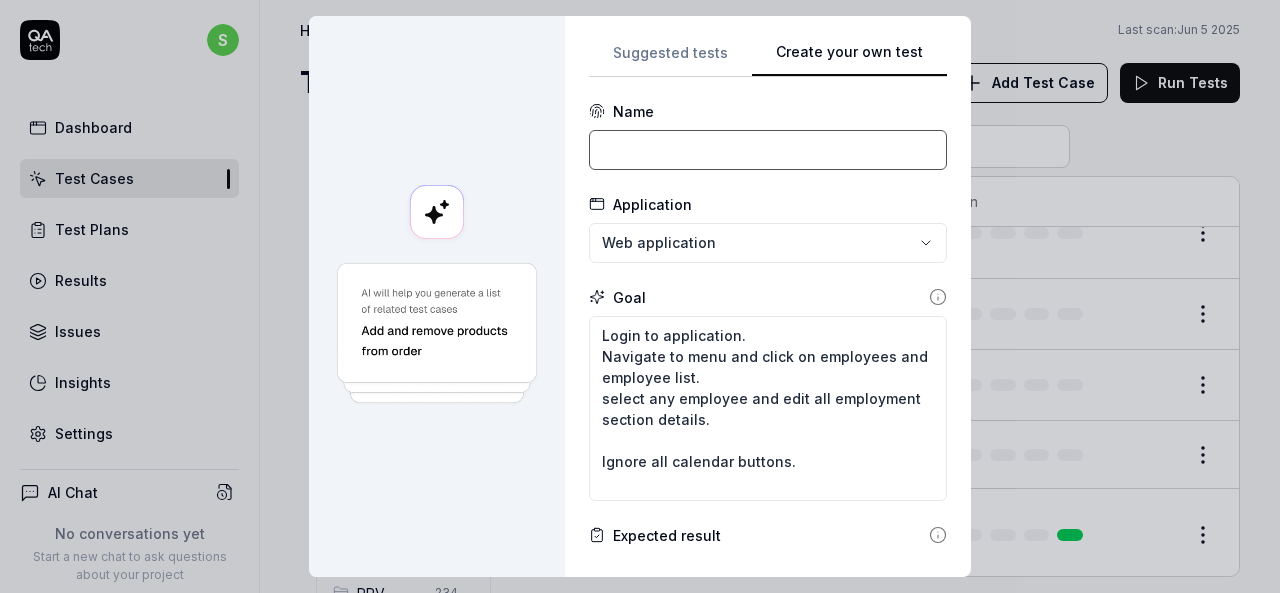 click at bounding box center (768, 150) 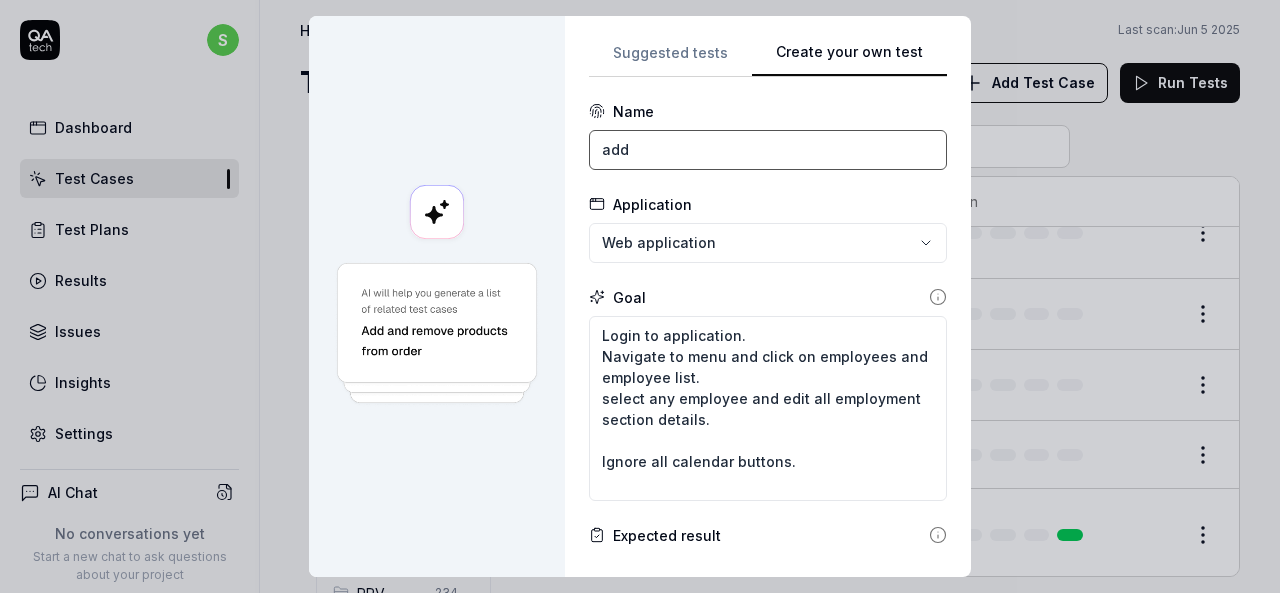 drag, startPoint x: 722, startPoint y: 154, endPoint x: 578, endPoint y: 163, distance: 144.28098 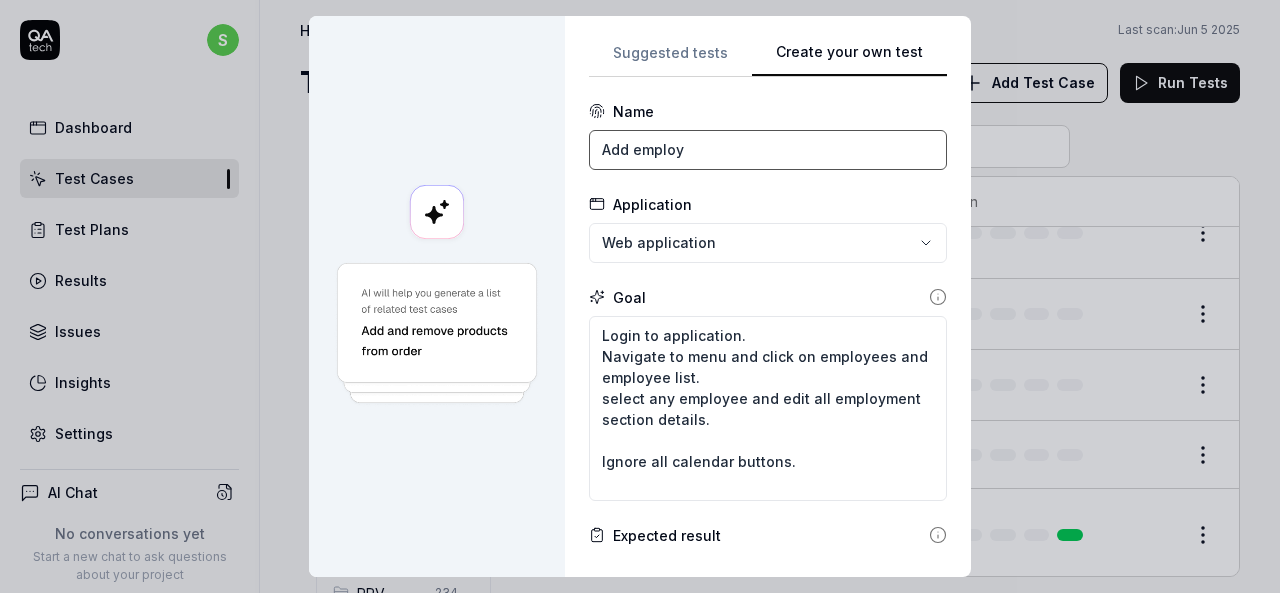 type on "Add employment details" 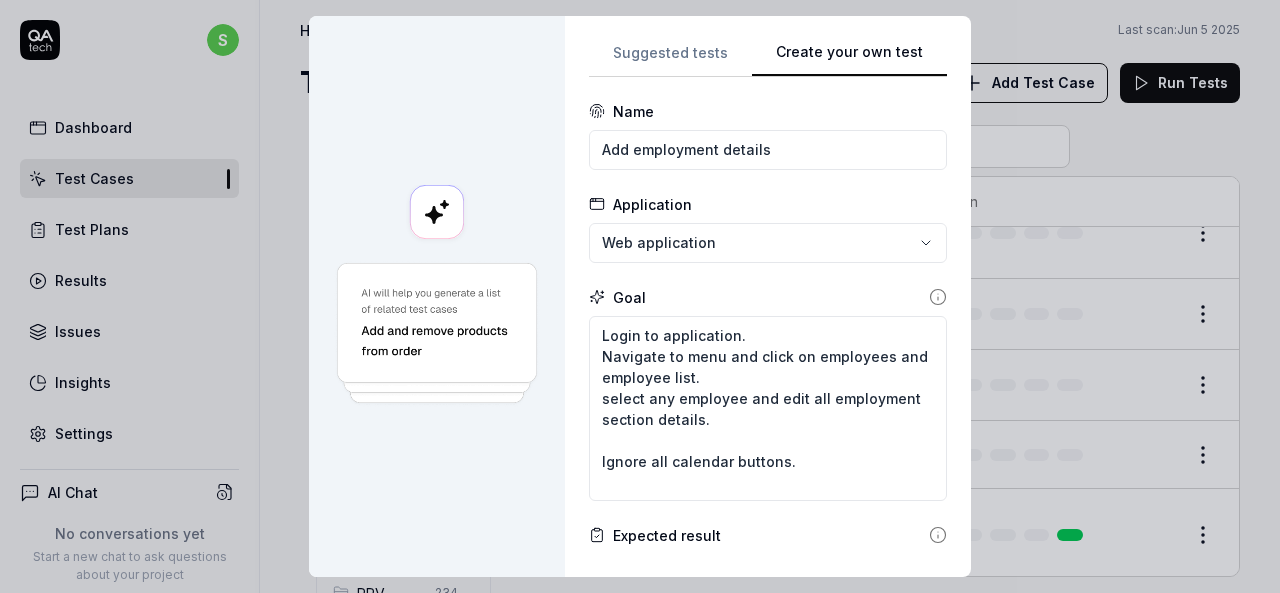 click on "**********" at bounding box center [640, 296] 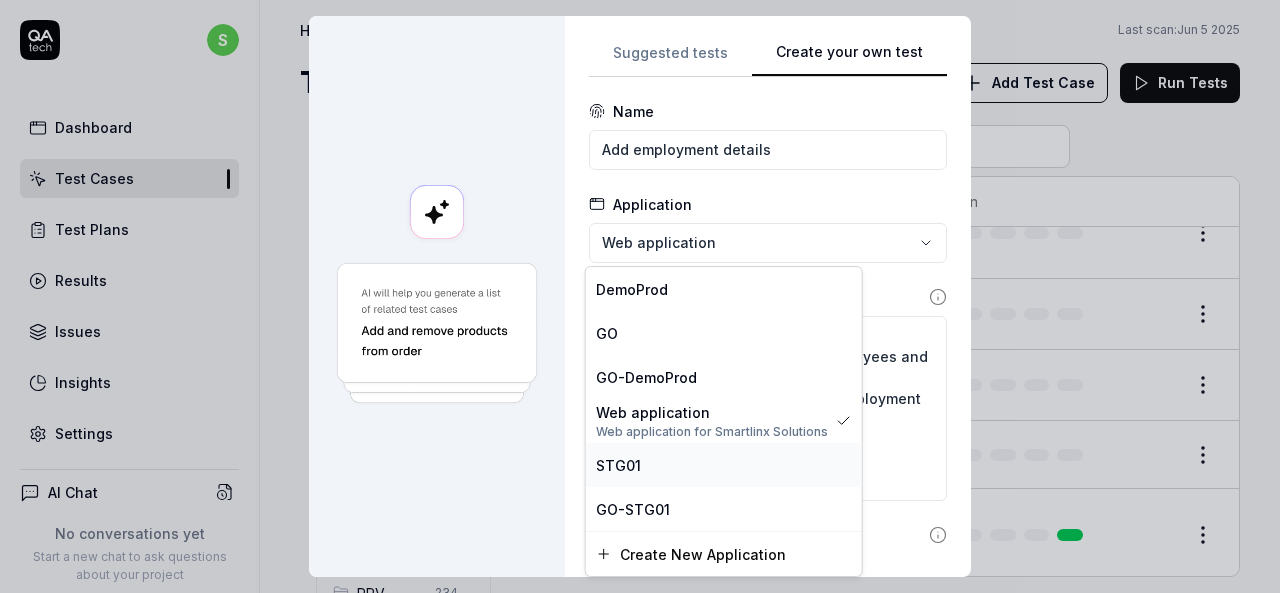 click on "STG01" at bounding box center (618, 465) 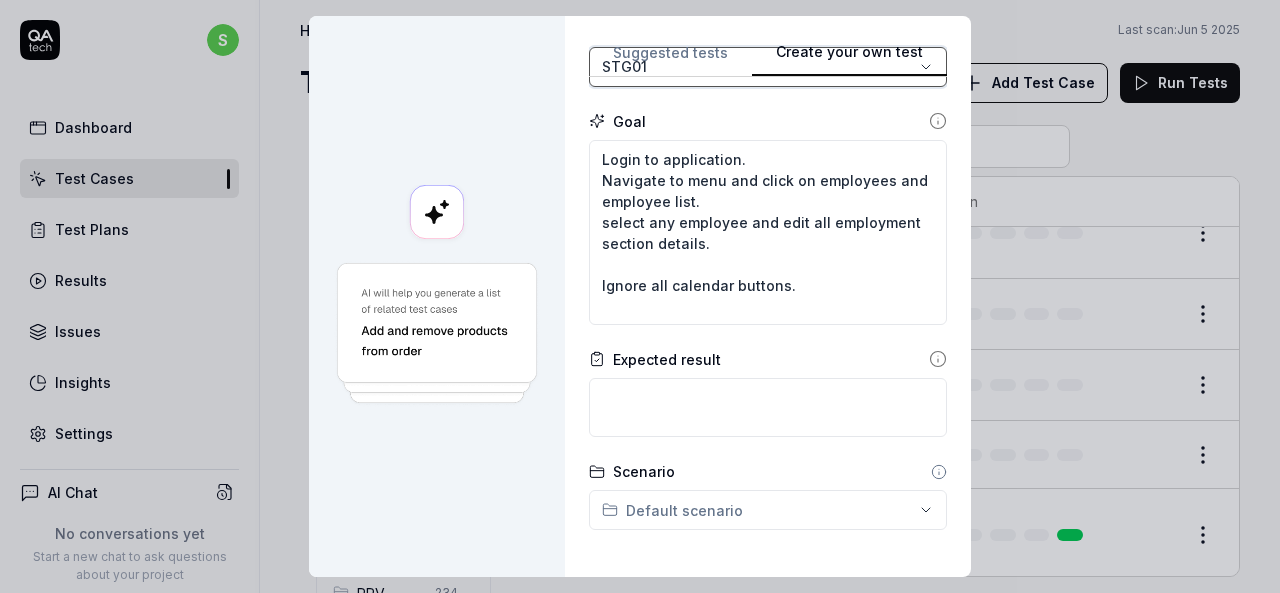 scroll, scrollTop: 300, scrollLeft: 0, axis: vertical 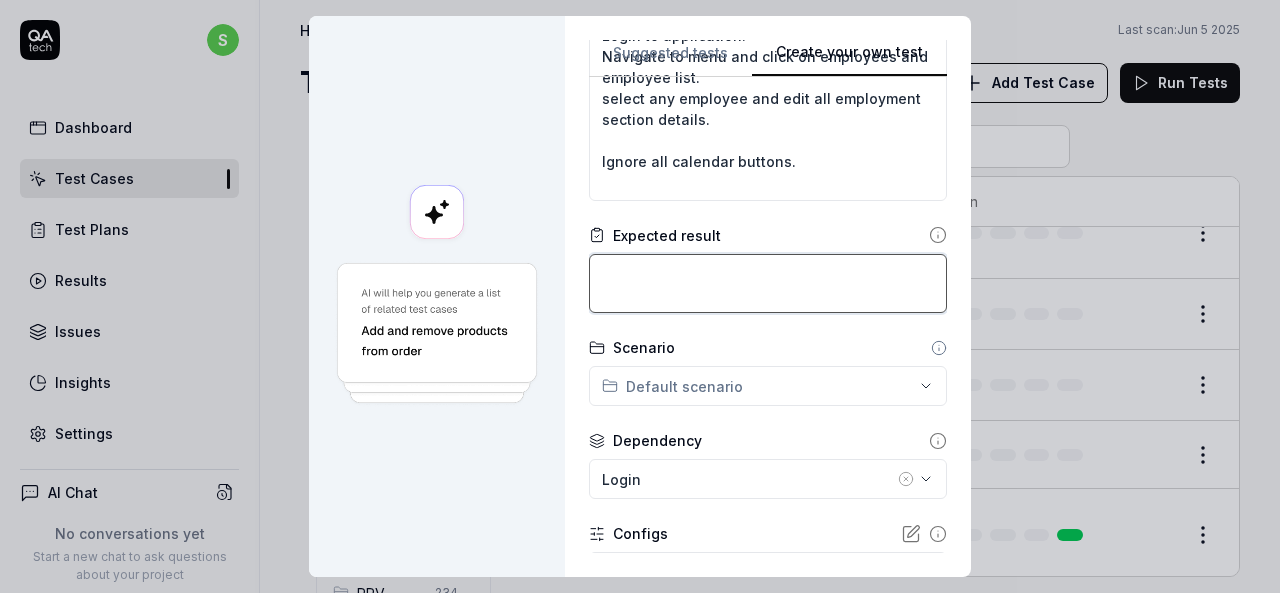 click at bounding box center (768, 283) 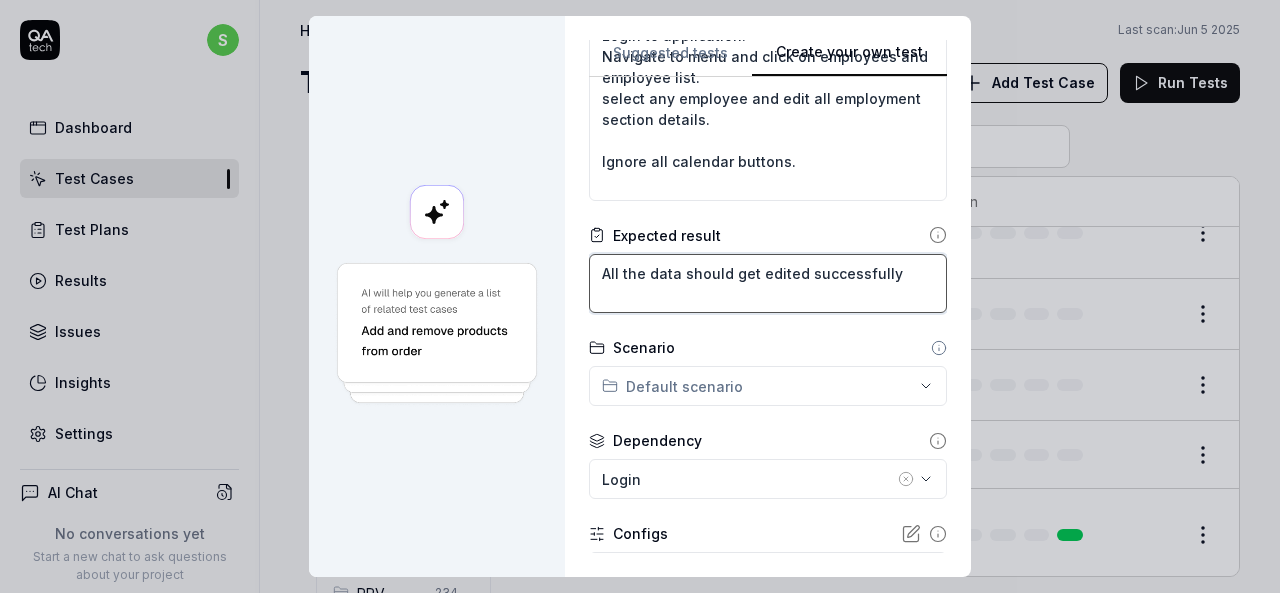 type on "All the data should get edited successfully" 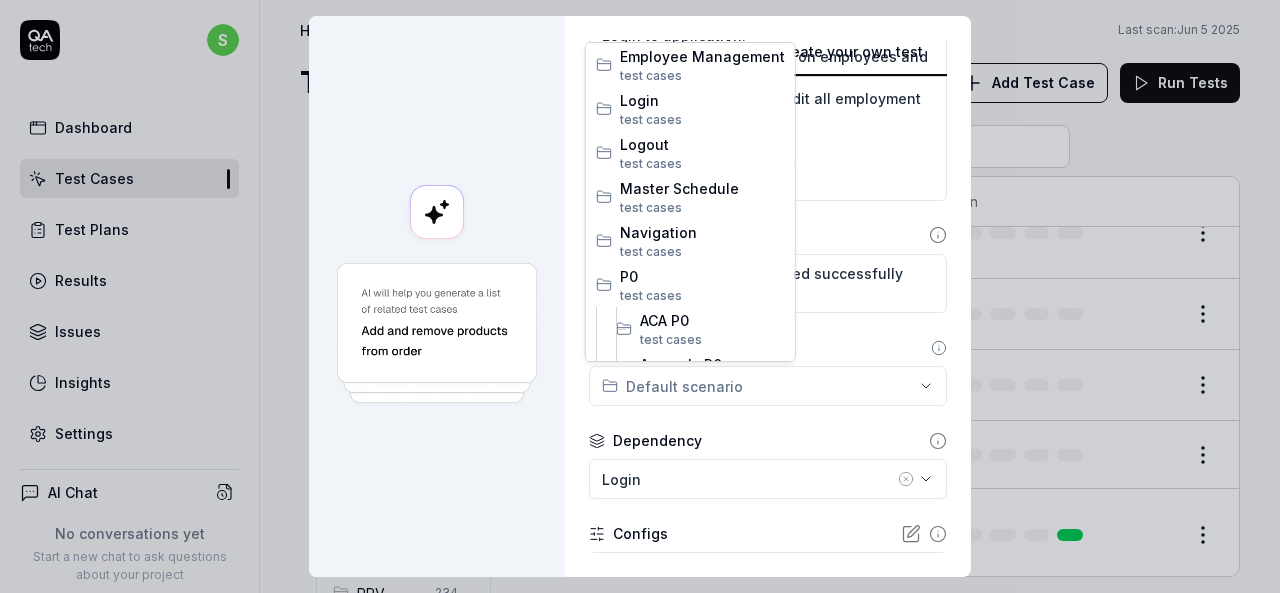 click on "**********" at bounding box center [640, 296] 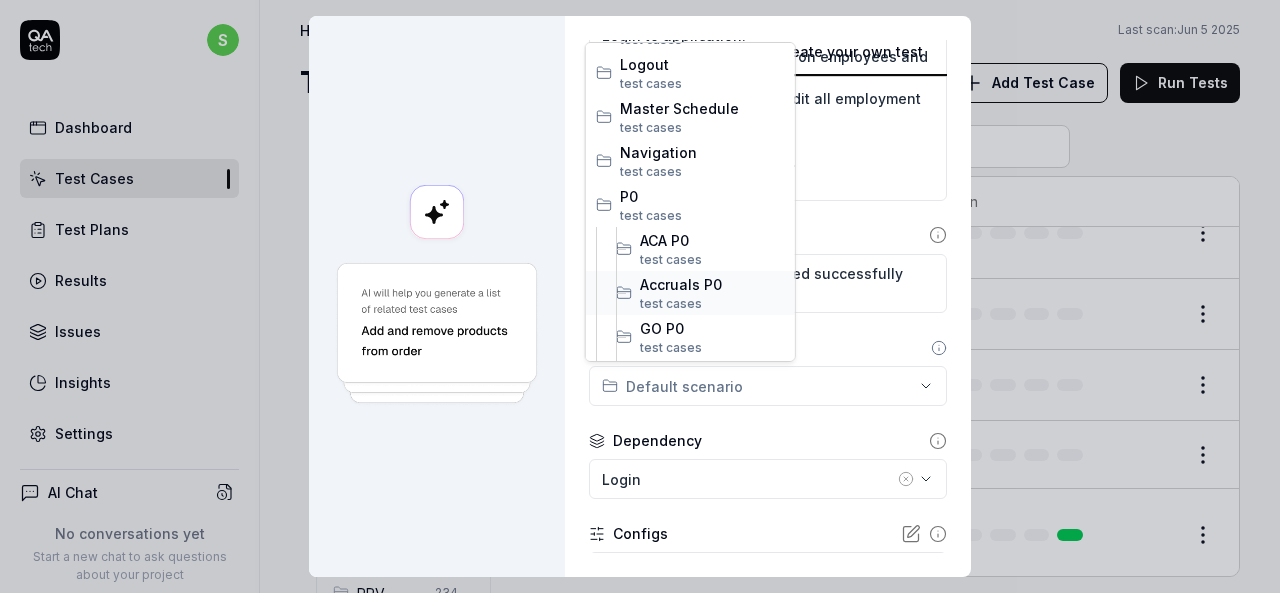 scroll, scrollTop: 100, scrollLeft: 0, axis: vertical 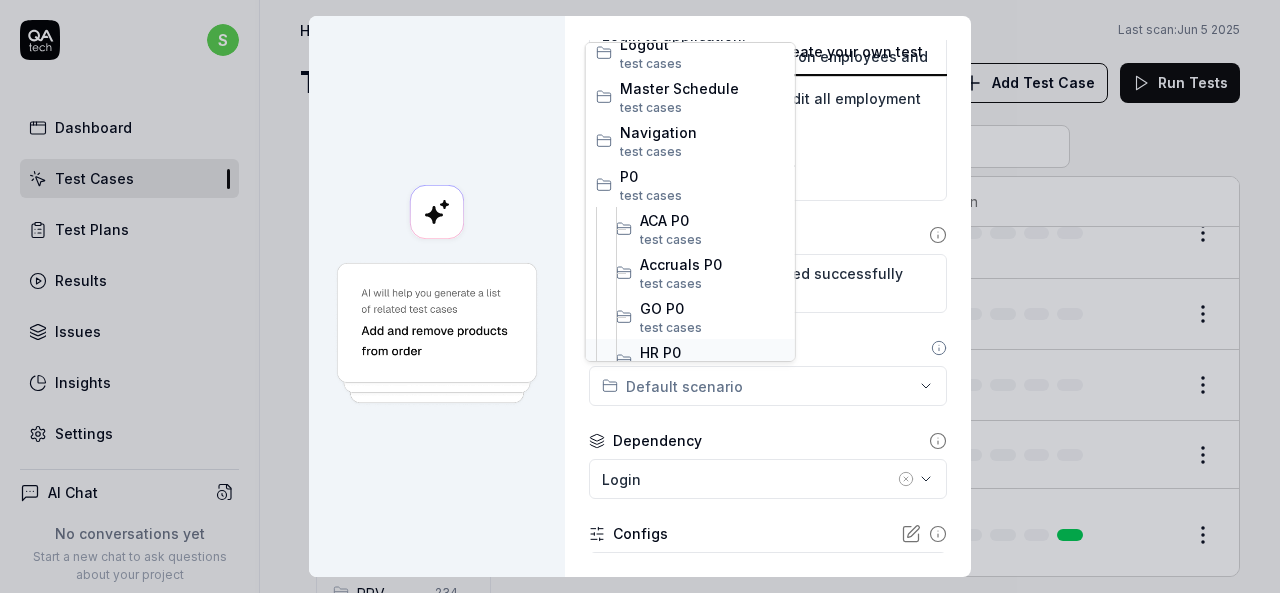 click on "HR P0" at bounding box center [712, 352] 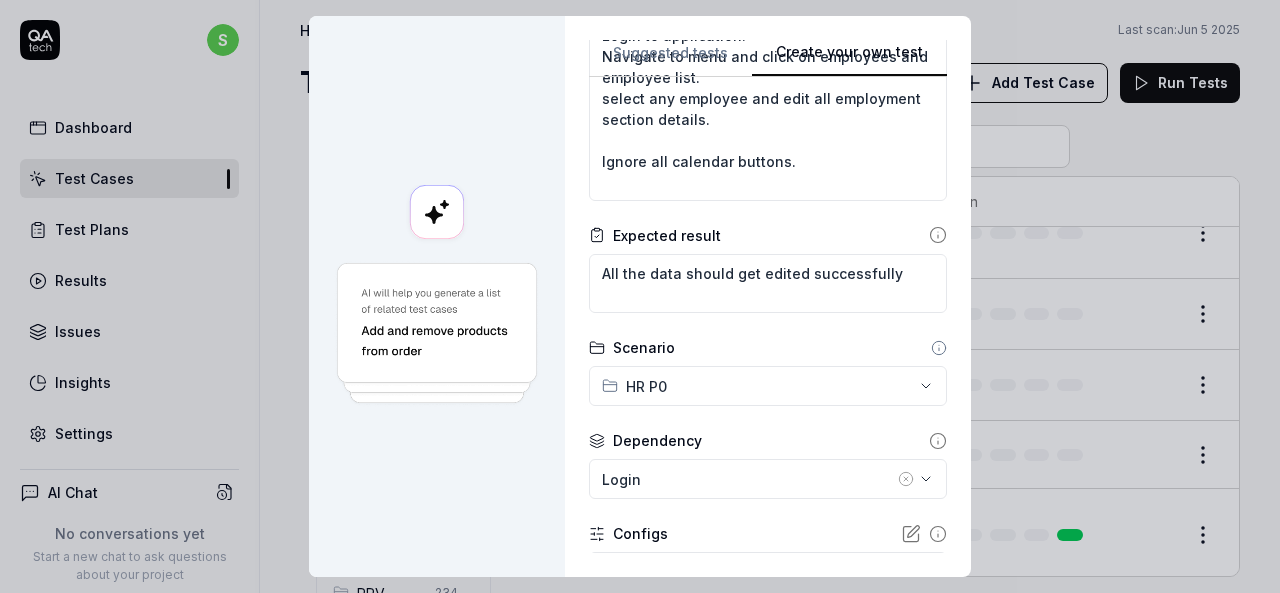 click 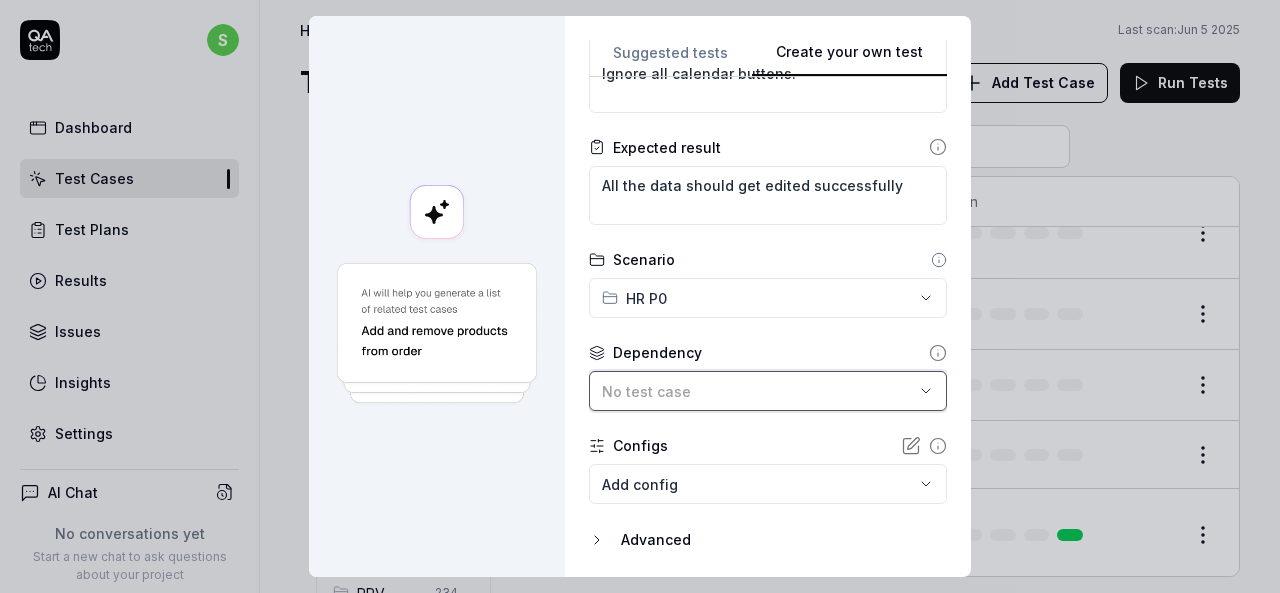 scroll, scrollTop: 450, scrollLeft: 0, axis: vertical 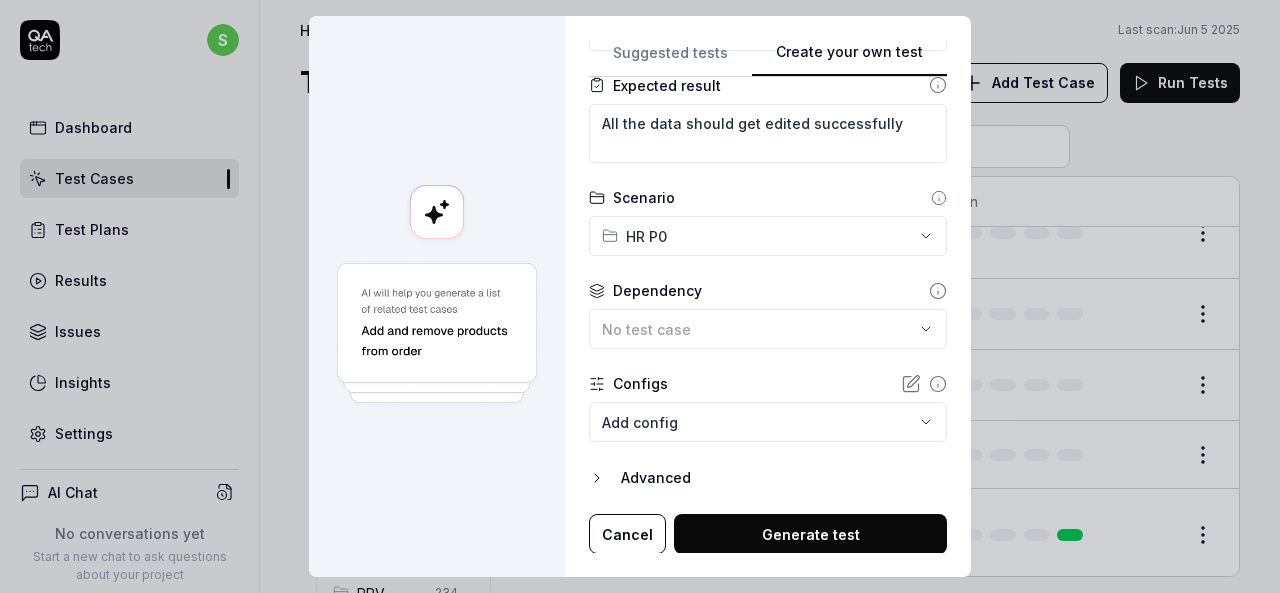 click on "s Dashboard Test Cases Test Plans Results Issues Insights Settings AI Chat No conversations yet Start a new chat to ask questions about your project New Book a call with us Documentation S Smartlinx Smartlinx Solutions Collapse Sidebar Home / All Test Cases / P0 / HR P0 Home / All Test Cases / P0 / HR P0 Last scan:  Jun 5 2025 Test Cases Add Test Case Run Tests All Test Cases 302 Employee Management 10 Login 7 Logout 1 Master Schedule 9 Navigation 3 P0 17 ACA P0 0 Accruals P0 0 GO P0 1 HR P0 6 LM P0 0 MC P0 0 PBJ P0 1 SO P0 9 SPOT P0 0 TA P0 0 PPV 234 ACA PPV 20 Accruals PPV 35 GO PPV 13 HR PPV 31 LM PPV 7 MC PPV 7 PBJ PPV 22 SO PPV 56 Spotlight PPV 3 TA PPV 40 Reporting 3 Schedule Optimizer 1 Screen Loads 7 Time & Attendance 6 Filters Name Status Last Run P0 HR P0 Add agency employee STG01 Active Edit Add back ground check to an employee STG01 Active Edit Add certifications to an employee STG01 Active Edit Add documents to an employee STG01 Active Edit Add employee STG01 Active Edit STG01 Active Edit
*" at bounding box center (640, 296) 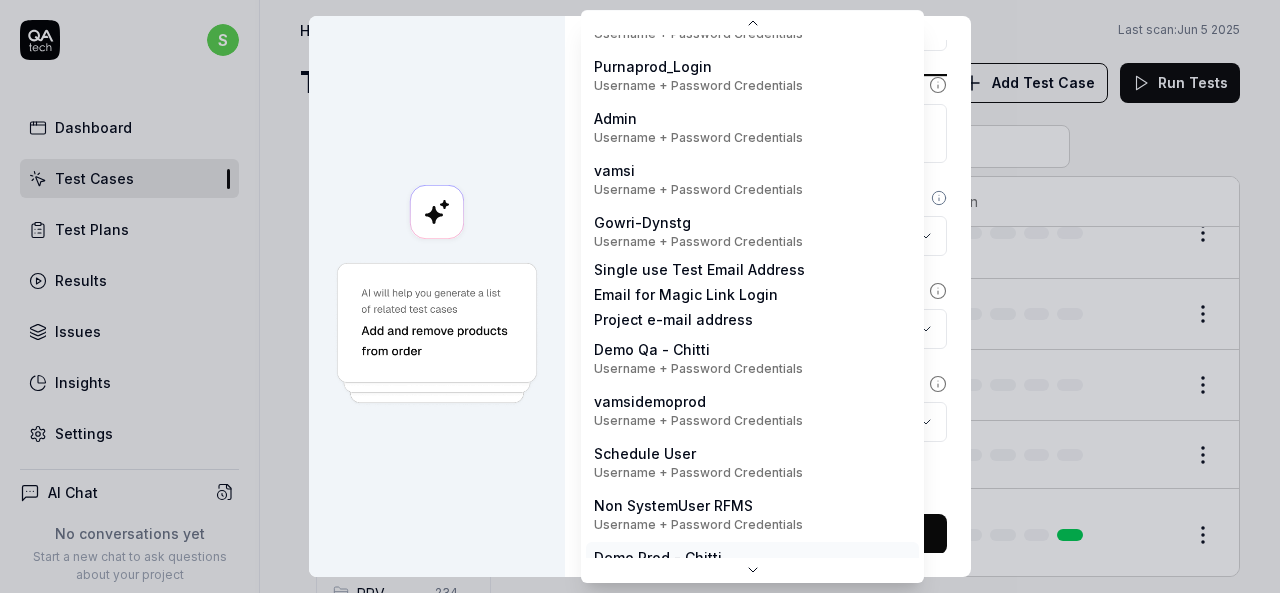 scroll, scrollTop: 407, scrollLeft: 0, axis: vertical 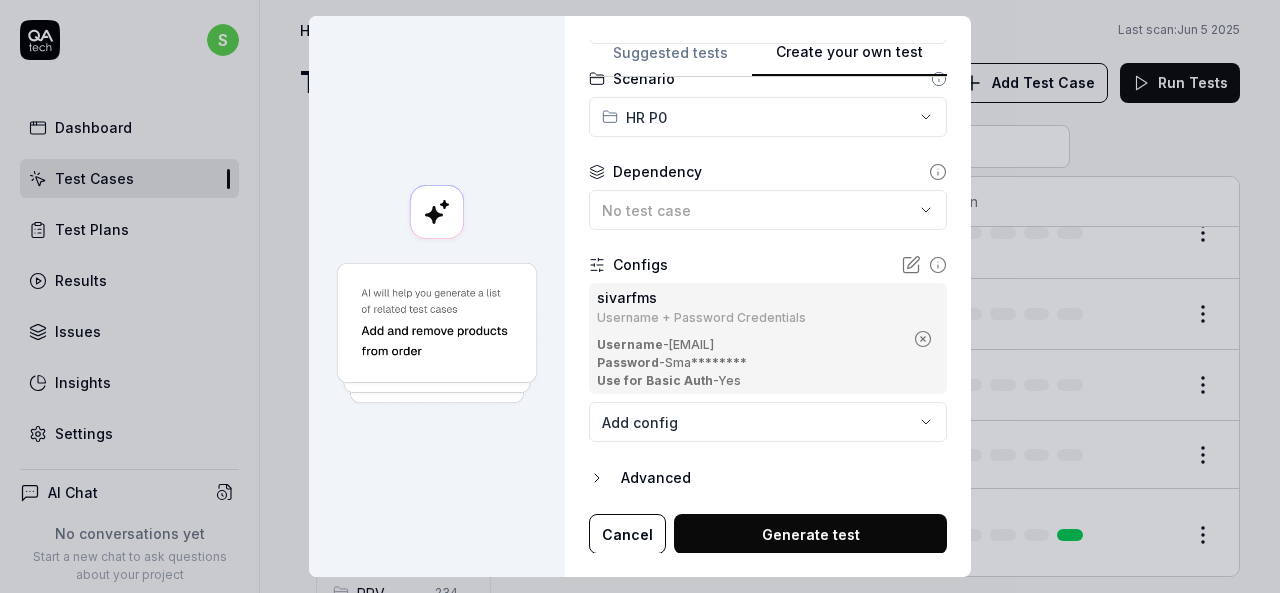 click on "Generate test" at bounding box center [810, 534] 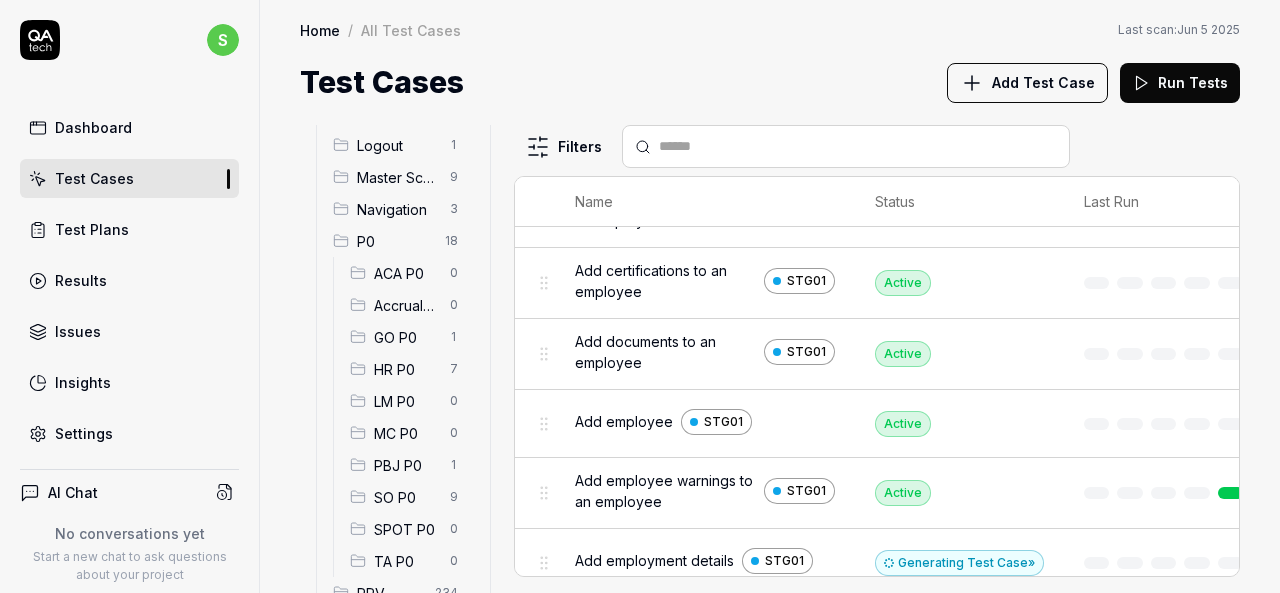 scroll, scrollTop: 3221, scrollLeft: 0, axis: vertical 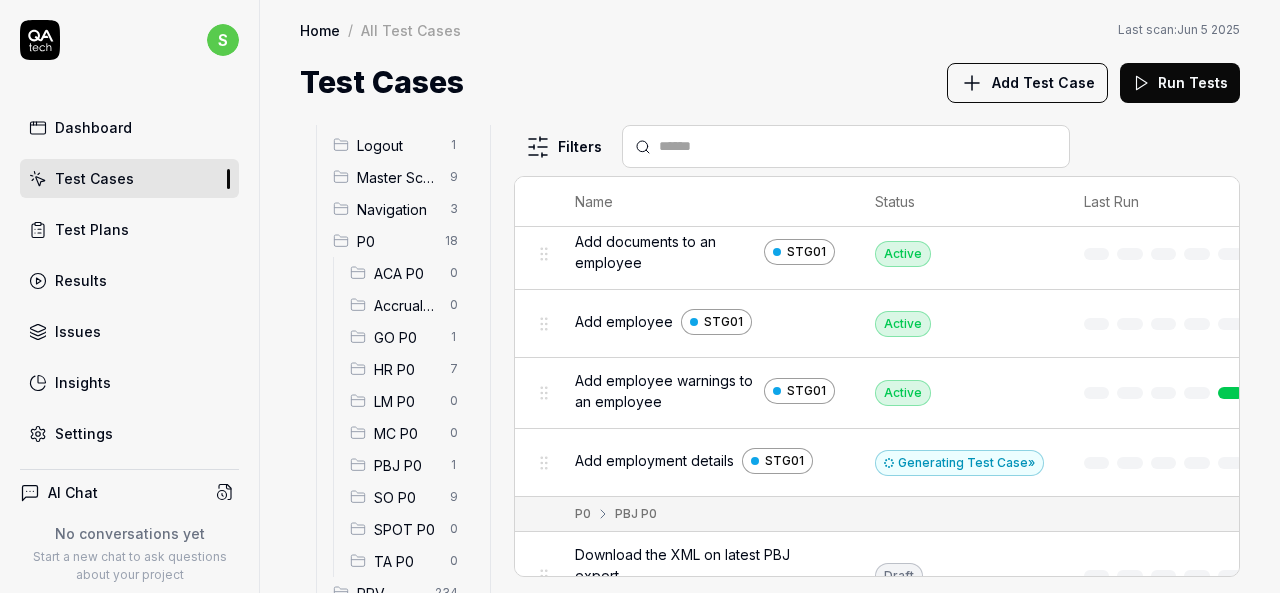 click on "HR P0" at bounding box center (406, 369) 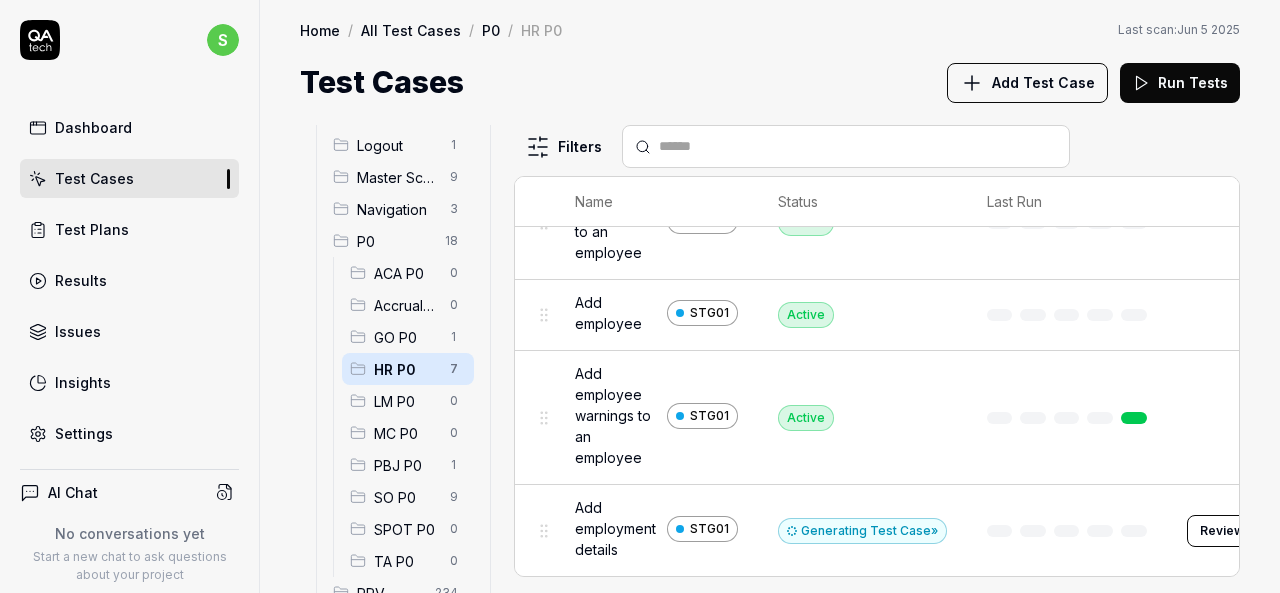 scroll, scrollTop: 312, scrollLeft: 0, axis: vertical 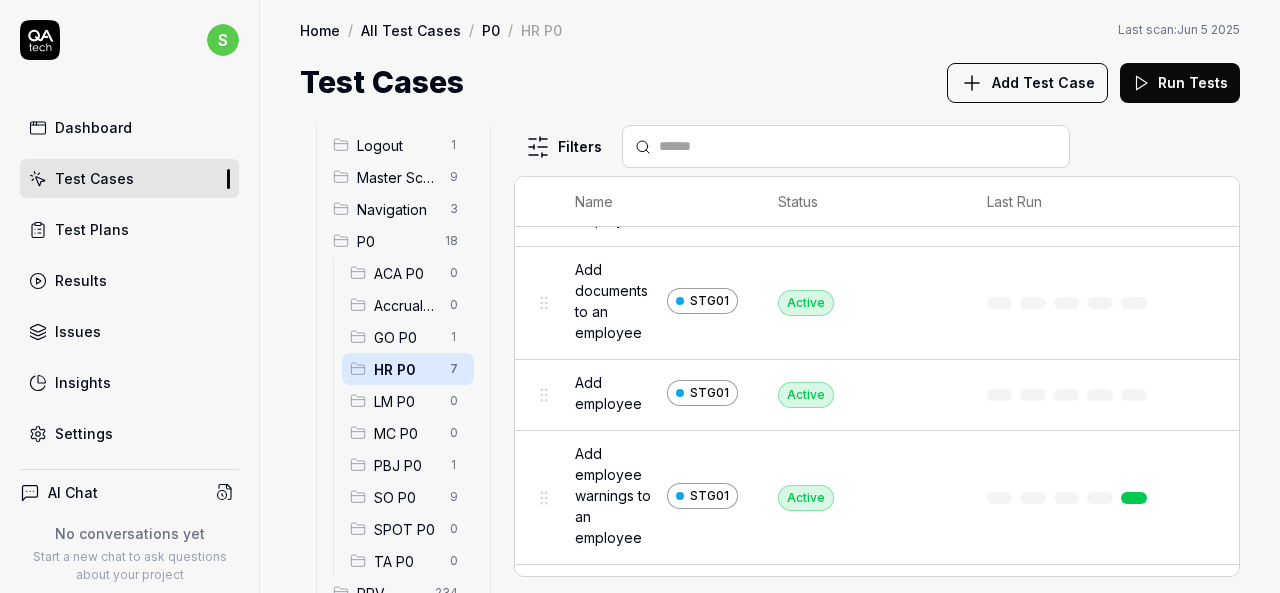 click on "Add Test Case" at bounding box center [1043, 82] 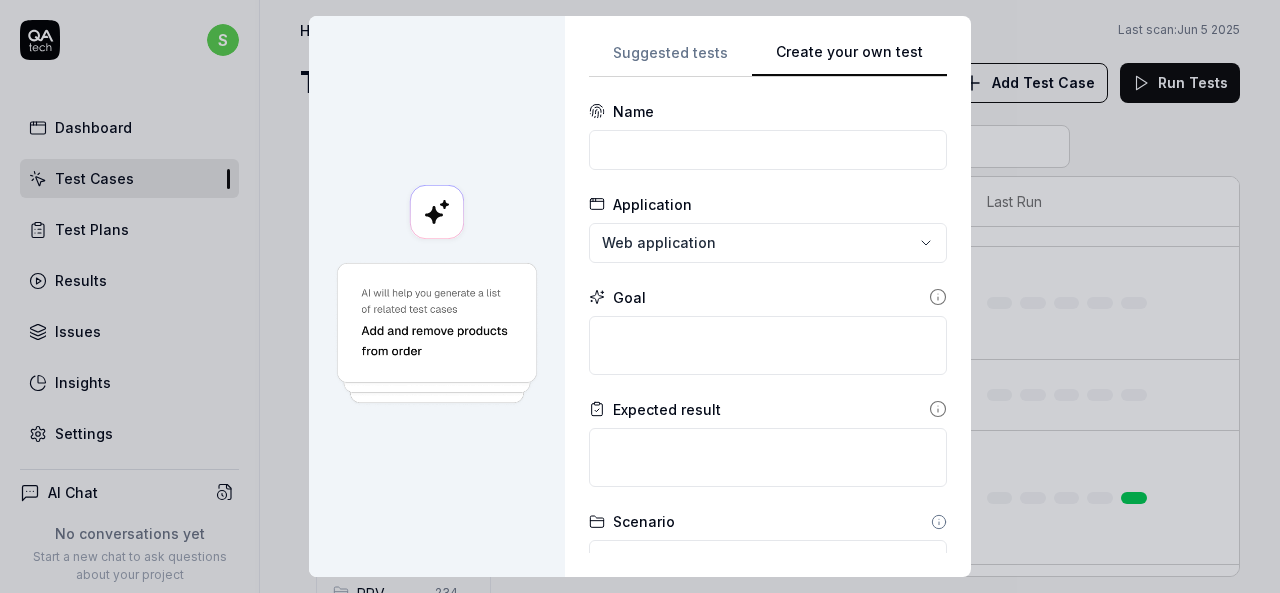 scroll, scrollTop: 0, scrollLeft: 0, axis: both 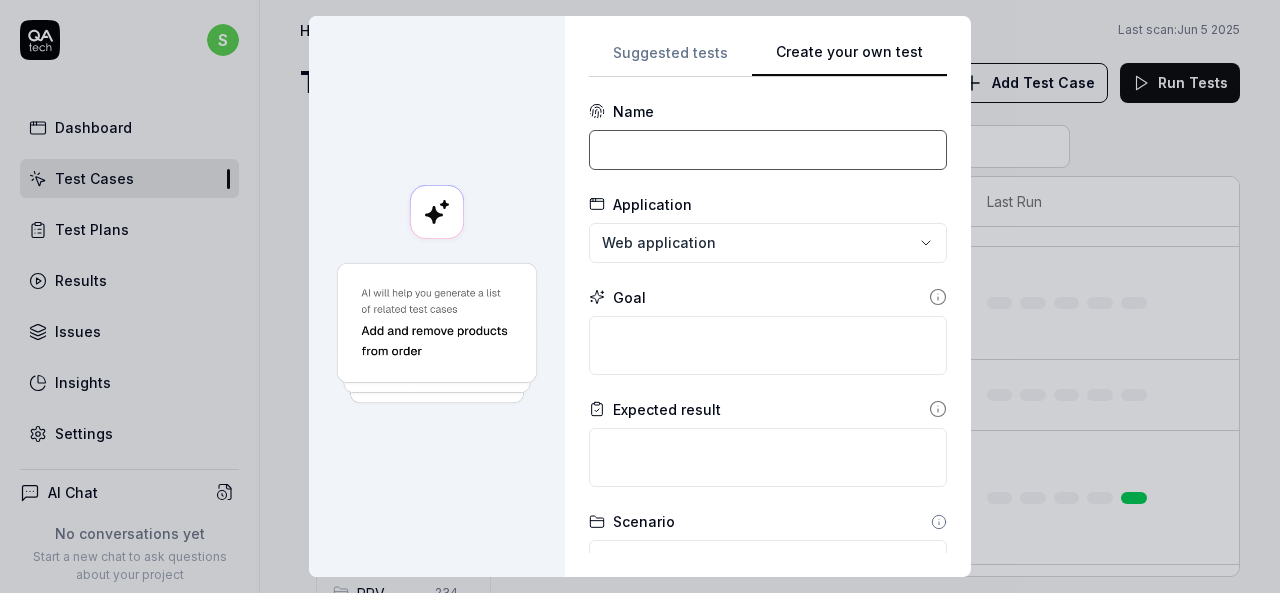 click at bounding box center [768, 150] 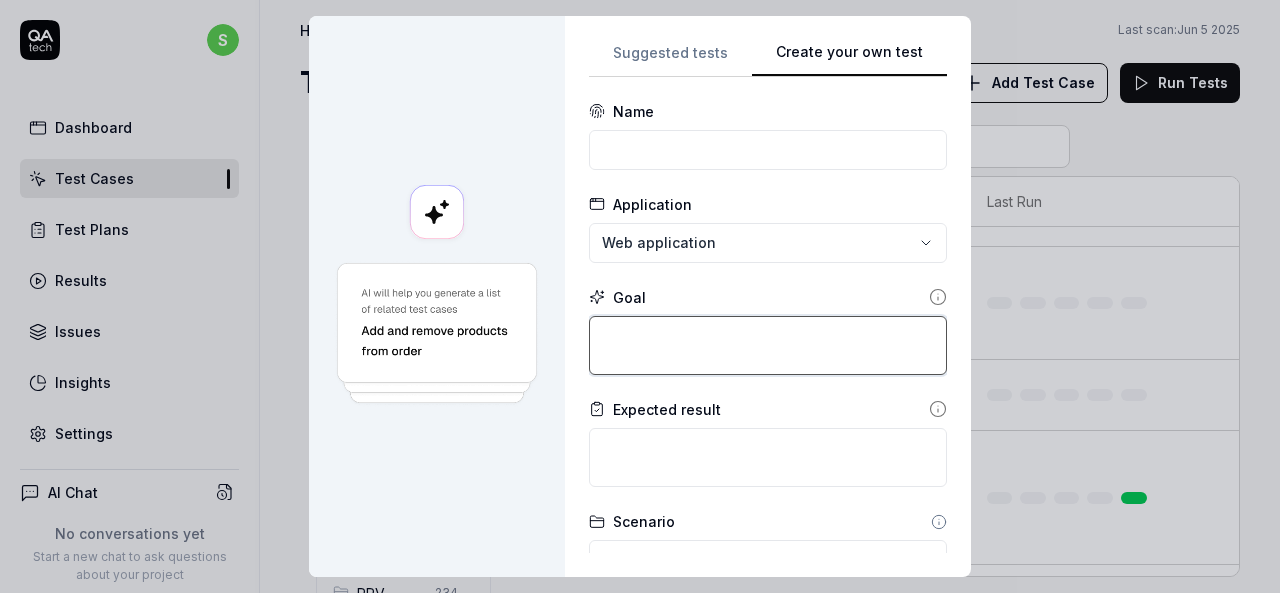 click at bounding box center [768, 345] 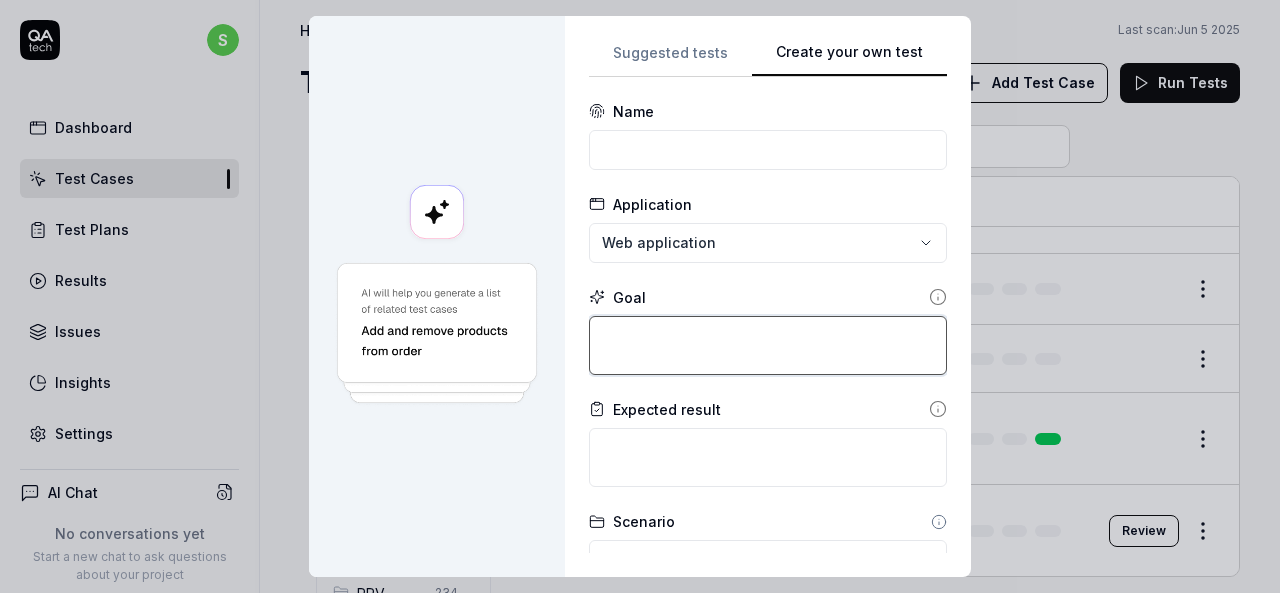 scroll, scrollTop: 258, scrollLeft: 0, axis: vertical 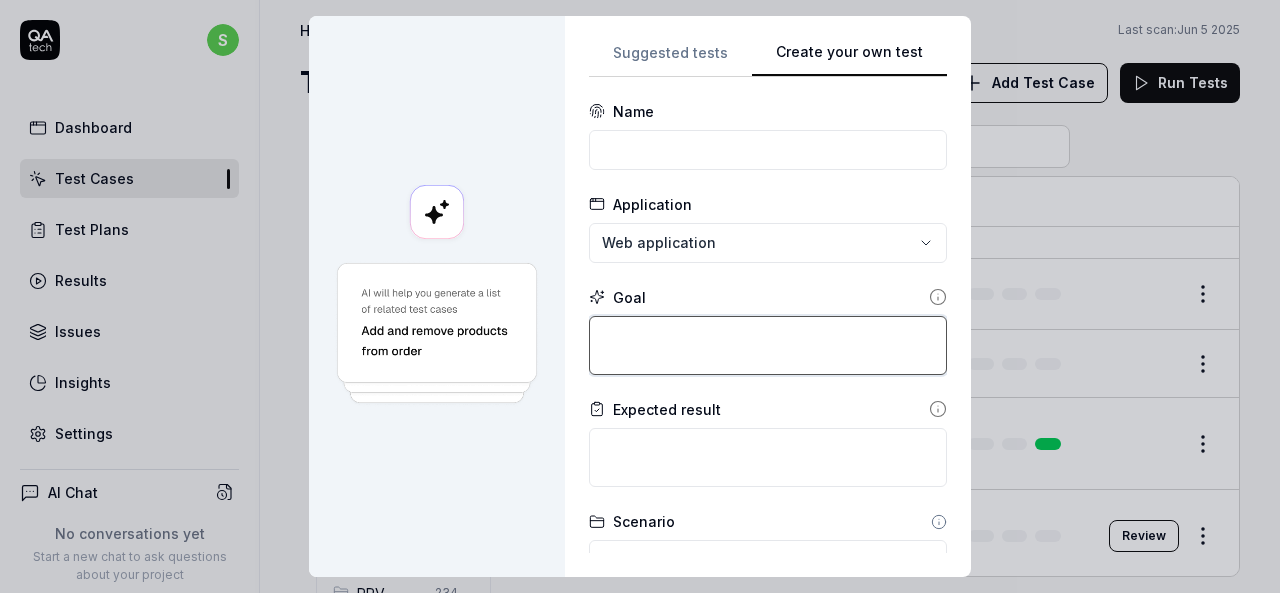 paste on "Login to application.
Navigate to menu and click on employees and employee list.
select any employee and click on licenses and click on edit button present right corner side.
Then fill all the editable details and save the data." 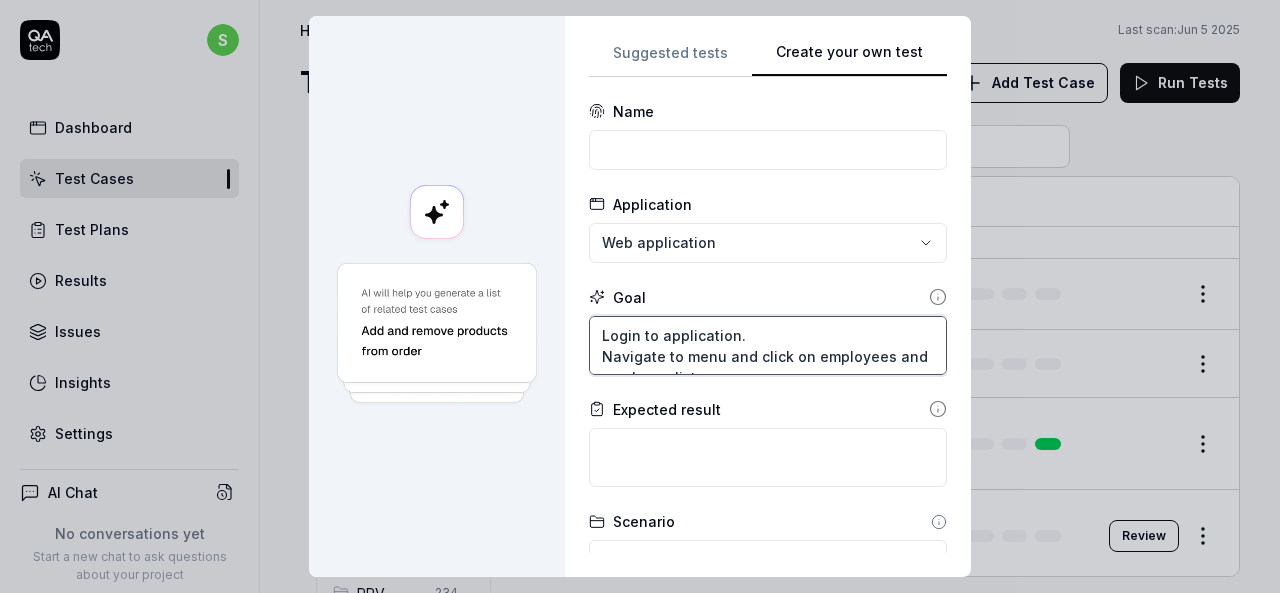 scroll, scrollTop: 10, scrollLeft: 0, axis: vertical 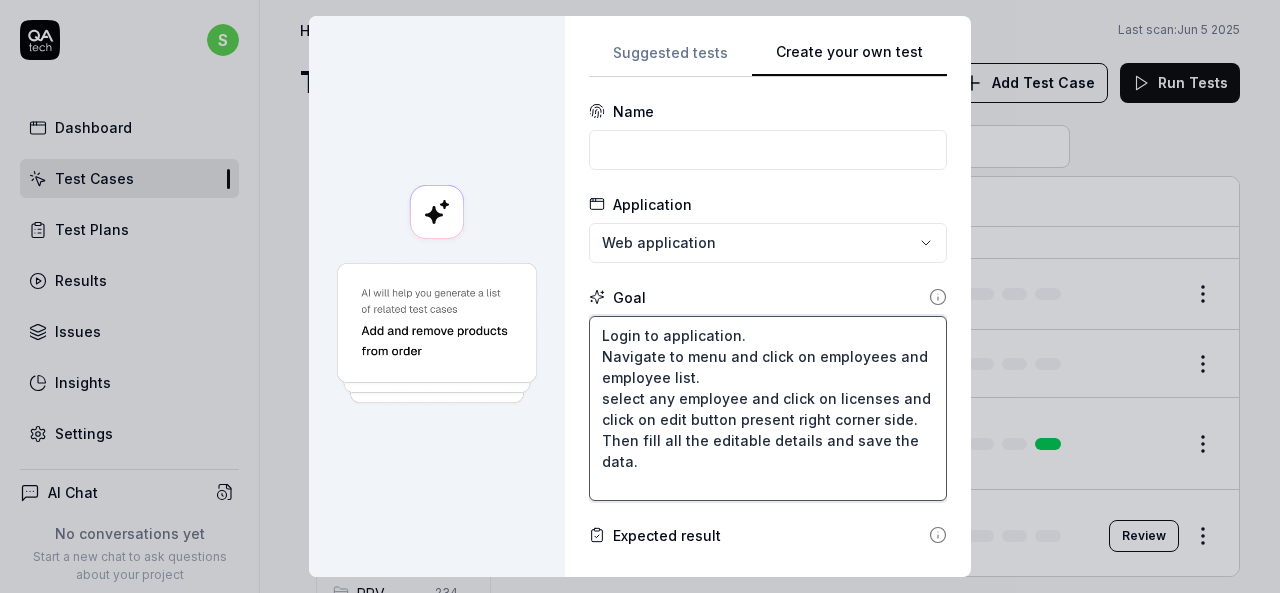 type on "Login to application.
Navigate to menu and click on employees and employee list.
select any employee and click on licenses and click on edit button present right corner side.
Then fill all the editable details and save the data." 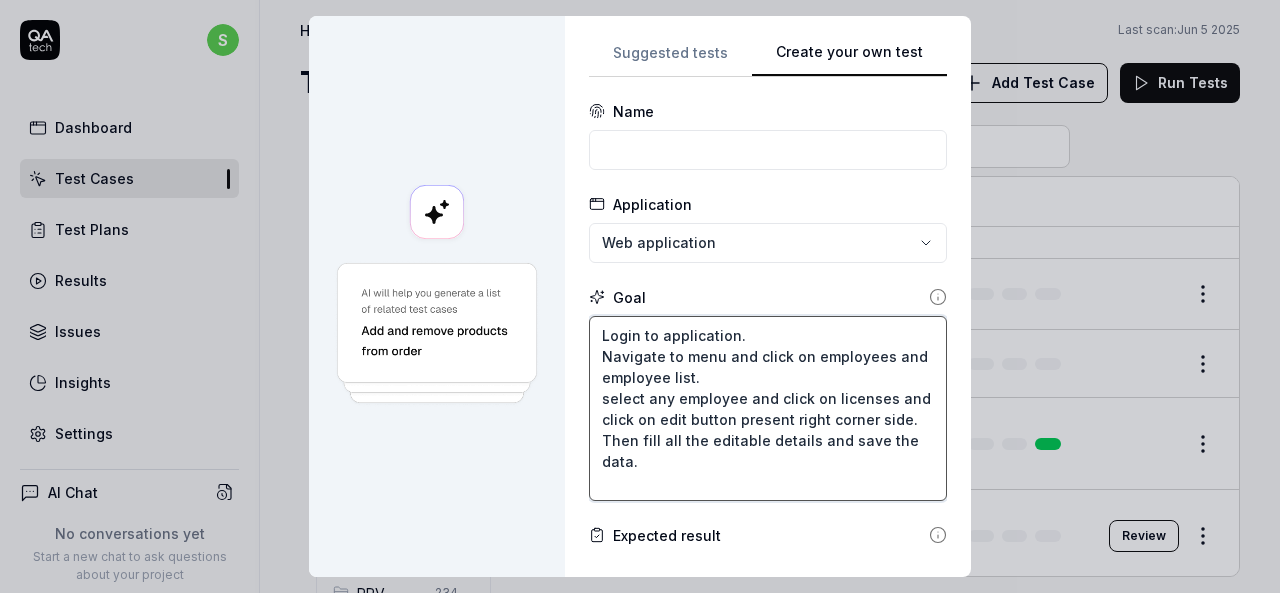 scroll, scrollTop: 20, scrollLeft: 0, axis: vertical 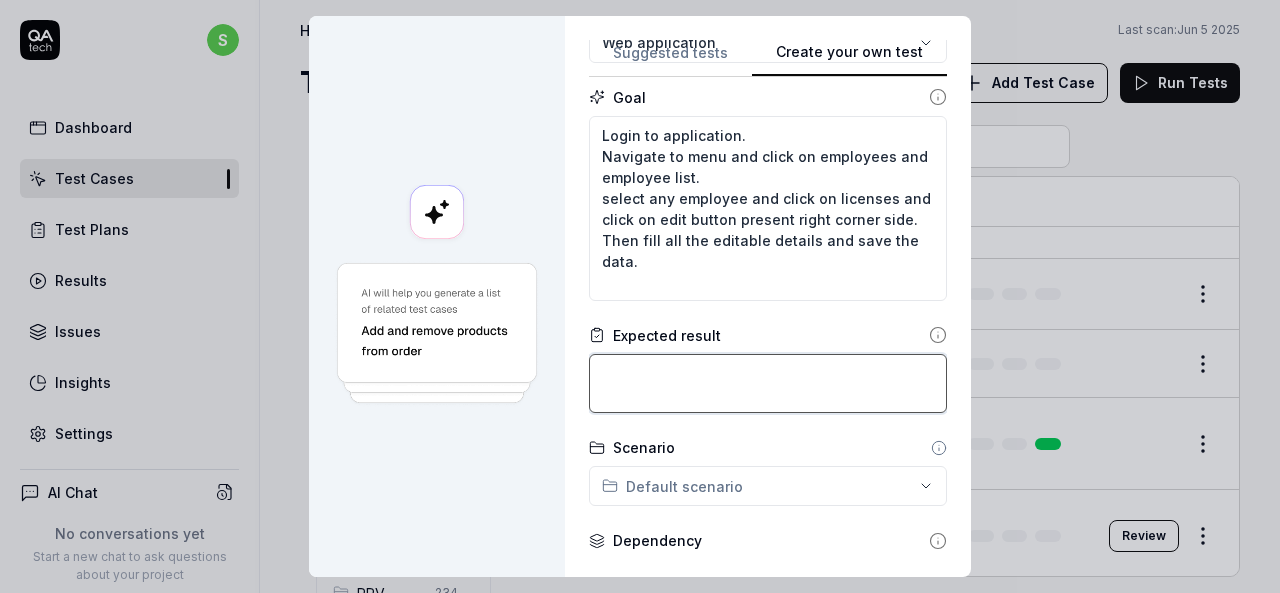 click at bounding box center [768, 383] 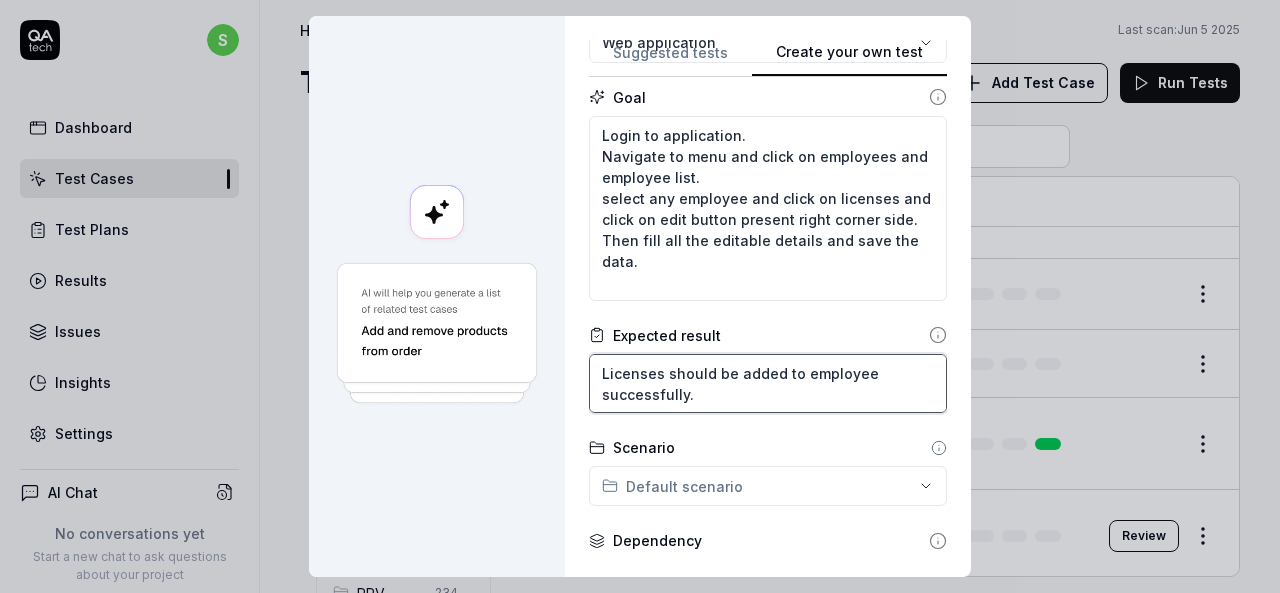 type on "Licenses should be added to employee successfully." 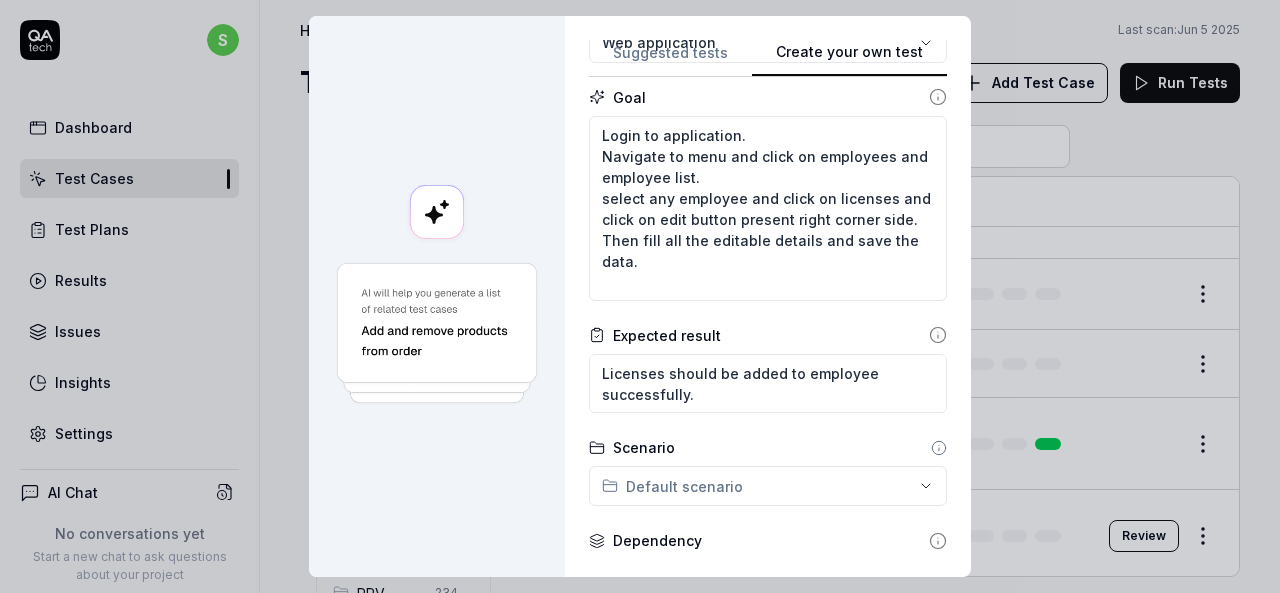 click on "**********" at bounding box center (640, 296) 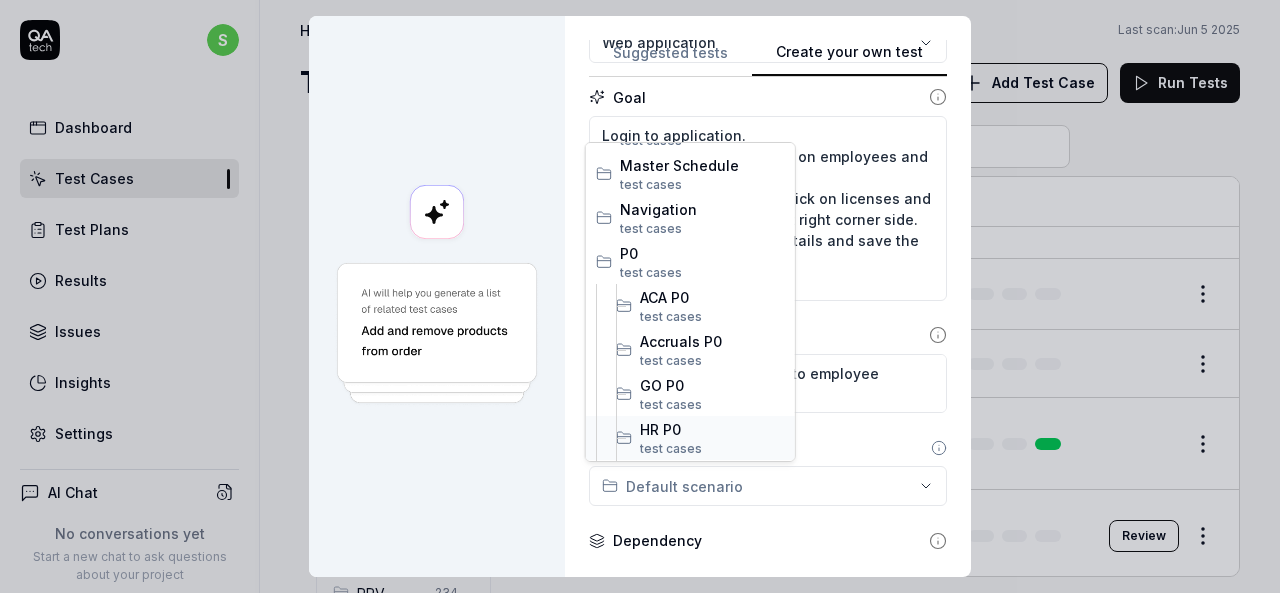 scroll, scrollTop: 200, scrollLeft: 0, axis: vertical 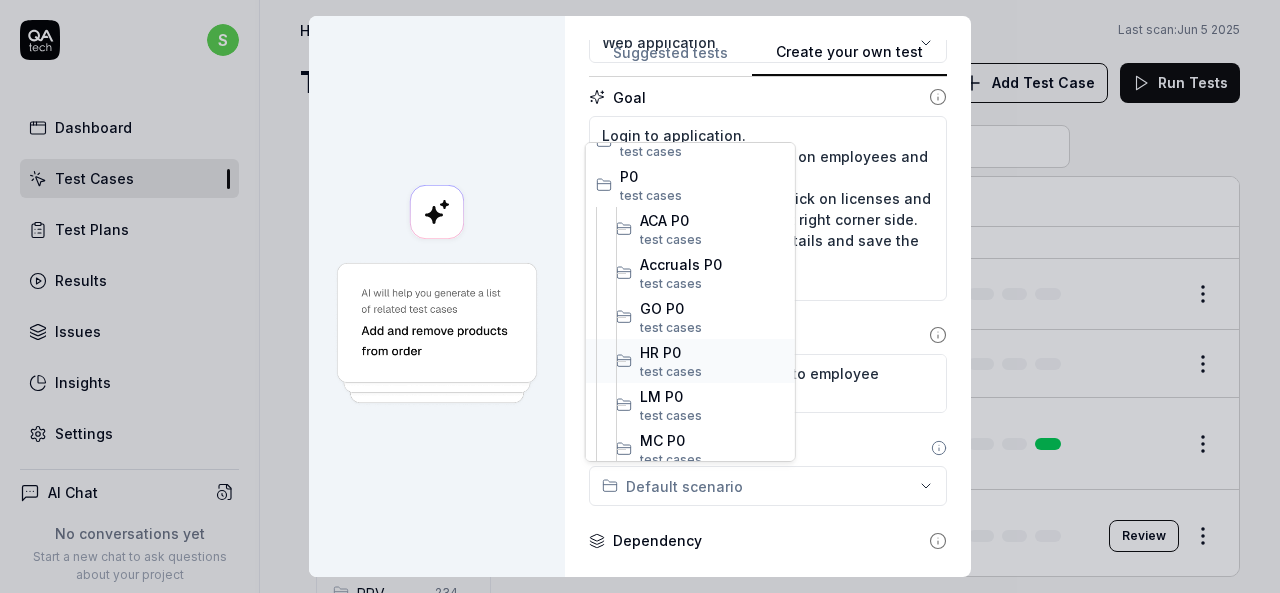 click on "test case s" at bounding box center [712, 372] 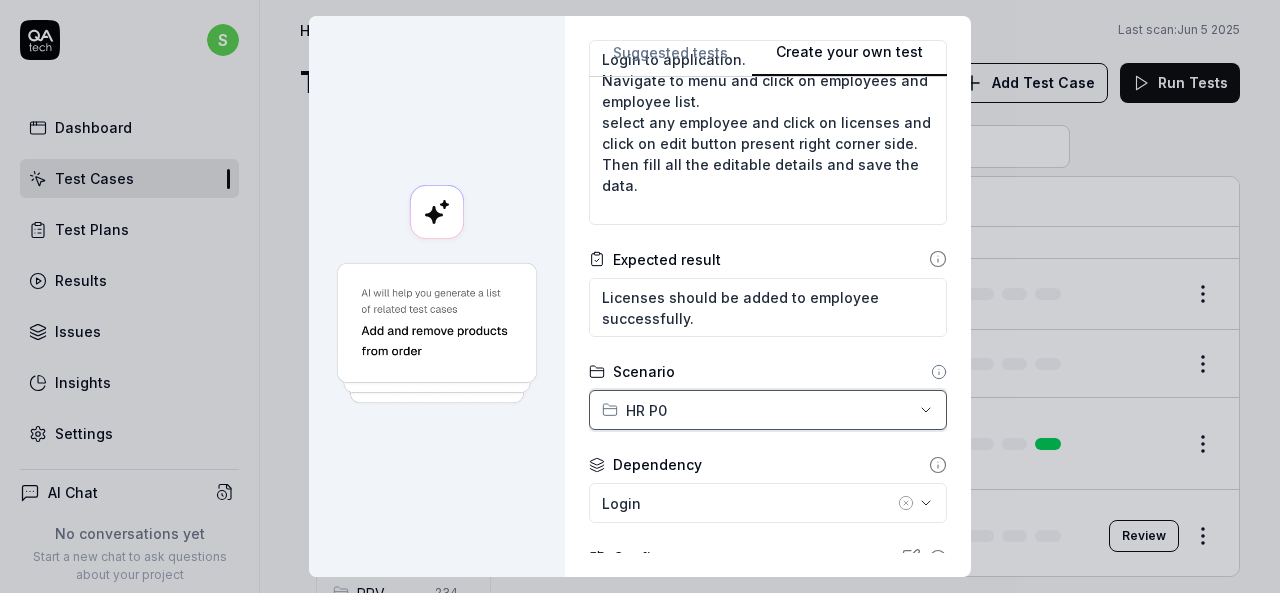 scroll, scrollTop: 400, scrollLeft: 0, axis: vertical 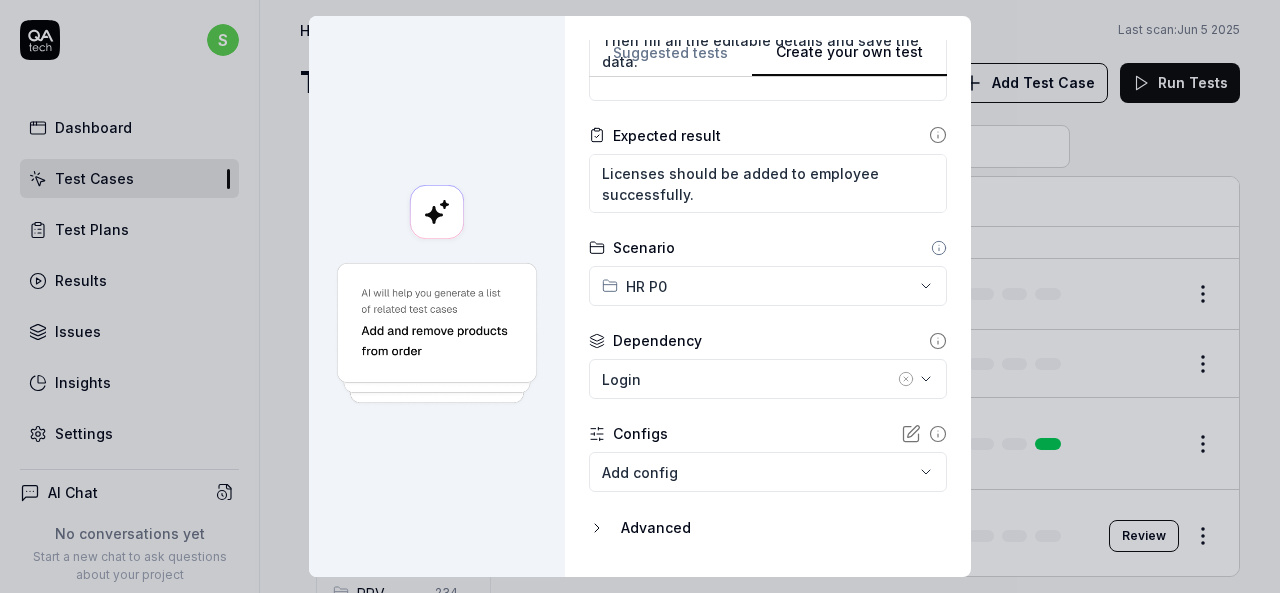 click 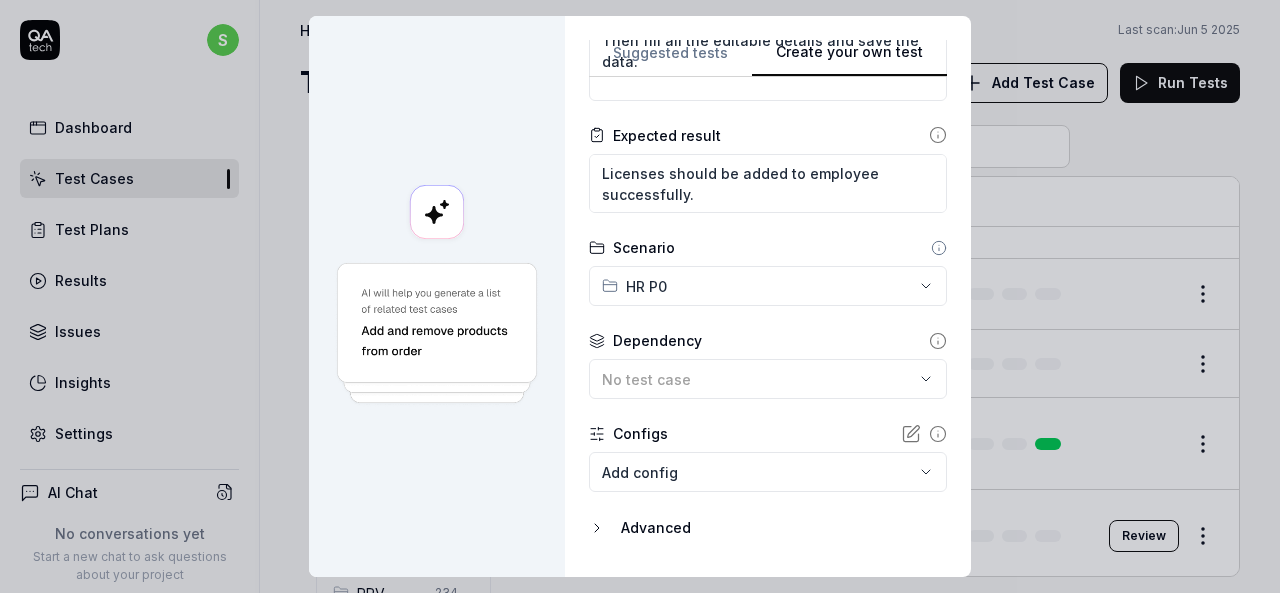 click on "s Dashboard Test Cases Test Plans Results Issues Insights Settings AI Chat No conversations yet Start a new chat to ask questions about your project New Book a call with us Documentation S Smartlinx Smartlinx Solutions Collapse Sidebar Home / All Test Cases / P0 / HR P0 Home / All Test Cases / P0 / HR P0 Last scan:  Jun 5 2025 Test Cases Add Test Case Run Tests All Test Cases 303 Employee Management 10 Login 7 Logout 1 Master Schedule 9 Navigation 3 P0 18 ACA P0 0 Accruals P0 0 GO P0 1 HR P0 7 LM P0 0 MC P0 0 PBJ P0 1 SO P0 9 SPOT P0 0 TA P0 0 PPV 234 ACA PPV 20 Accruals PPV 35 GO PPV 13 HR PPV 31 LM PPV 7 MC PPV 7 PBJ PPV 22 SO PPV 56 Spotlight PPV 3 TA PPV 40 Reporting 3 Schedule Optimizer 1 Screen Loads 7 Time & Attendance 6 Filters Name Status Last Run P0 HR P0 Add agency employee STG01 Active Edit Add back ground check to an employee STG01 Active Edit Add certifications to an employee STG01 Active Edit Add documents to an employee STG01 Active Edit Add employee STG01 Active Edit STG01 Active Edit STG01" at bounding box center (640, 296) 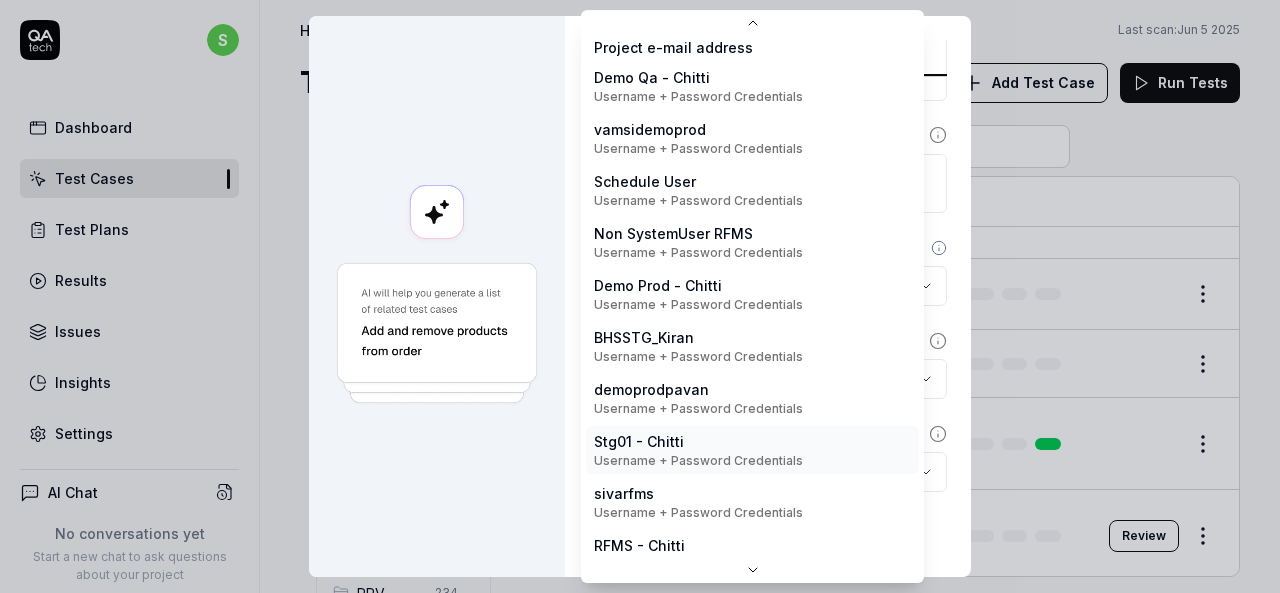 scroll, scrollTop: 419, scrollLeft: 0, axis: vertical 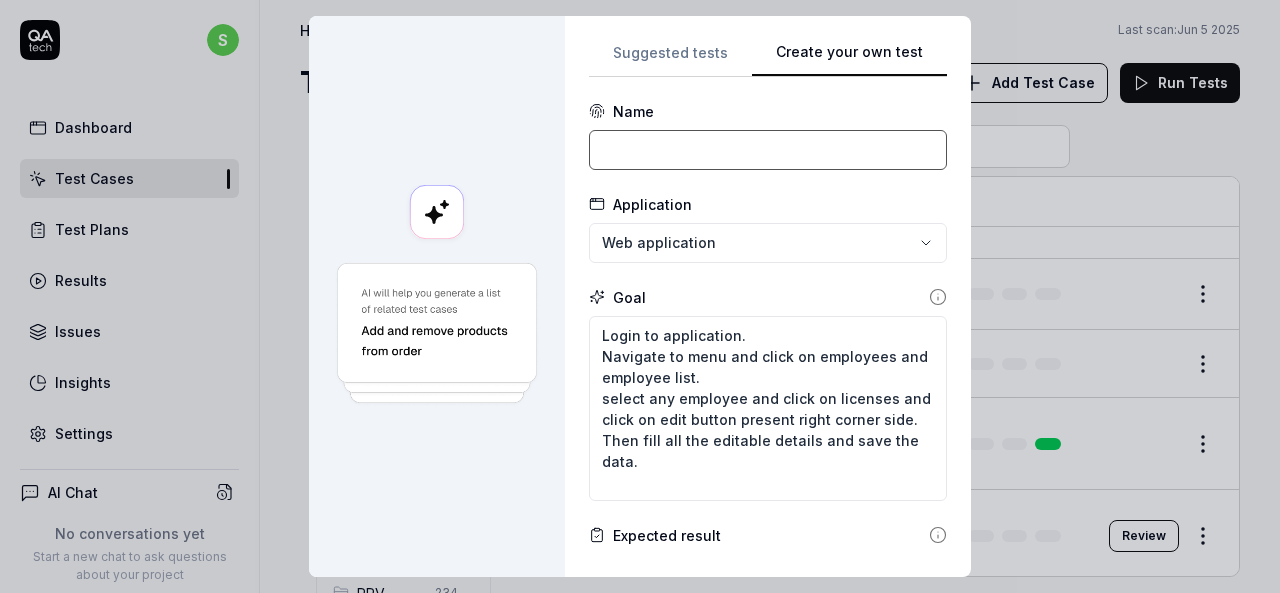 click at bounding box center [768, 150] 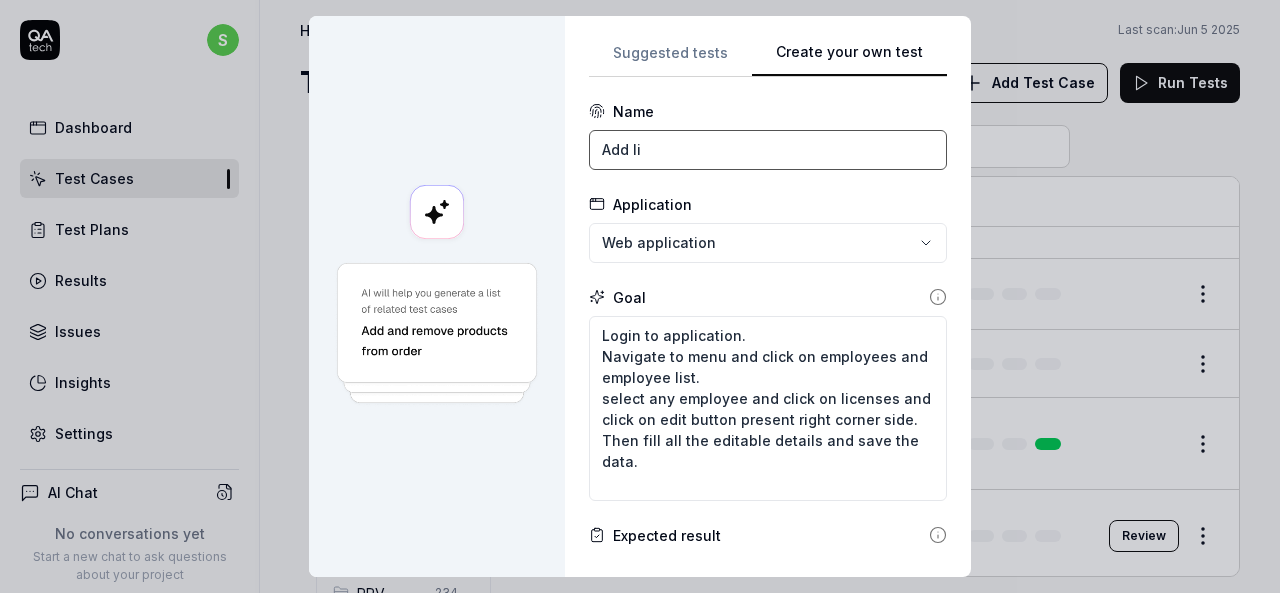 type on "Add License to an employee" 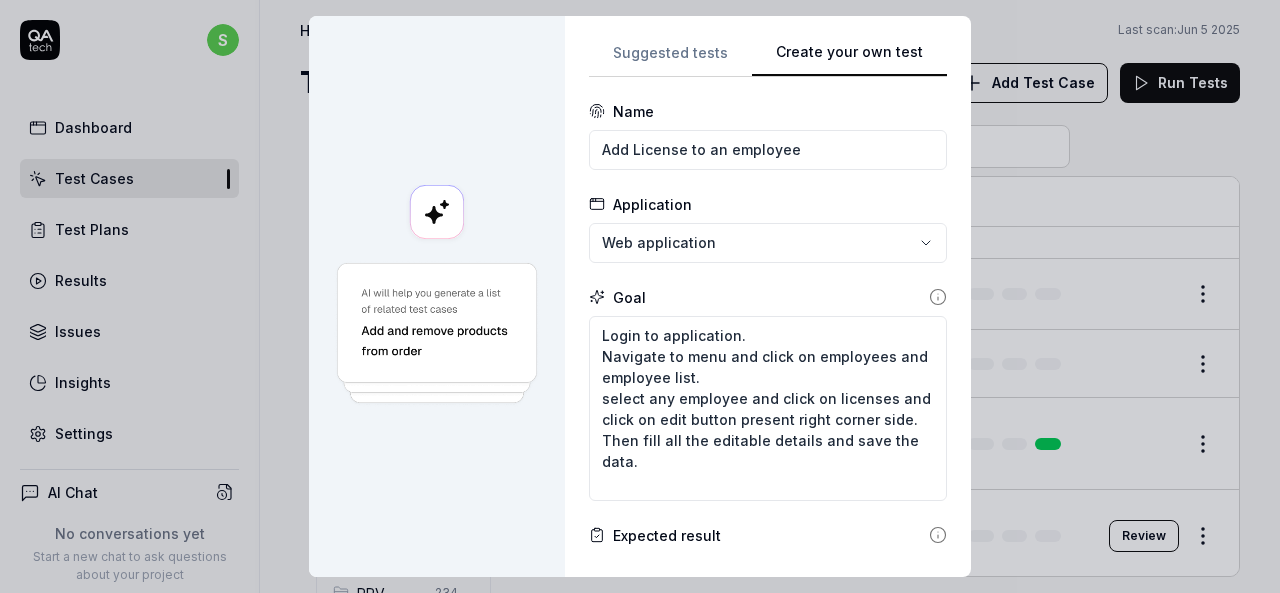 click on "**********" at bounding box center (640, 296) 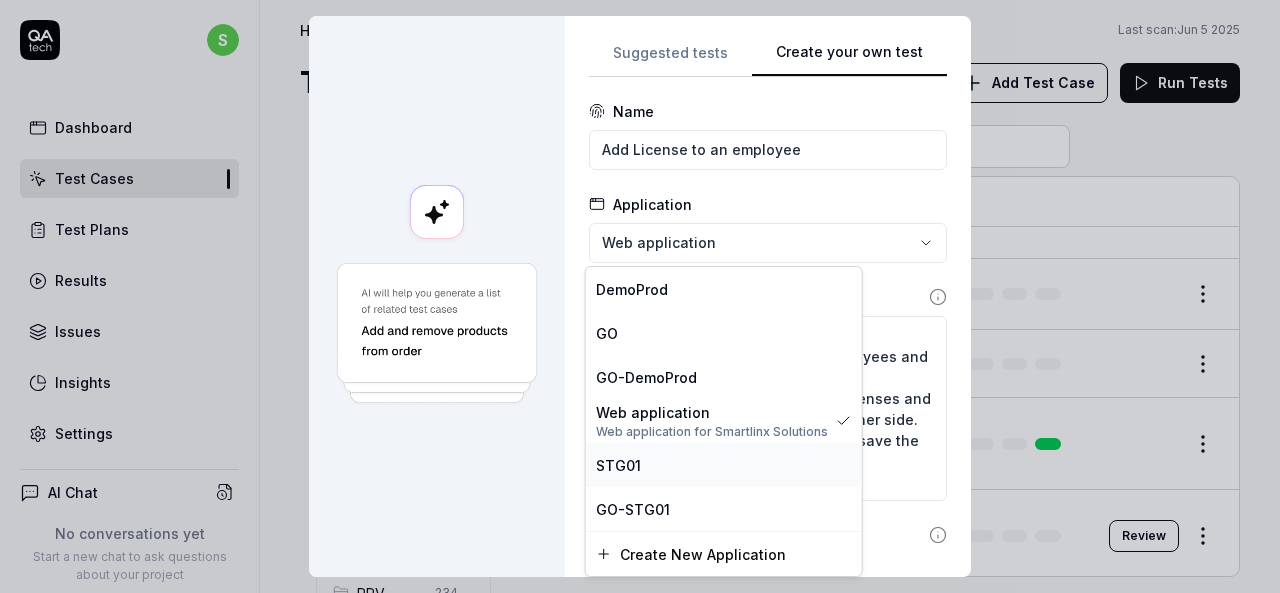 click on "STG01" at bounding box center [724, 465] 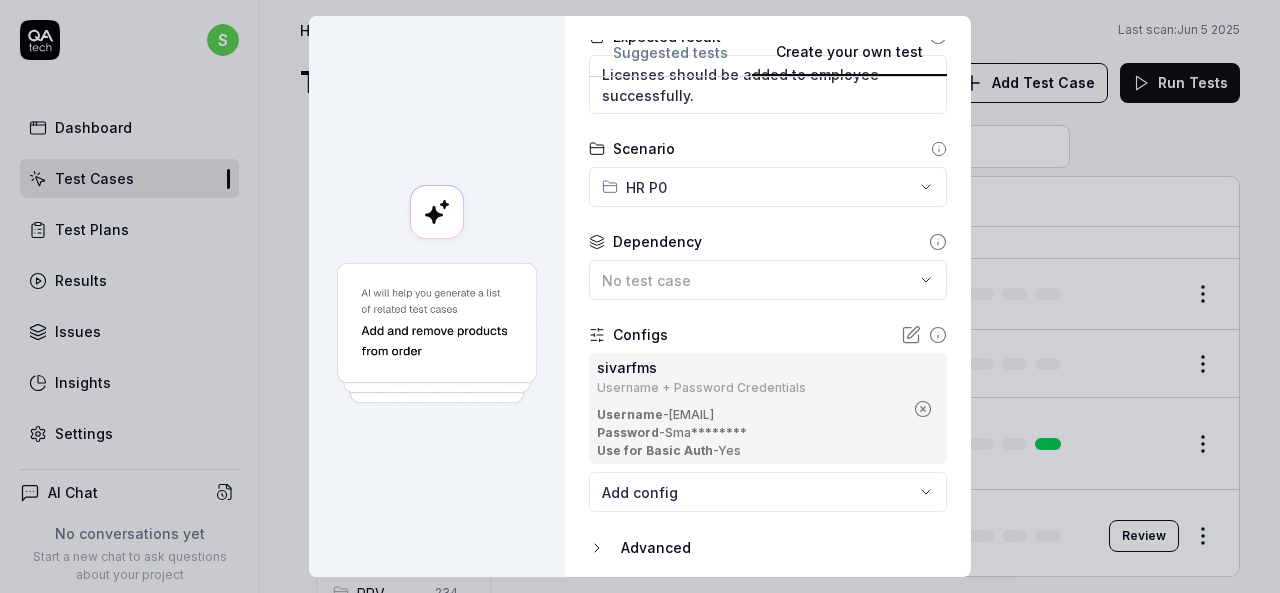 scroll, scrollTop: 569, scrollLeft: 0, axis: vertical 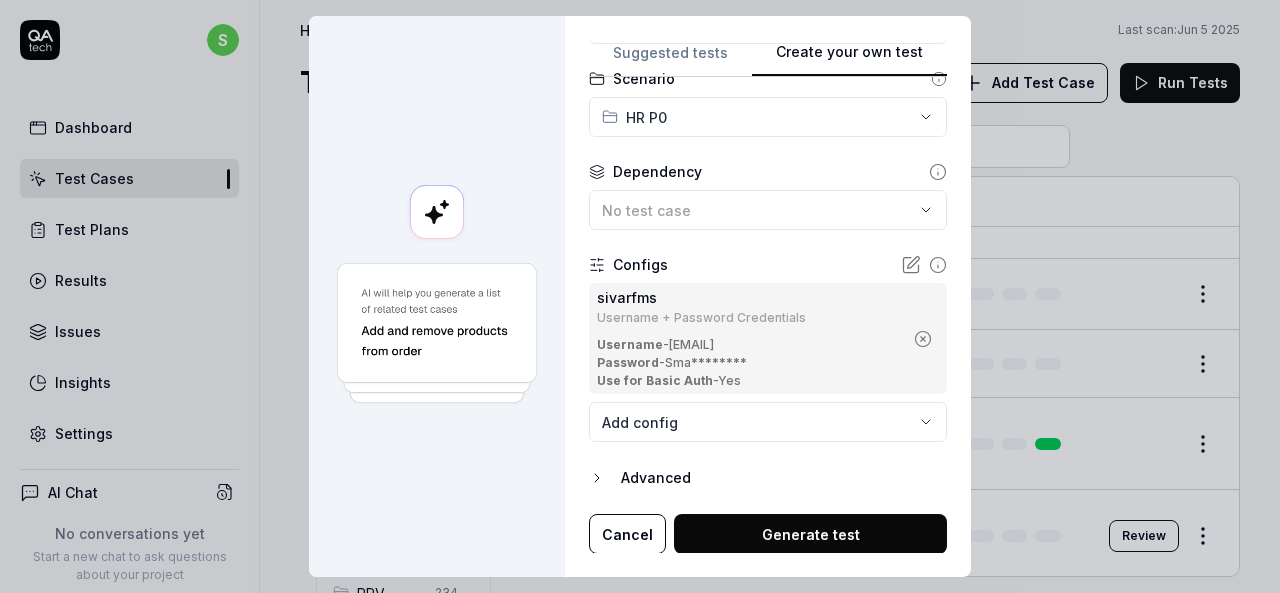 click on "Generate test" at bounding box center [810, 534] 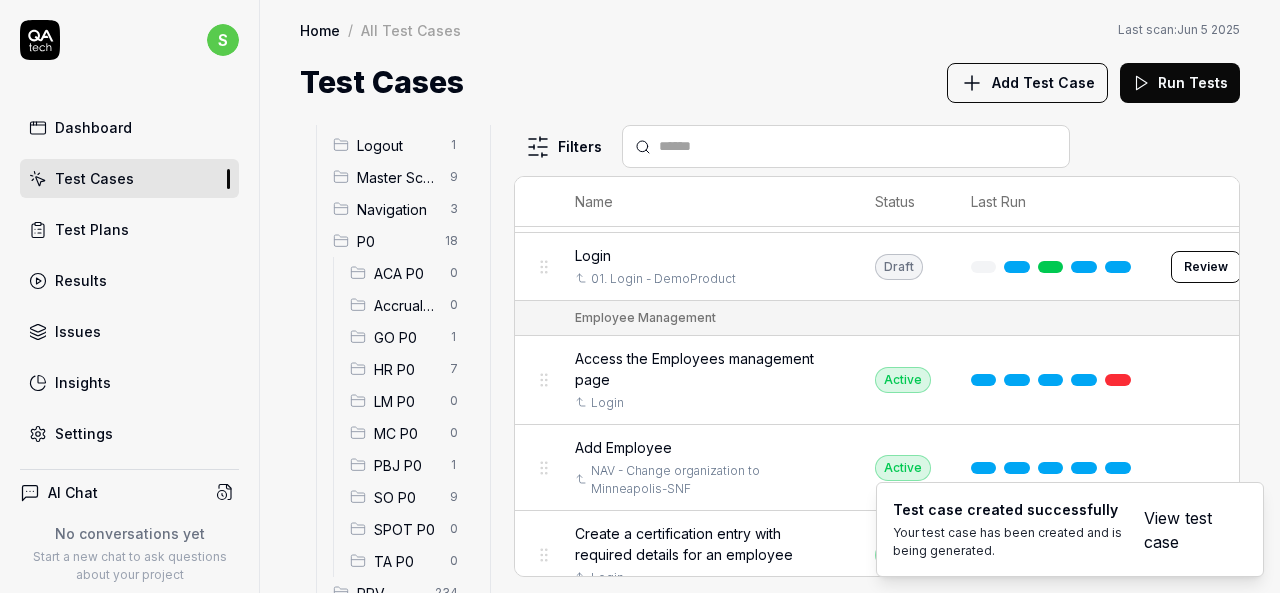 scroll, scrollTop: 3221, scrollLeft: 0, axis: vertical 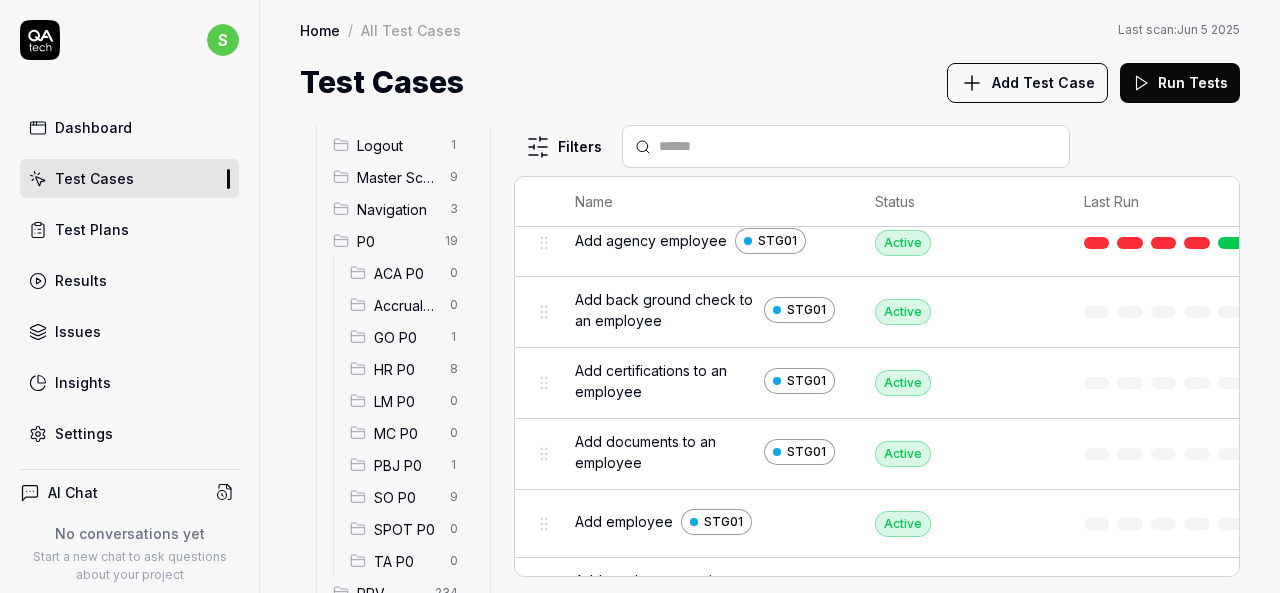 click on "HR P0" at bounding box center (406, 369) 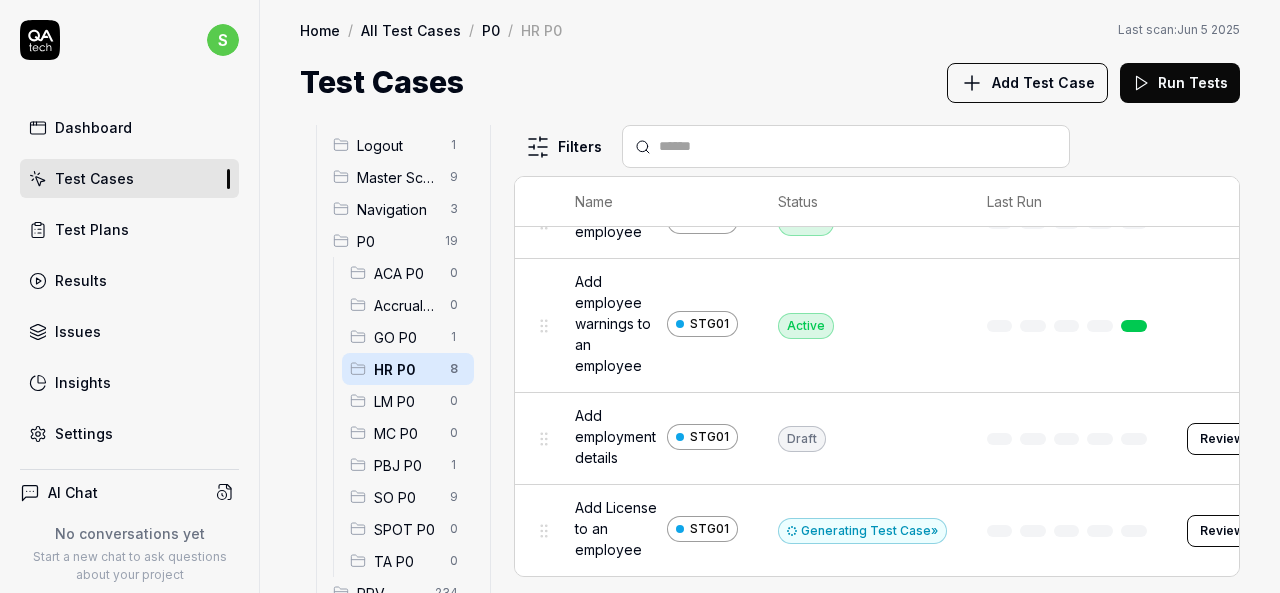 scroll, scrollTop: 46, scrollLeft: 0, axis: vertical 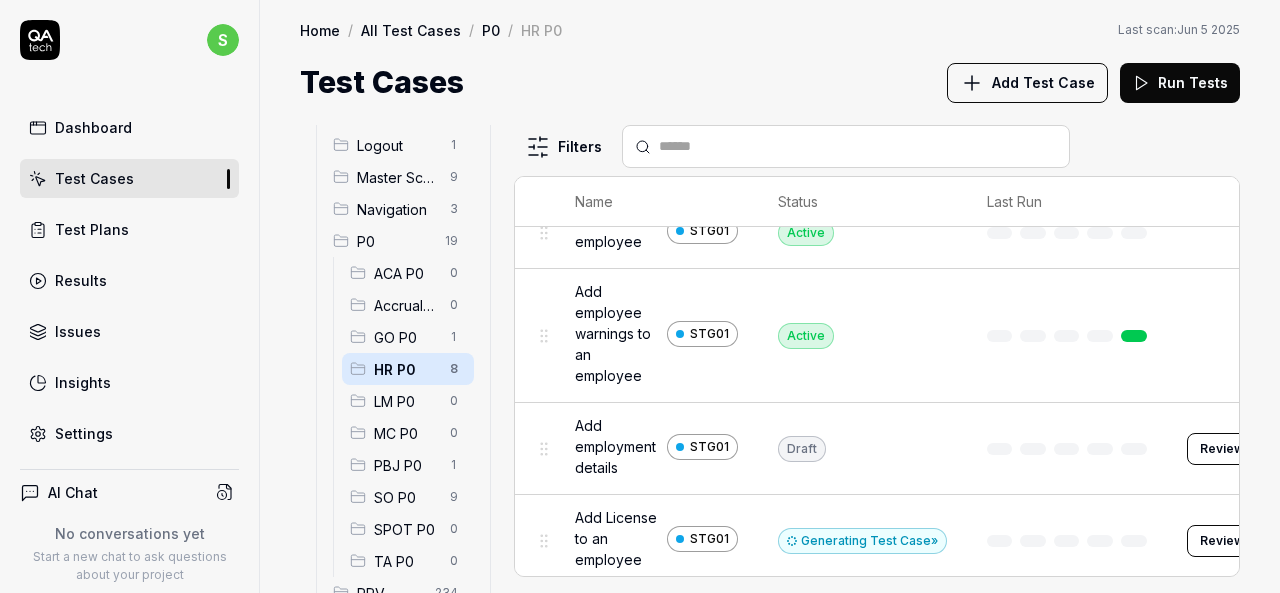 click on "Review" at bounding box center (1222, 449) 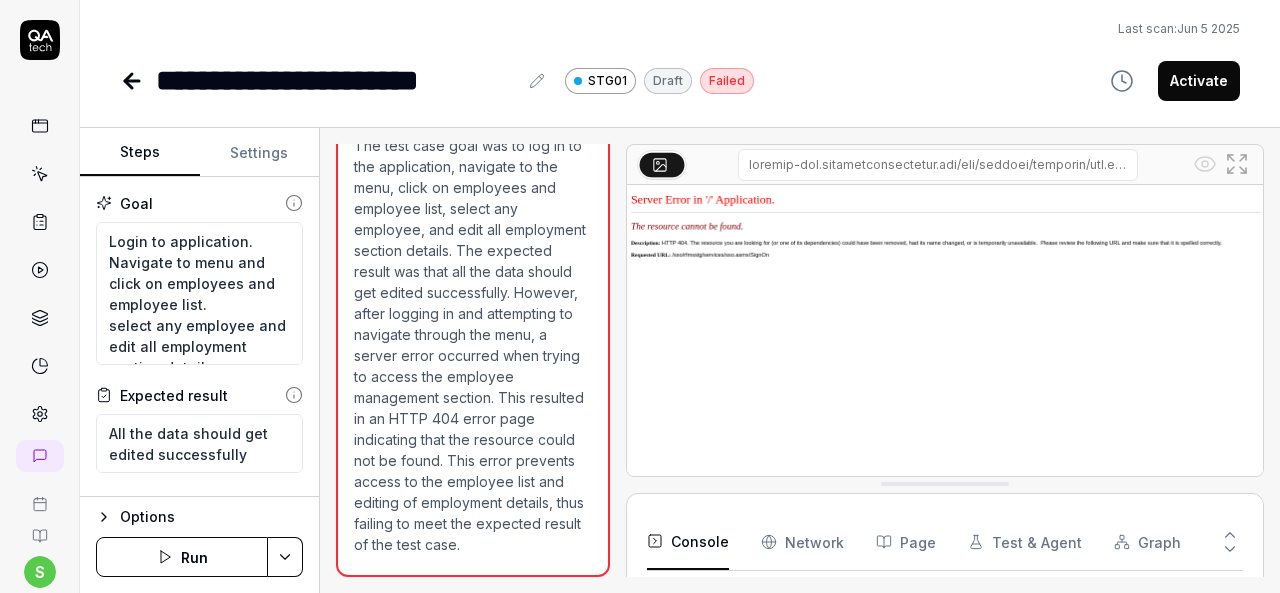 scroll, scrollTop: 1442, scrollLeft: 0, axis: vertical 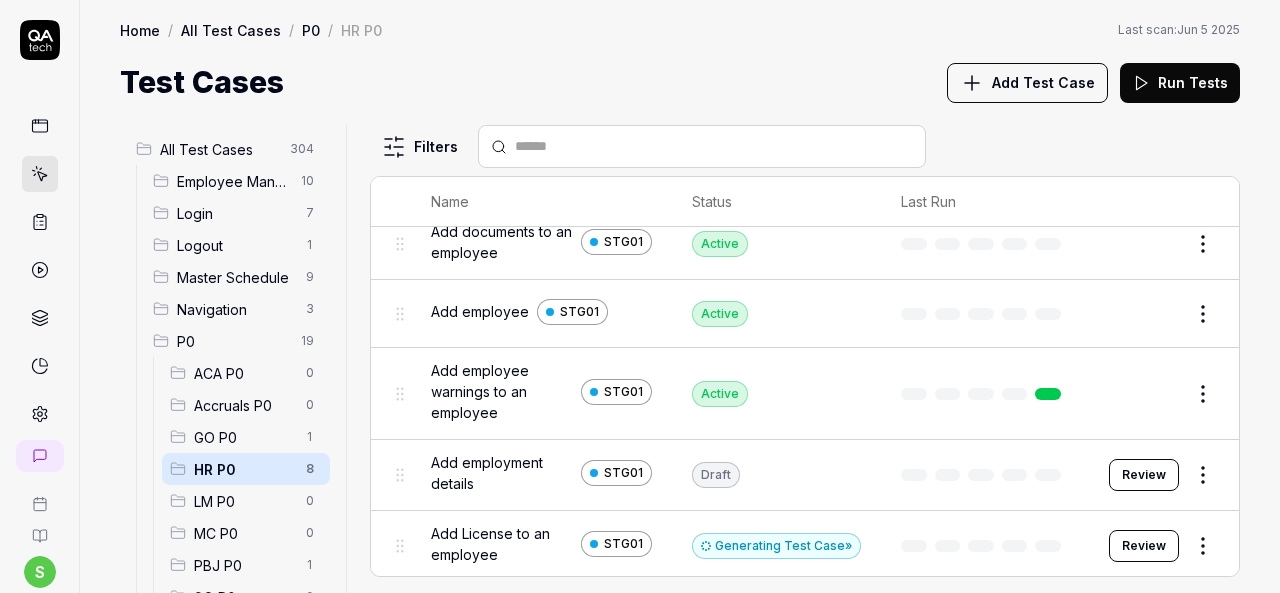 click on "Generating Test Case  »" at bounding box center (776, 546) 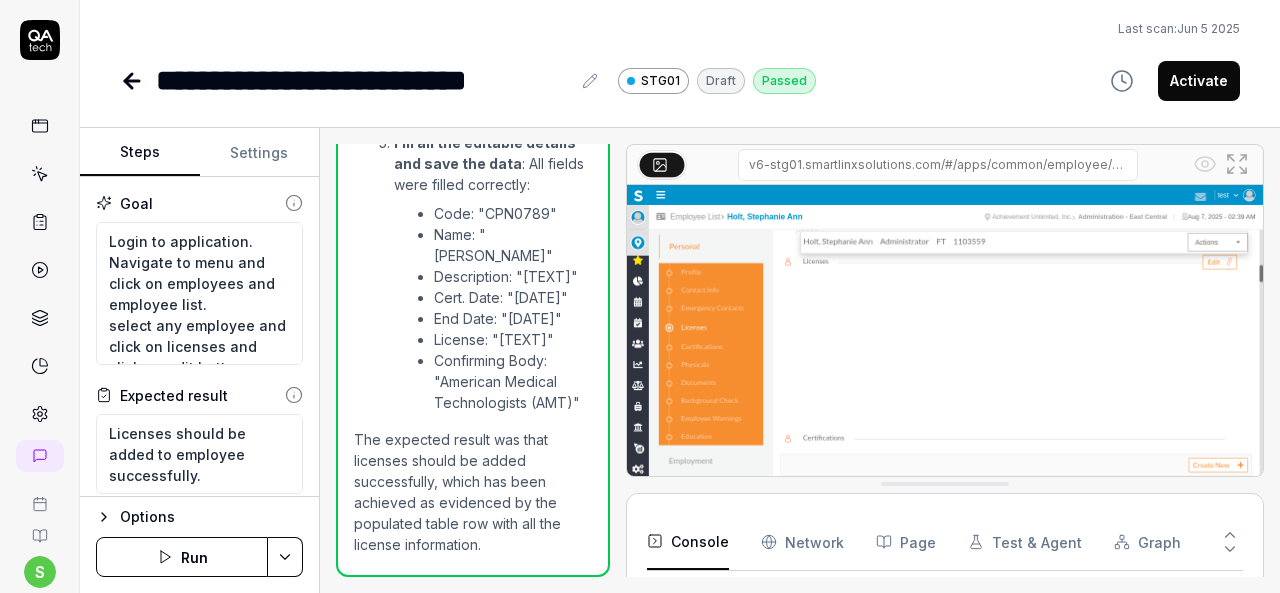 scroll, scrollTop: 3851, scrollLeft: 0, axis: vertical 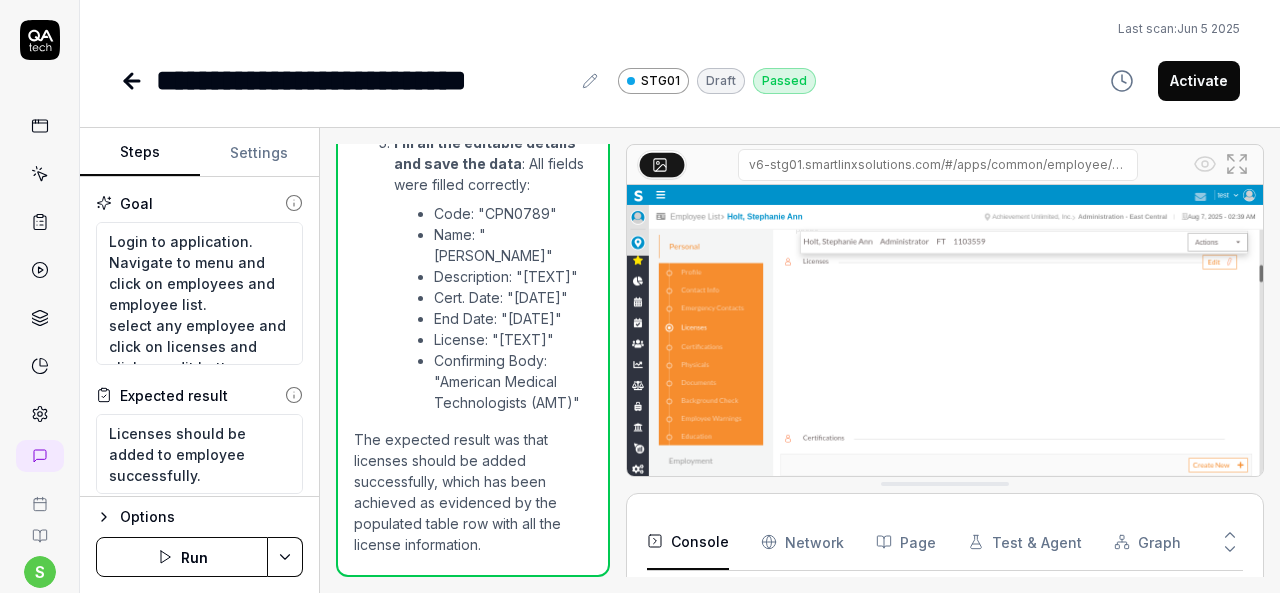 click on "Activate" at bounding box center [1199, 81] 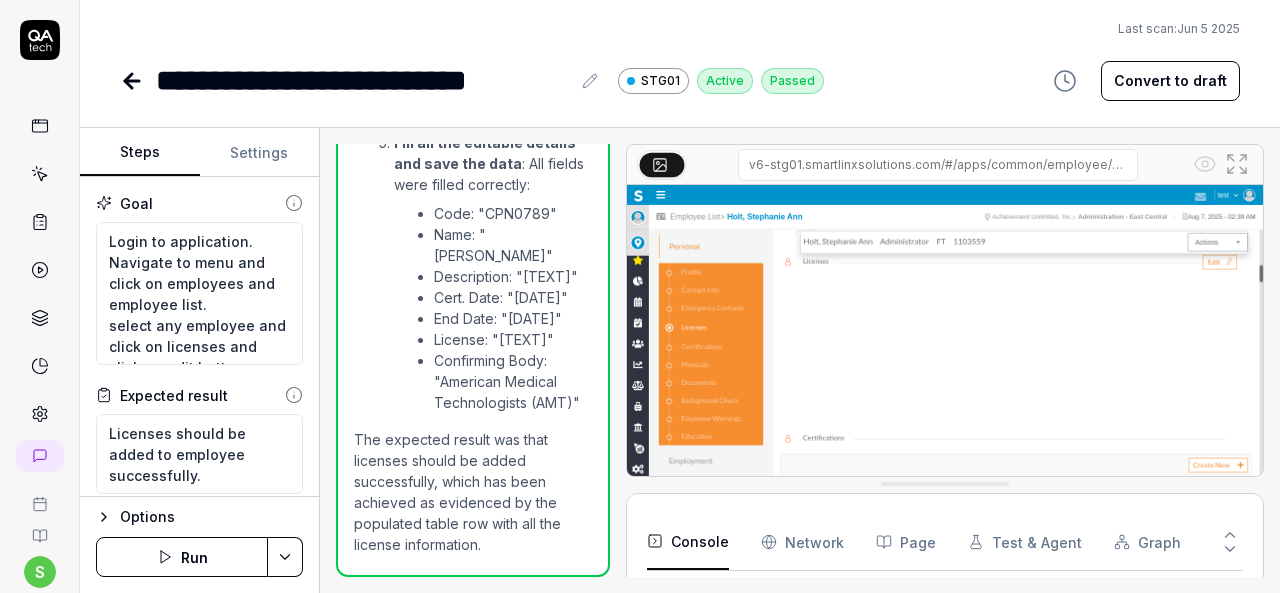 click 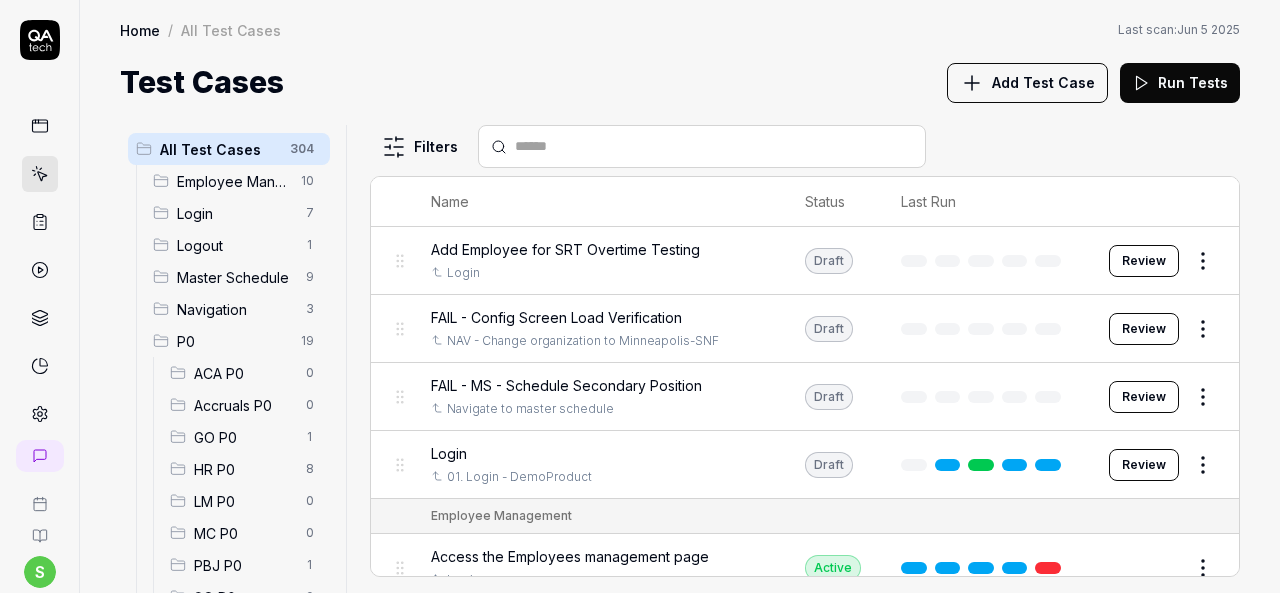 click on "HR P0" at bounding box center (244, 469) 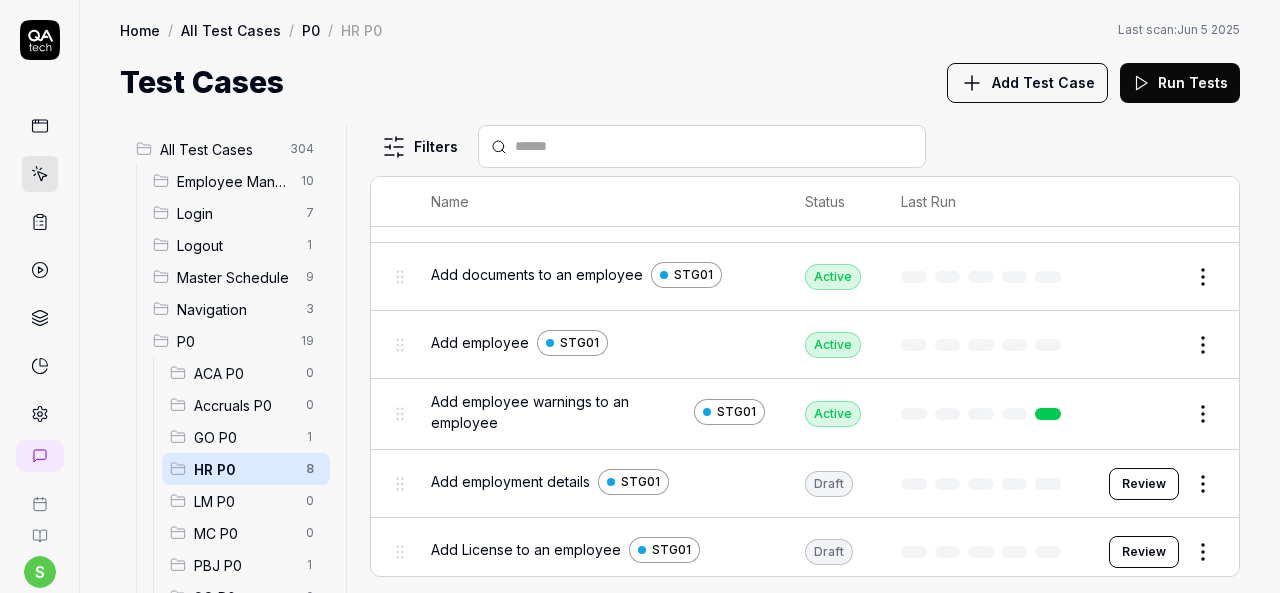 scroll, scrollTop: 230, scrollLeft: 0, axis: vertical 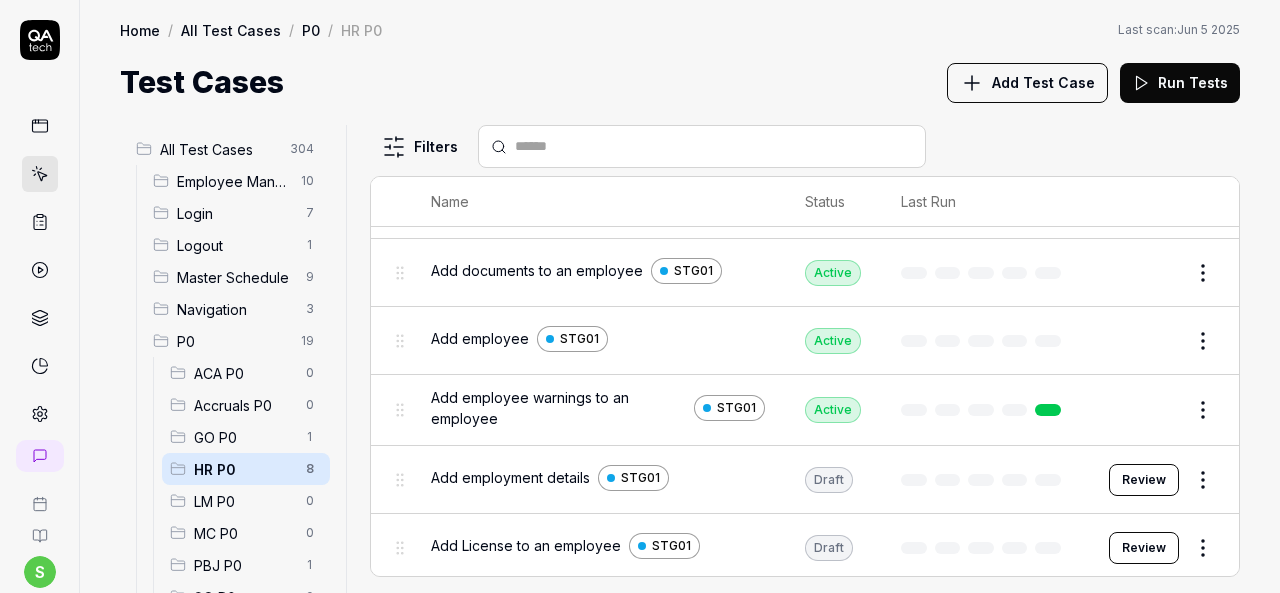 click on "Review" at bounding box center (1144, 480) 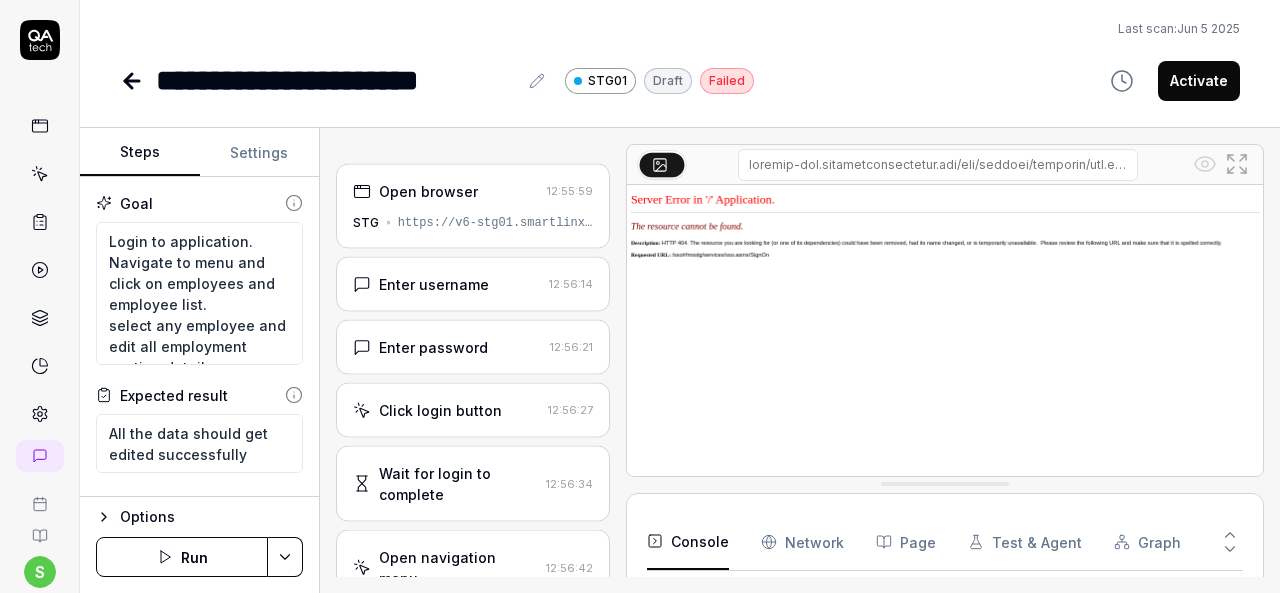 scroll, scrollTop: 836, scrollLeft: 0, axis: vertical 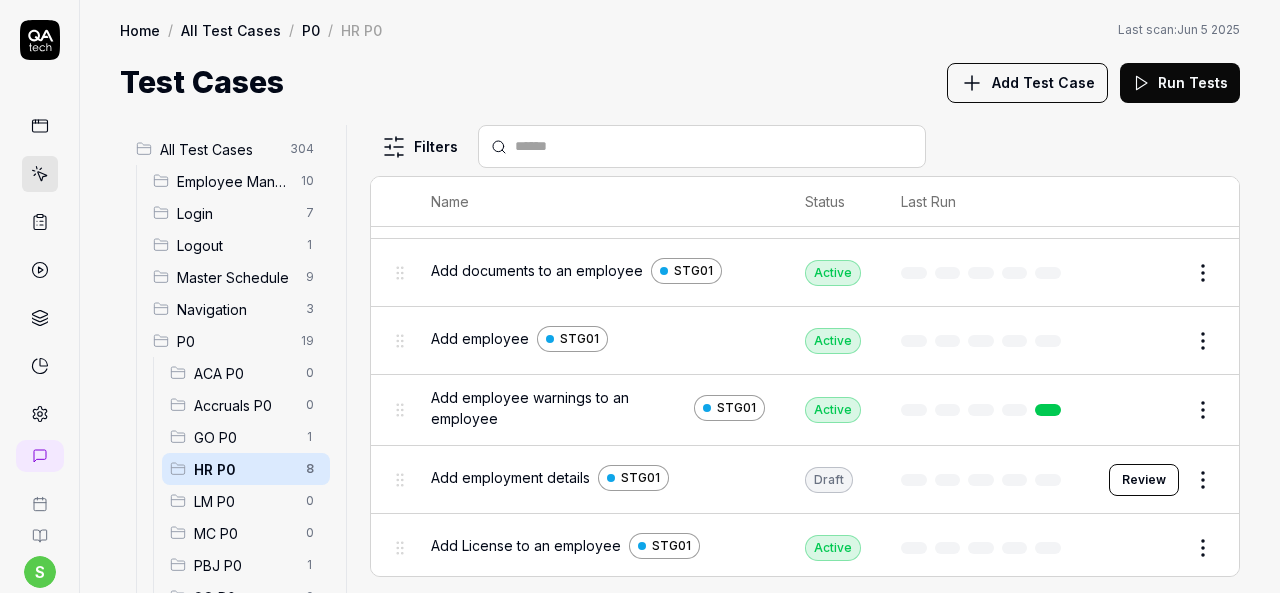 click on "Add employment details" at bounding box center (510, 477) 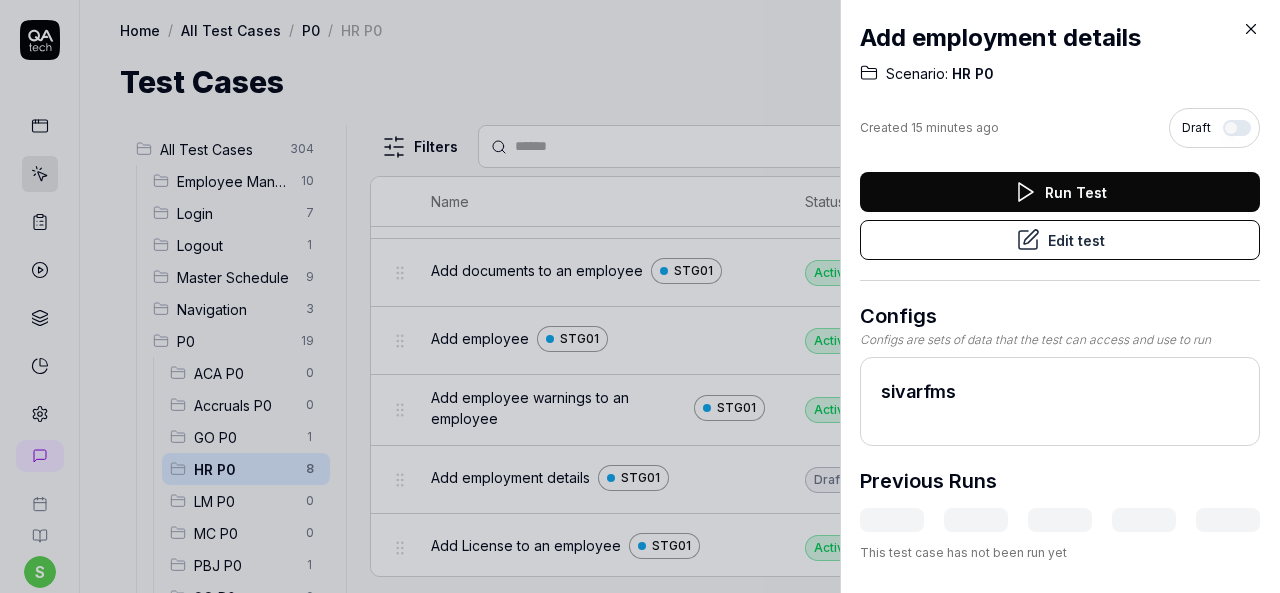 click on "Run Test" at bounding box center (1060, 192) 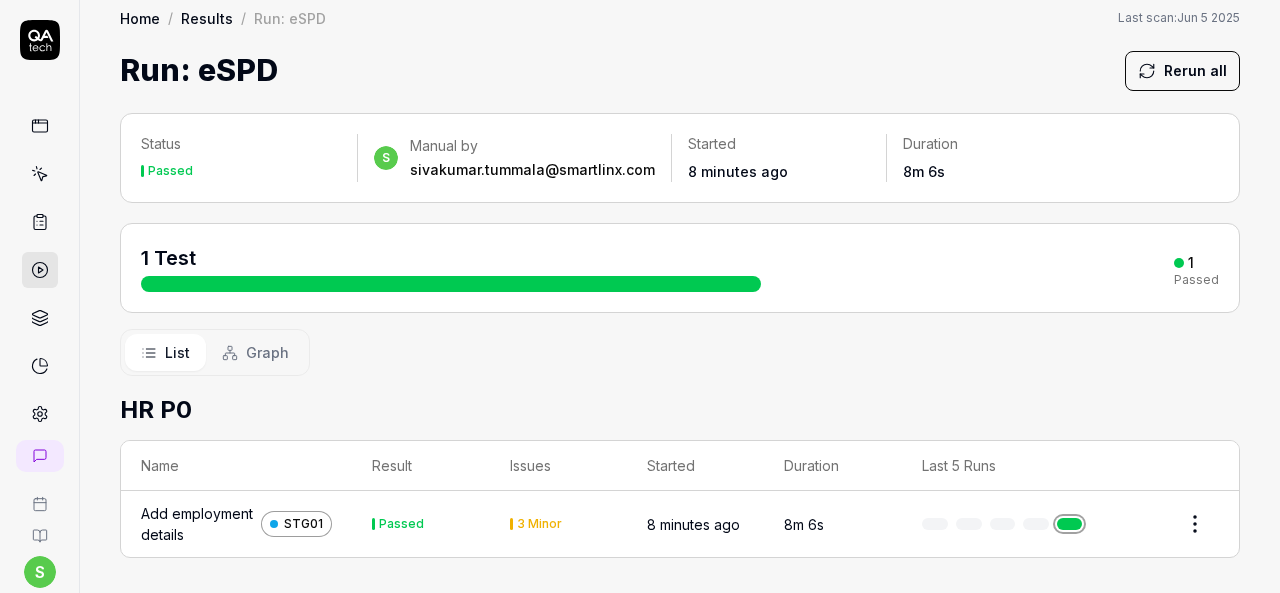 scroll, scrollTop: 14, scrollLeft: 0, axis: vertical 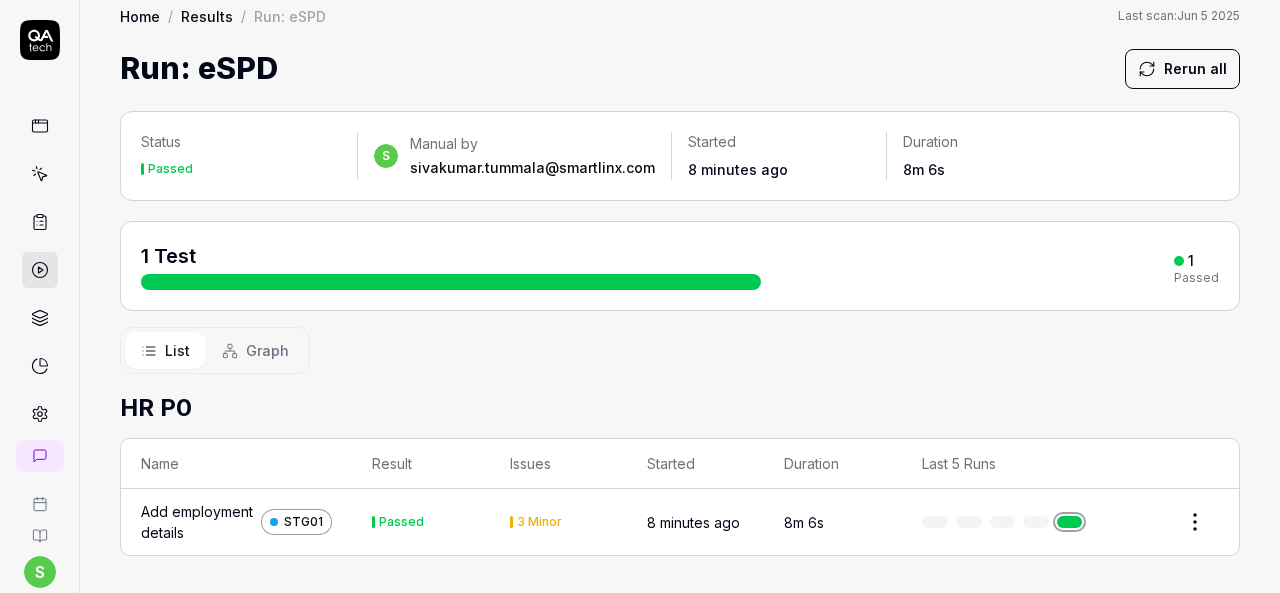 click on "Add employment details" at bounding box center [197, 522] 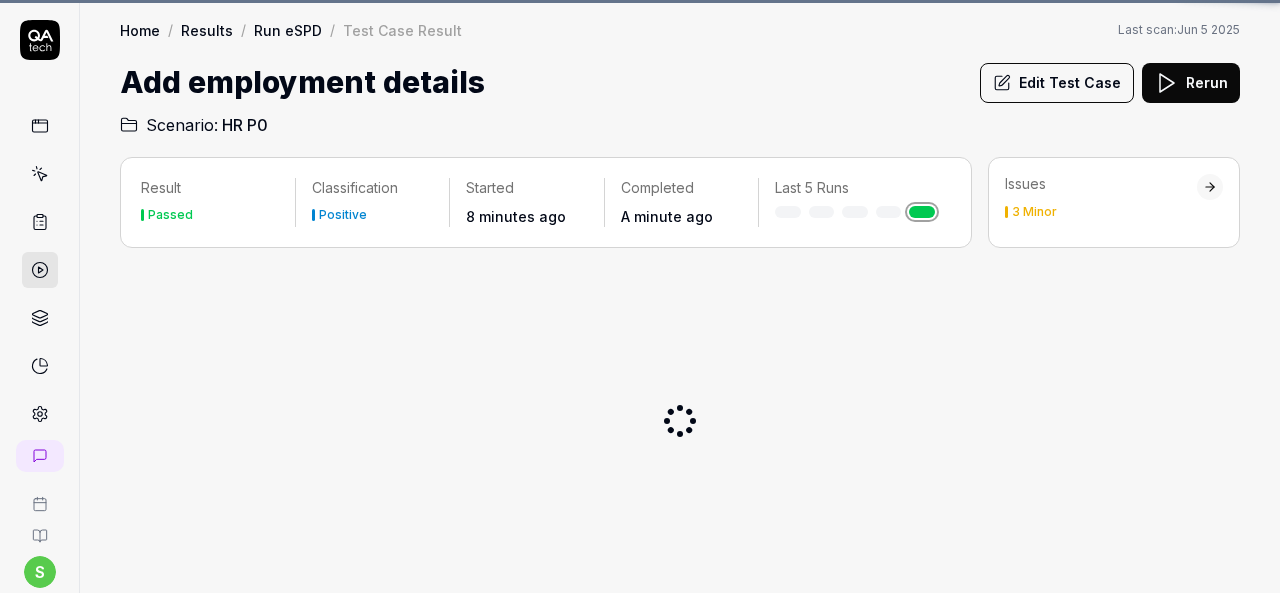 scroll, scrollTop: 0, scrollLeft: 0, axis: both 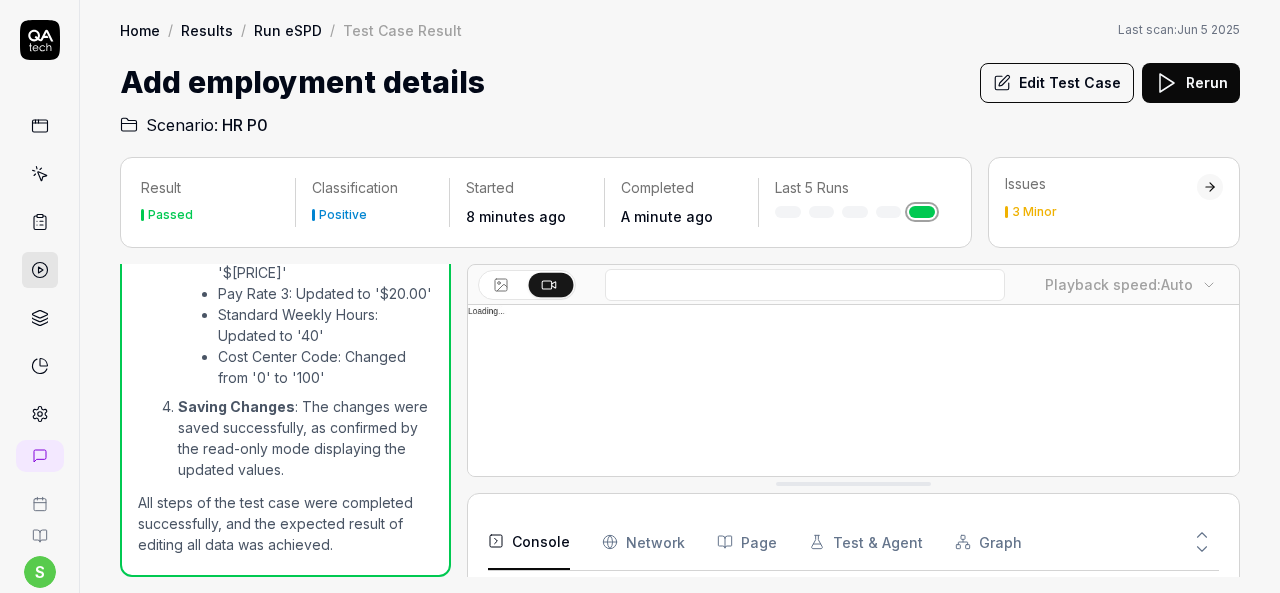 click on "Edit Test Case" at bounding box center [1057, 83] 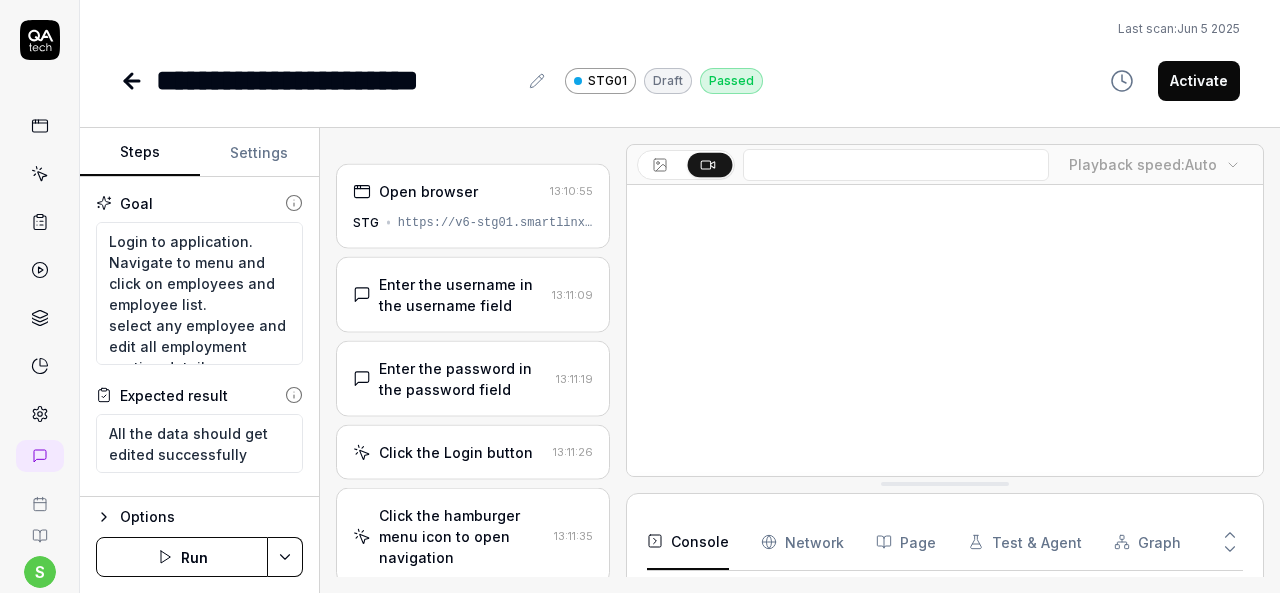 scroll, scrollTop: 340, scrollLeft: 0, axis: vertical 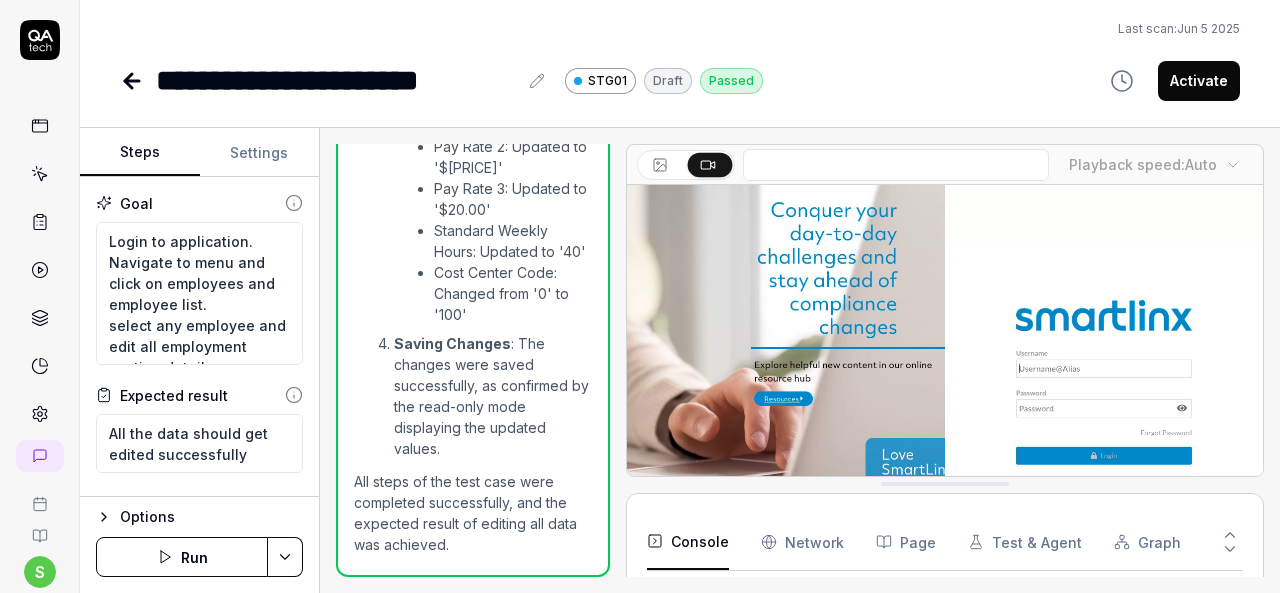 click on "Activate" at bounding box center [1199, 81] 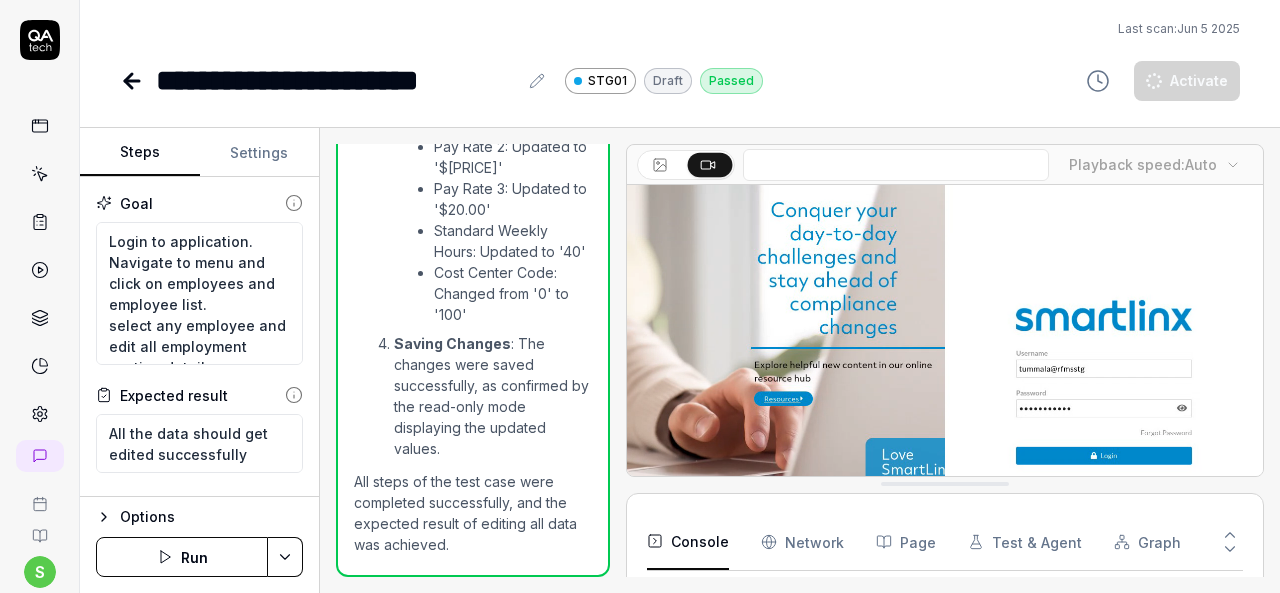 click 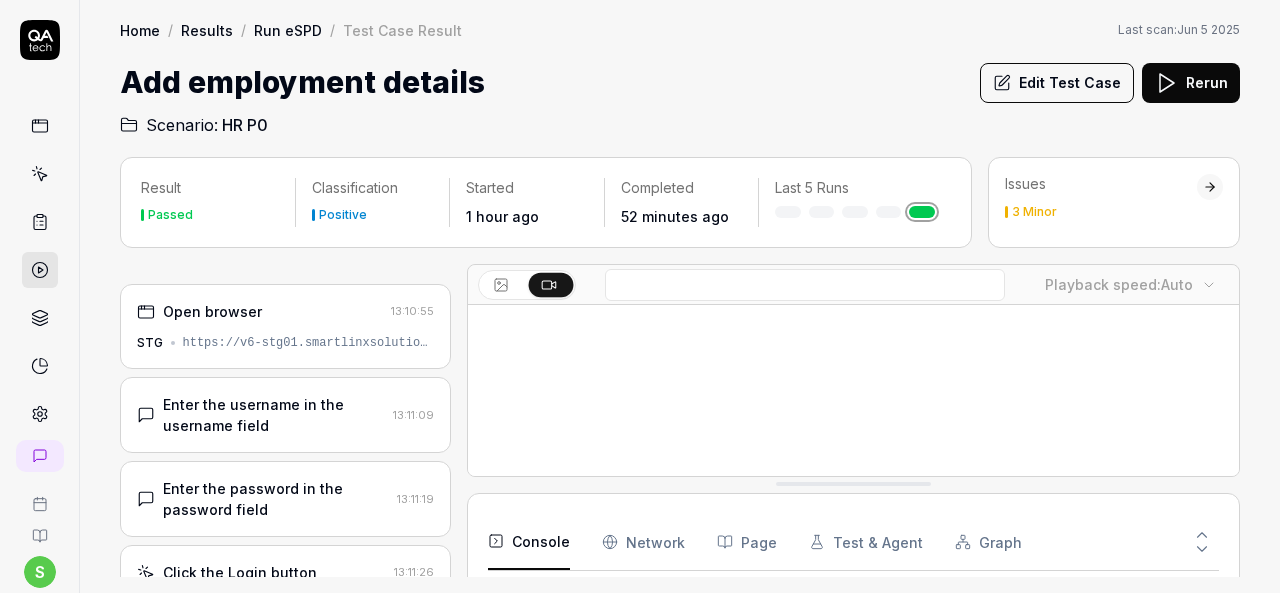 scroll, scrollTop: 494, scrollLeft: 0, axis: vertical 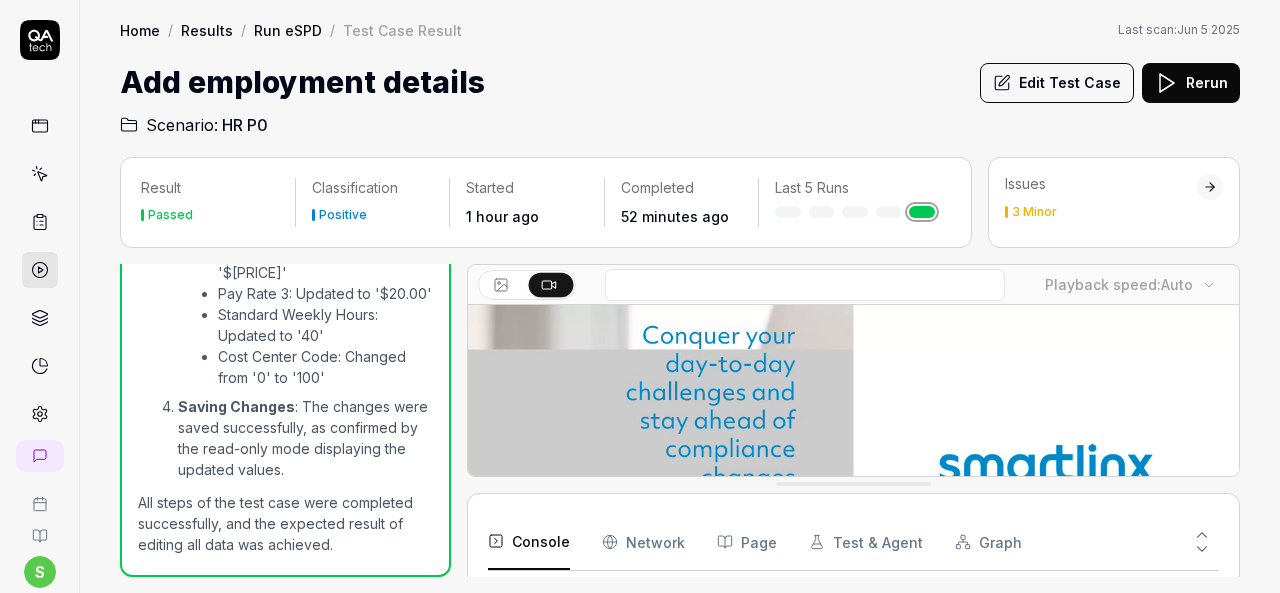 click 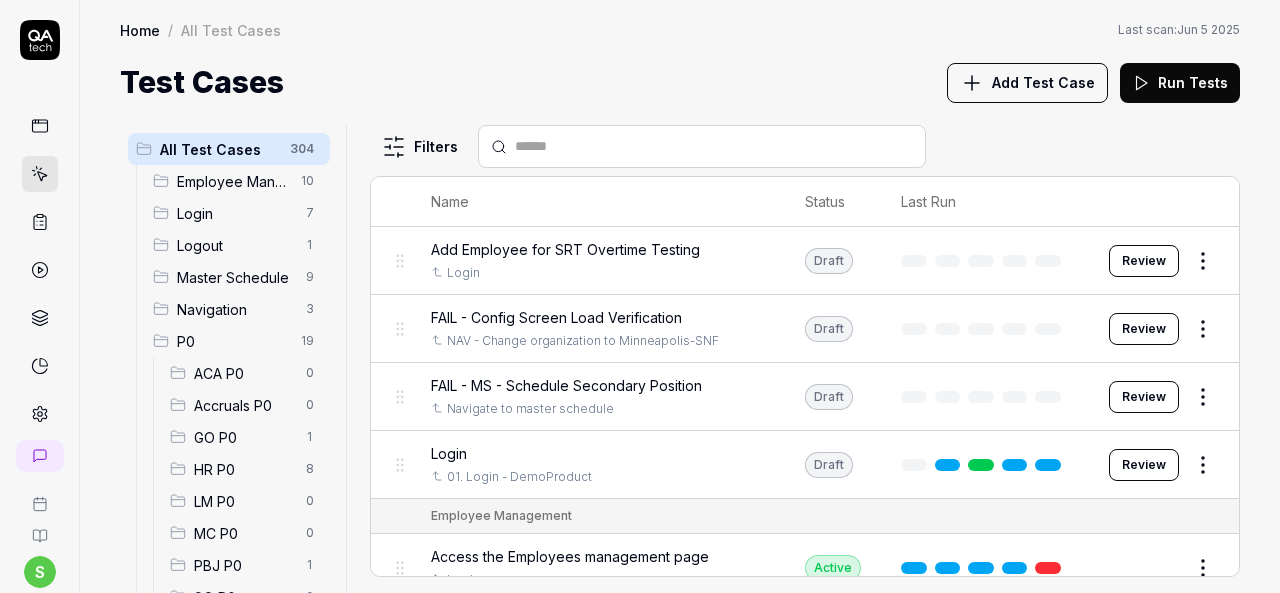 scroll, scrollTop: 100, scrollLeft: 0, axis: vertical 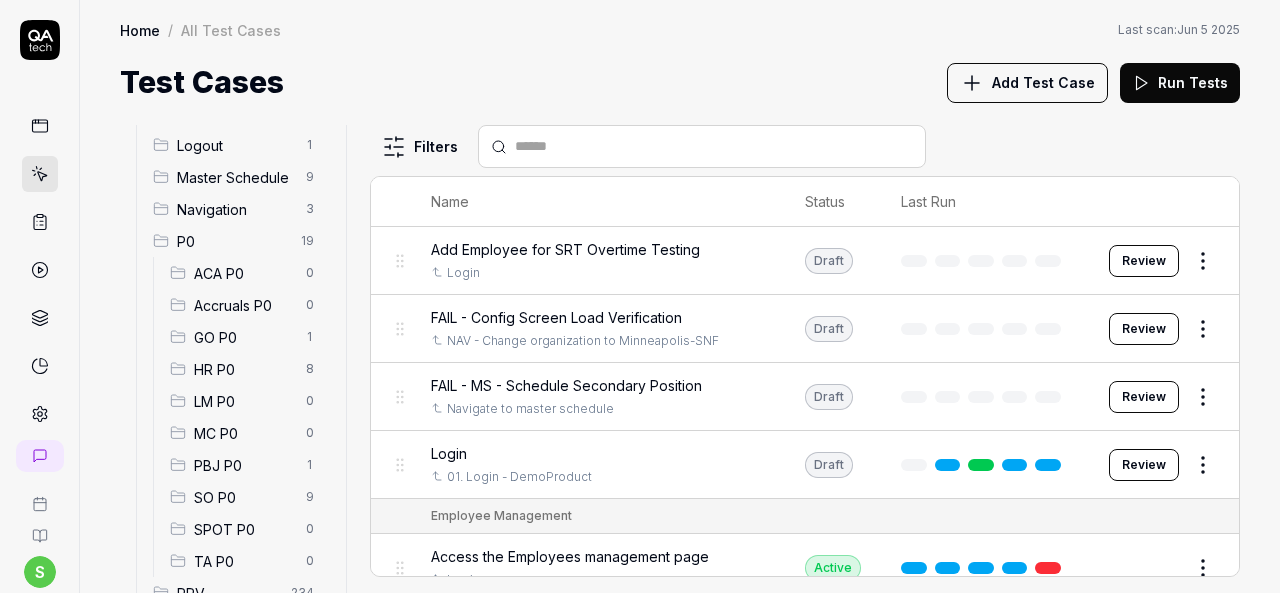 click on "HR P0" at bounding box center [244, 369] 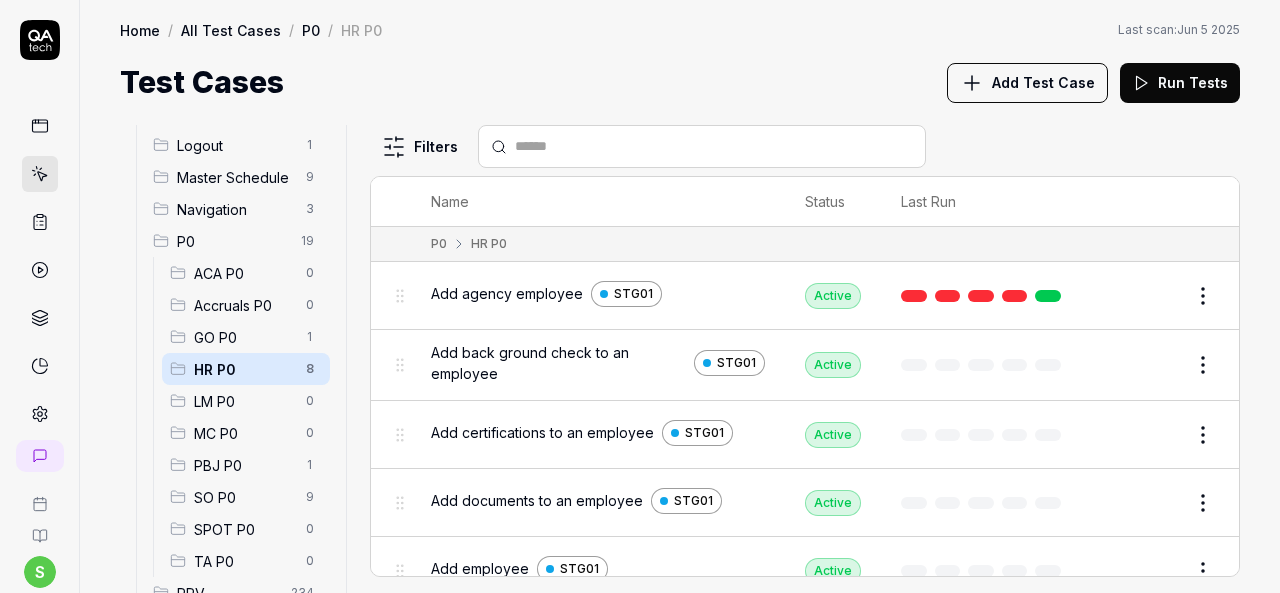 click on "Add Test Case" at bounding box center [1027, 83] 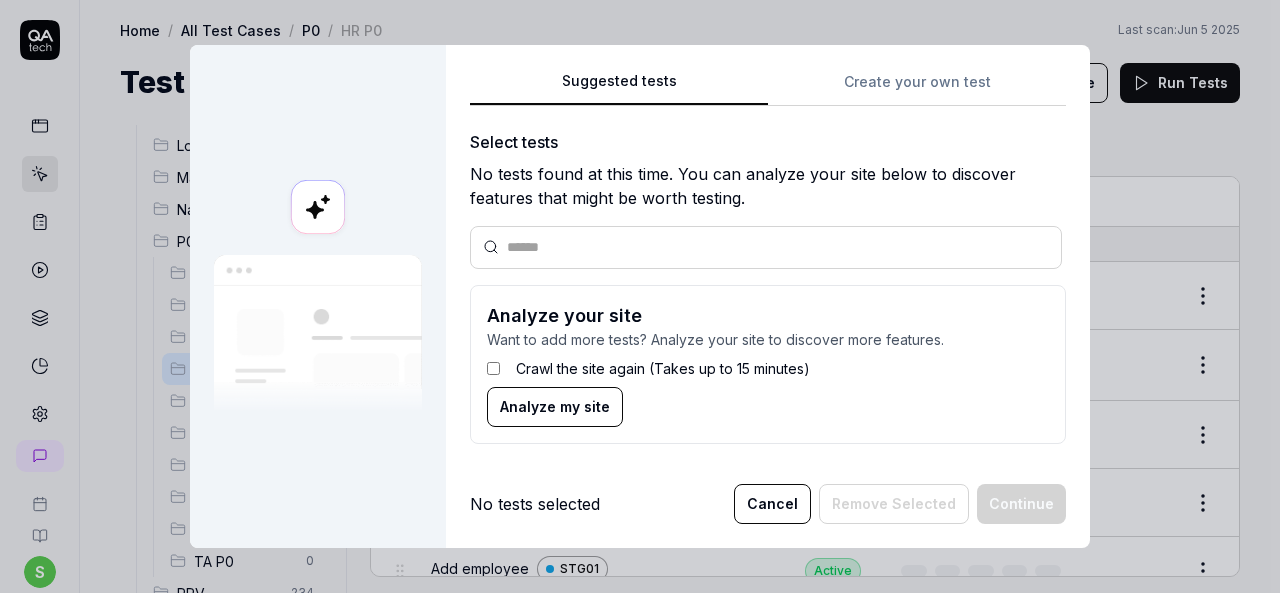 click on "Suggested tests Create your own test" at bounding box center (768, 87) 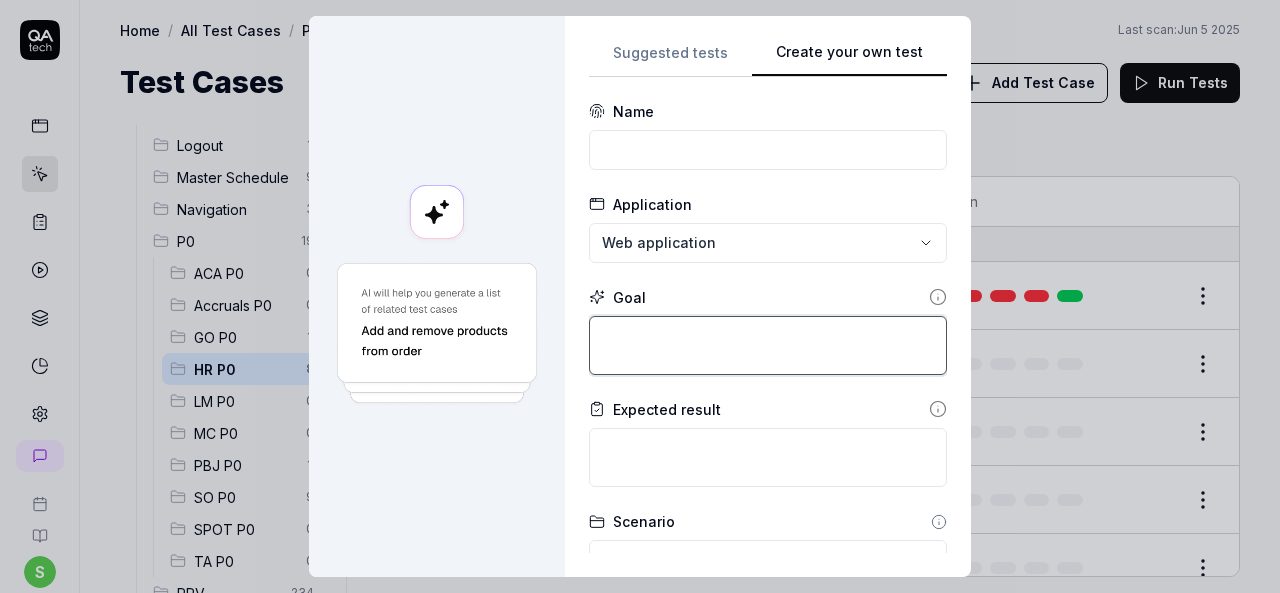 click at bounding box center [768, 345] 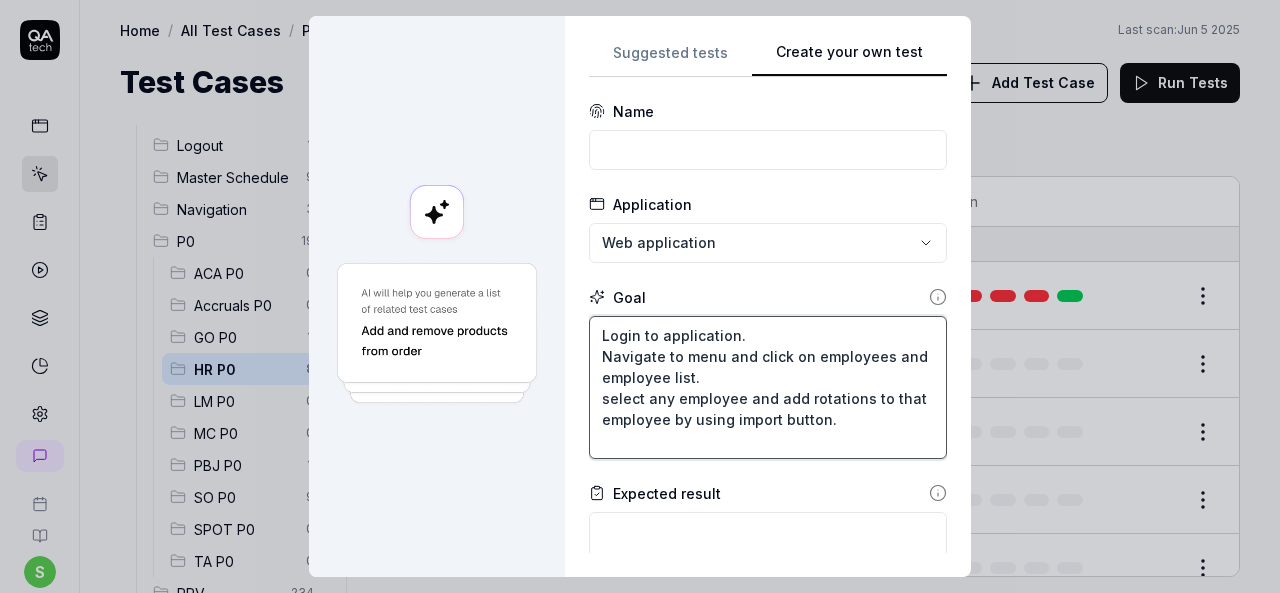 type on "Login to application.
Navigate to menu and click on employees and employee list.
select any employee and add rotations to that employee by using import button." 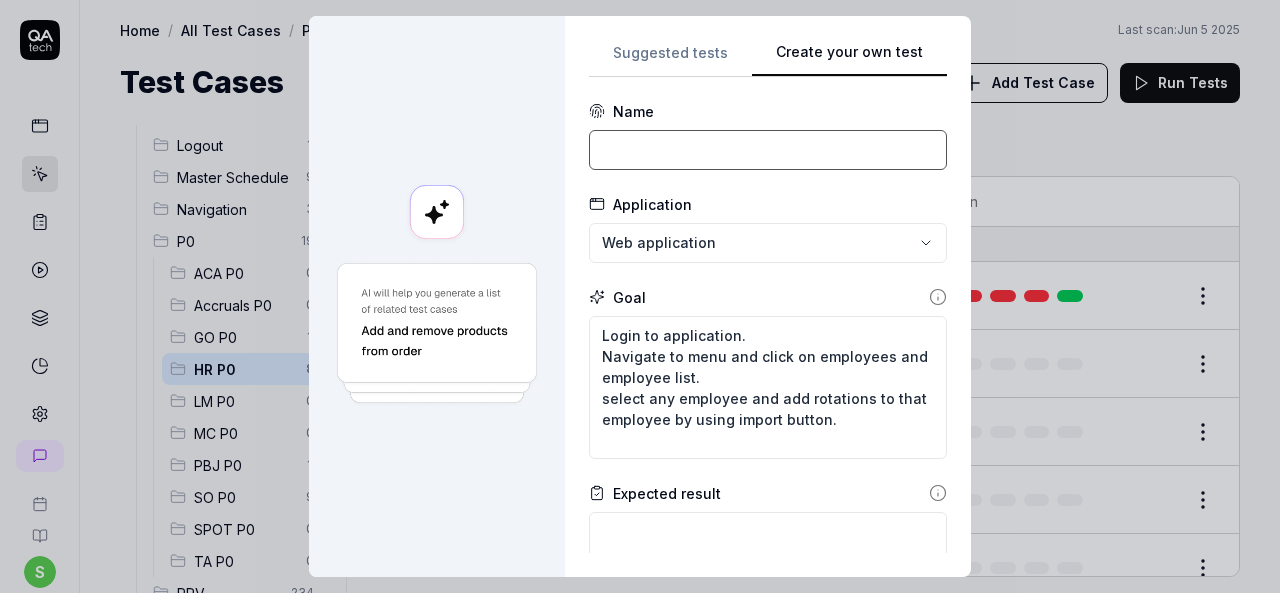 click at bounding box center (768, 150) 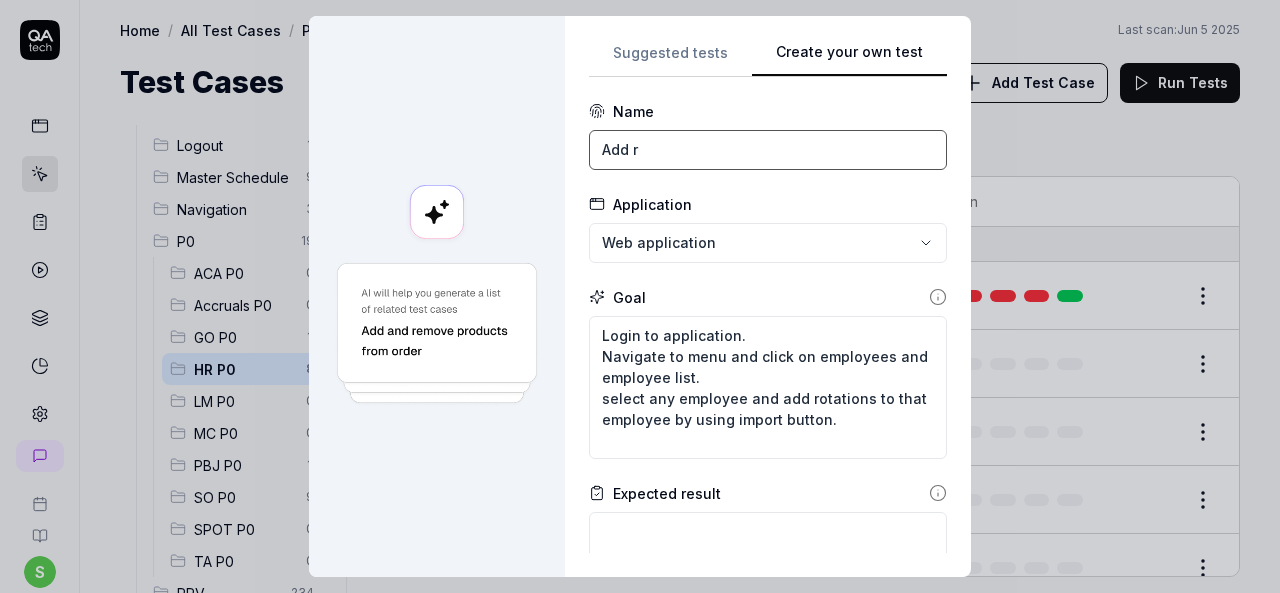 type on "Add rotations to an employee" 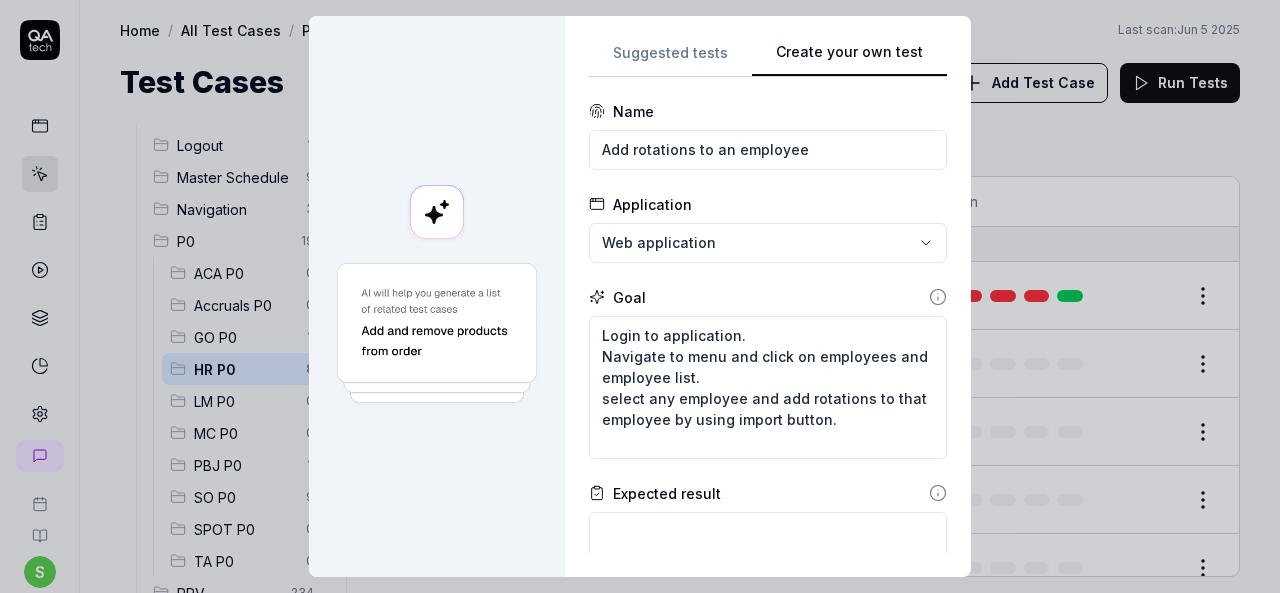 click on "**********" at bounding box center [640, 296] 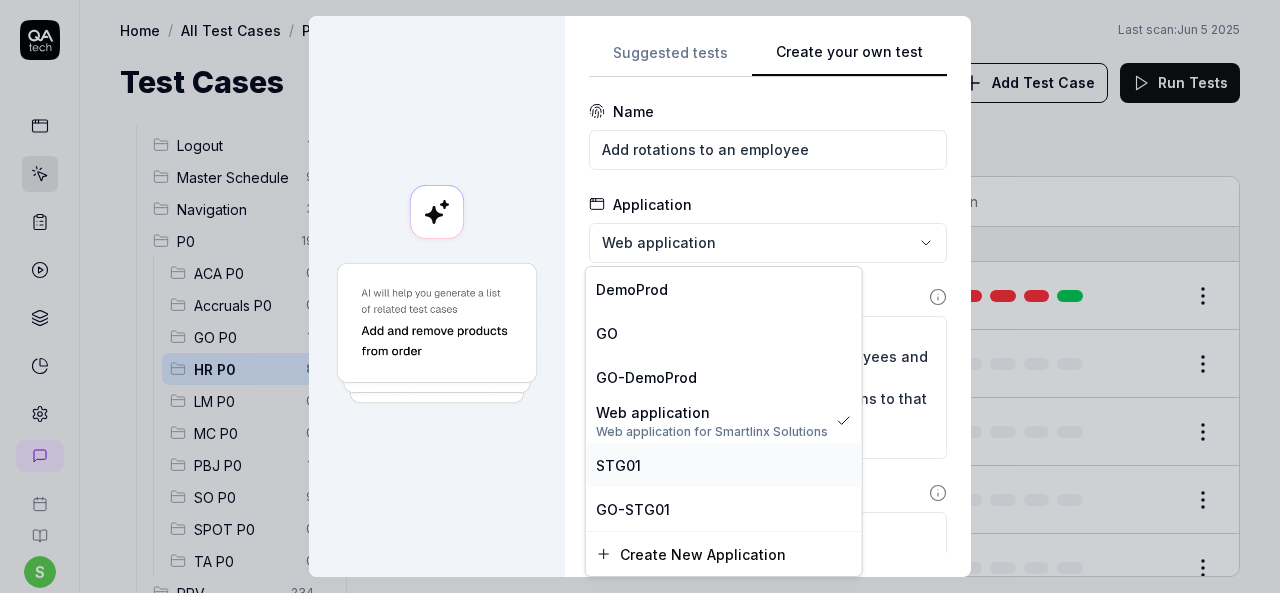 click on "STG01" at bounding box center (724, 465) 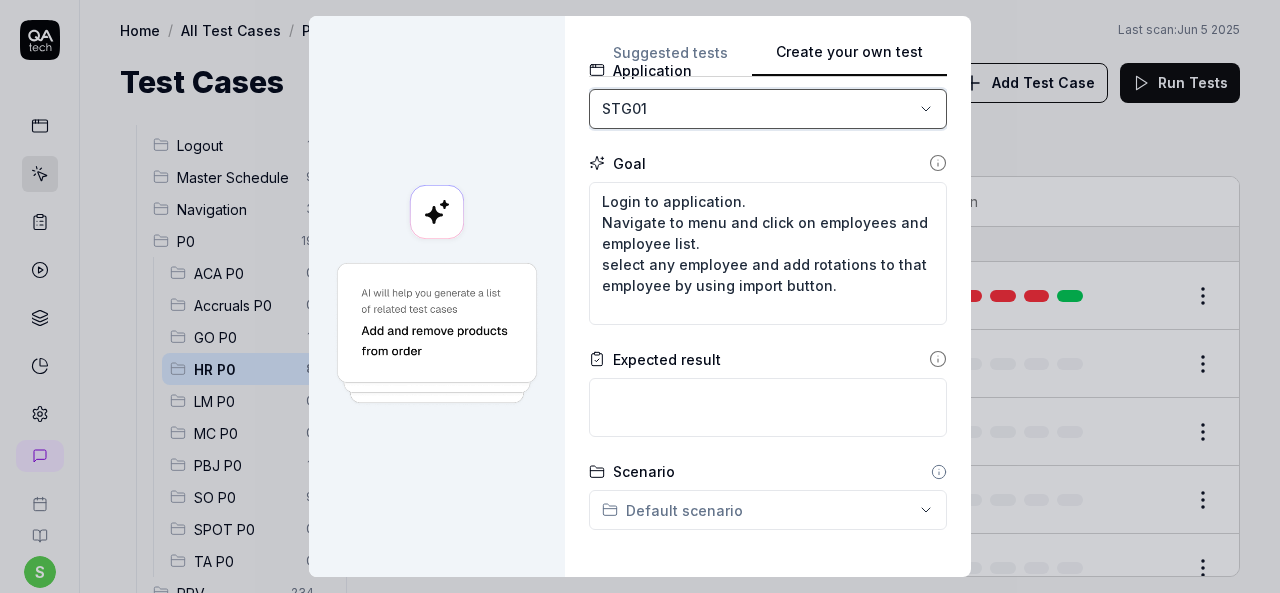 scroll, scrollTop: 200, scrollLeft: 0, axis: vertical 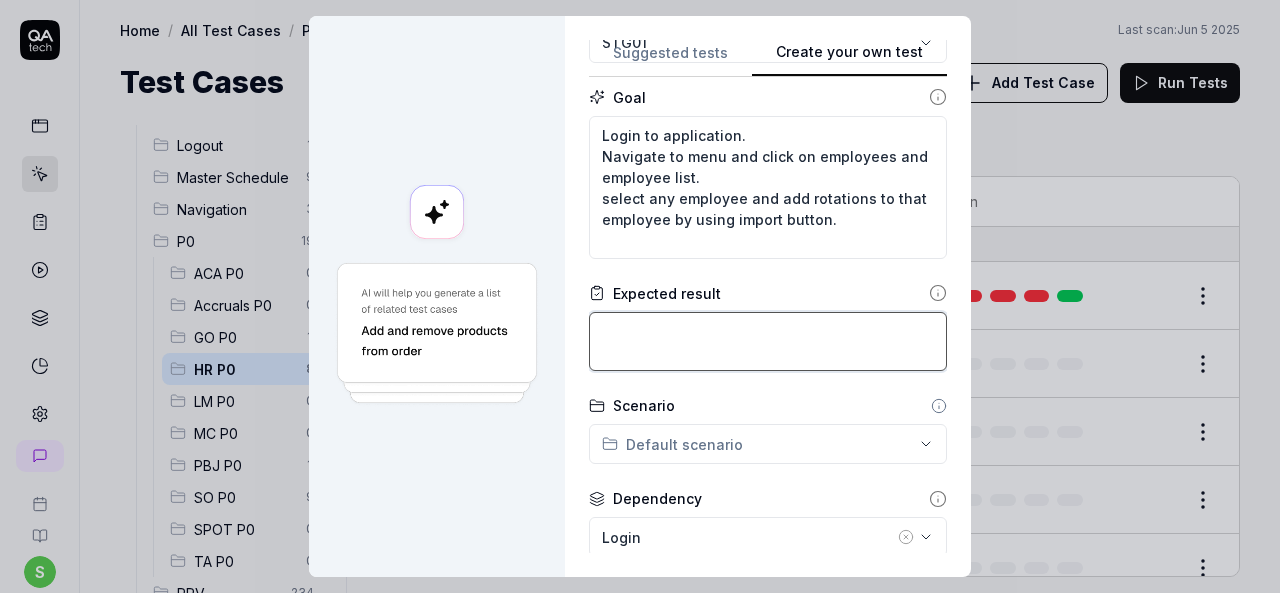 click at bounding box center (768, 341) 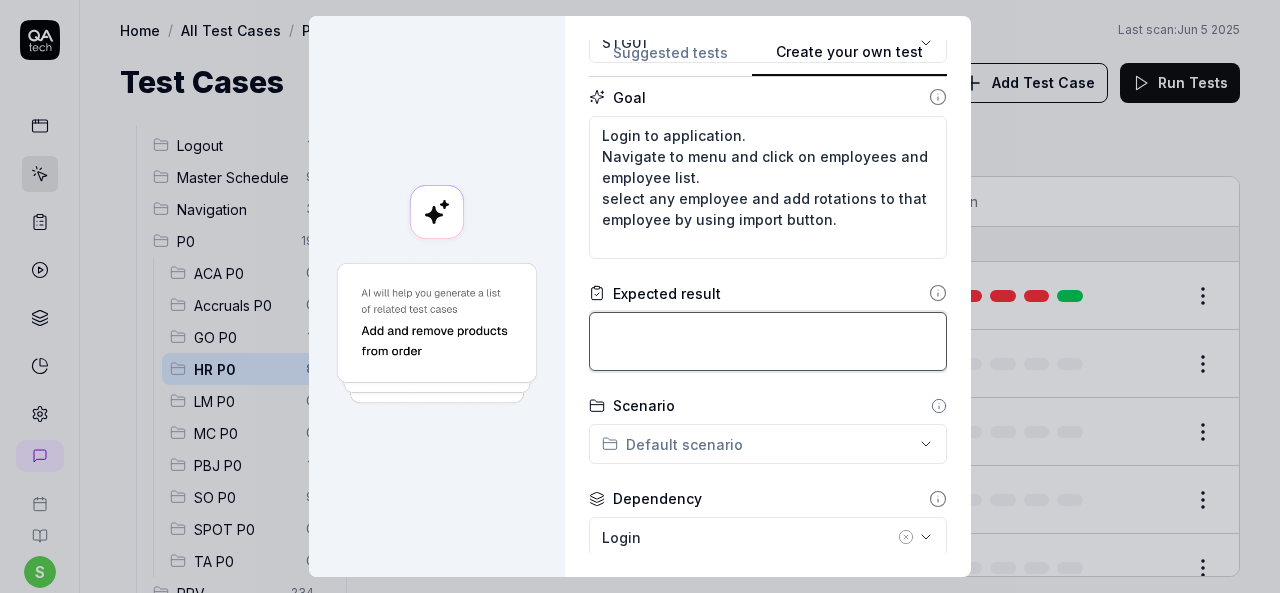 paste on "Rotation should be added successfully" 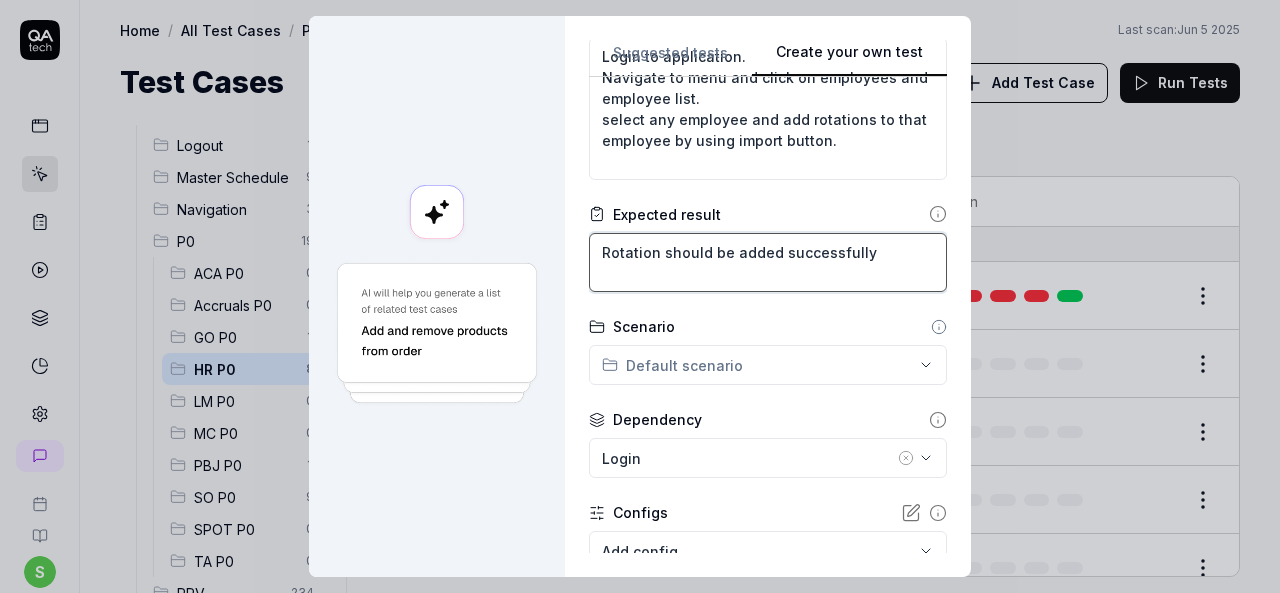 scroll, scrollTop: 300, scrollLeft: 0, axis: vertical 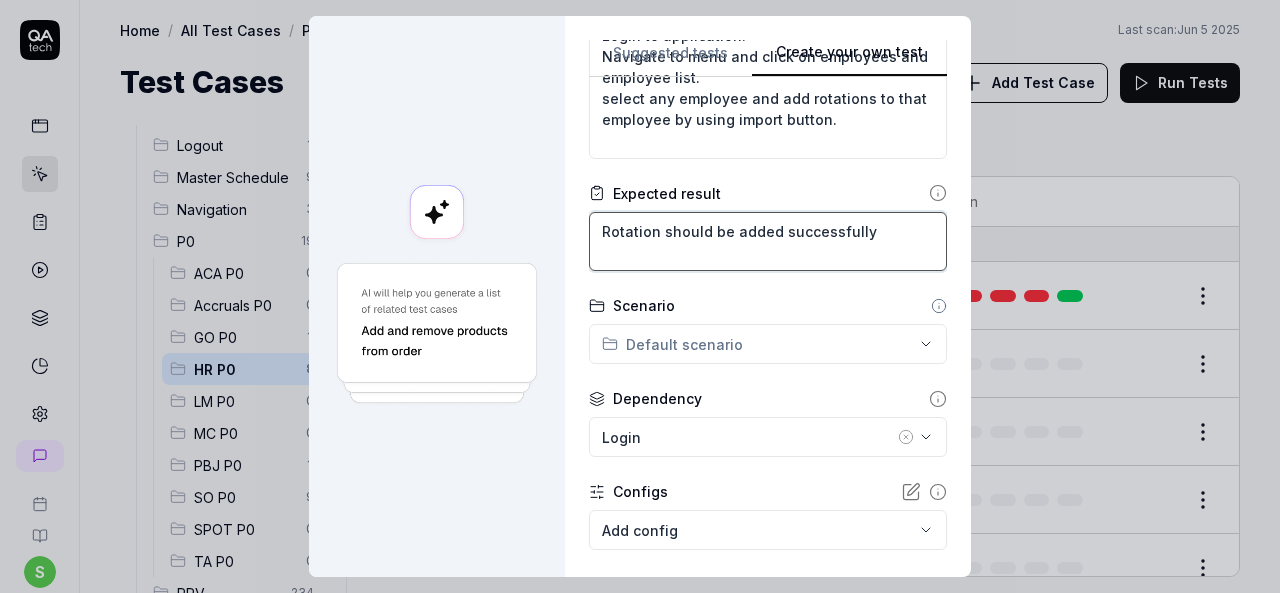type on "Rotation should be added successfully" 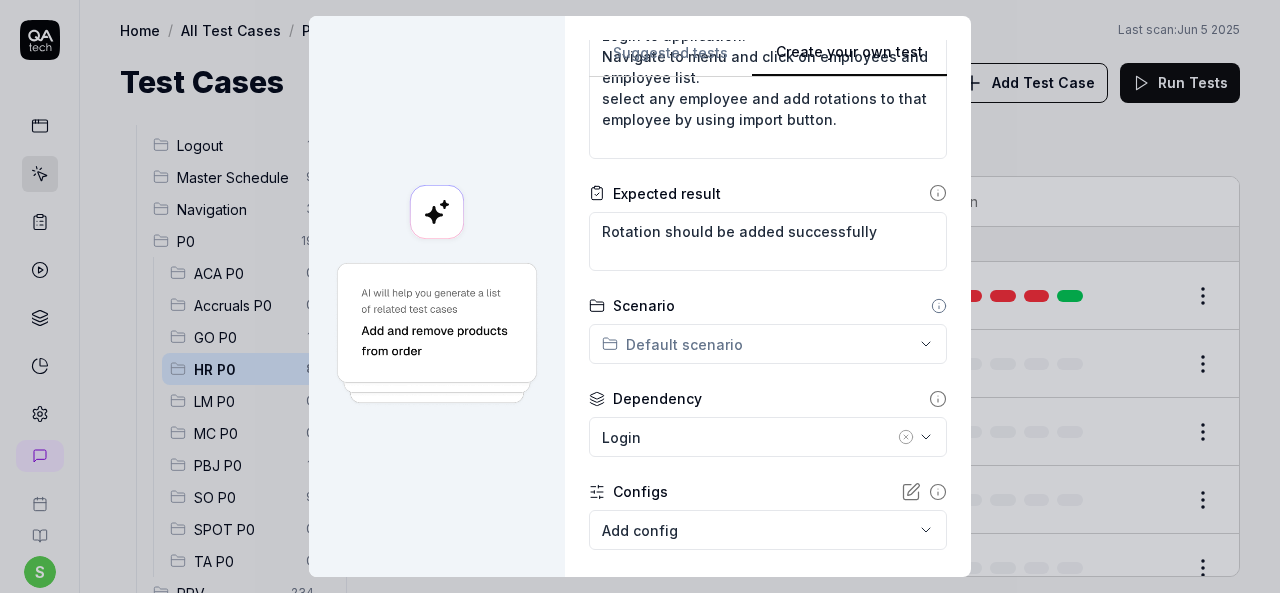click on "**********" at bounding box center (640, 296) 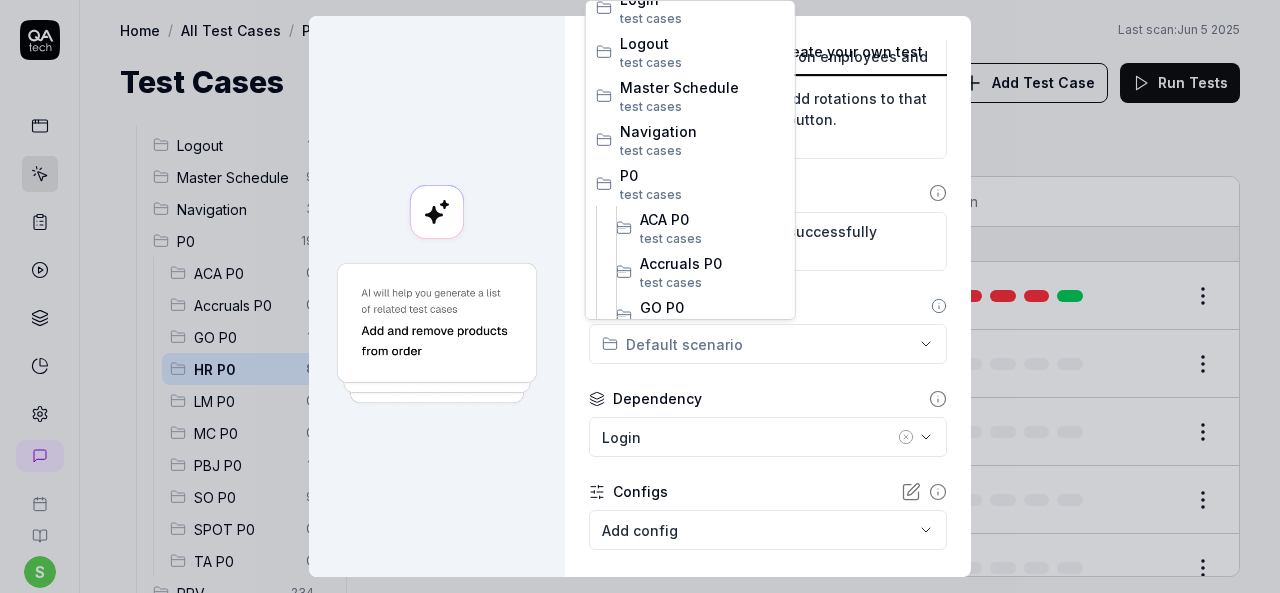 scroll, scrollTop: 200, scrollLeft: 0, axis: vertical 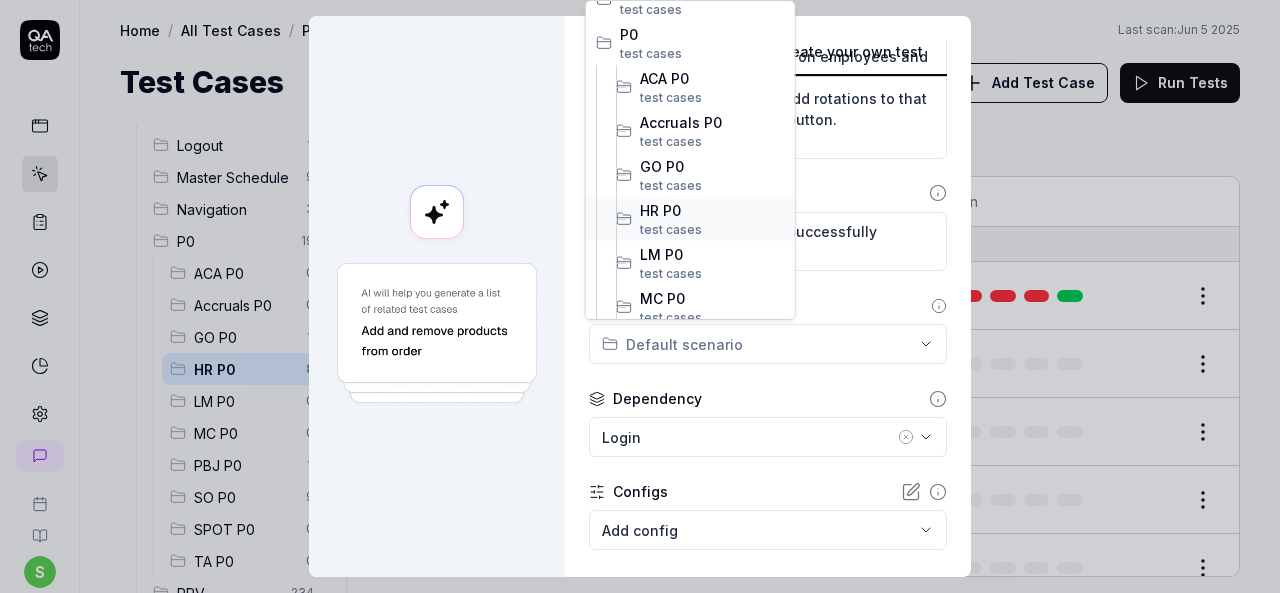 click on "HR P0" at bounding box center [712, 210] 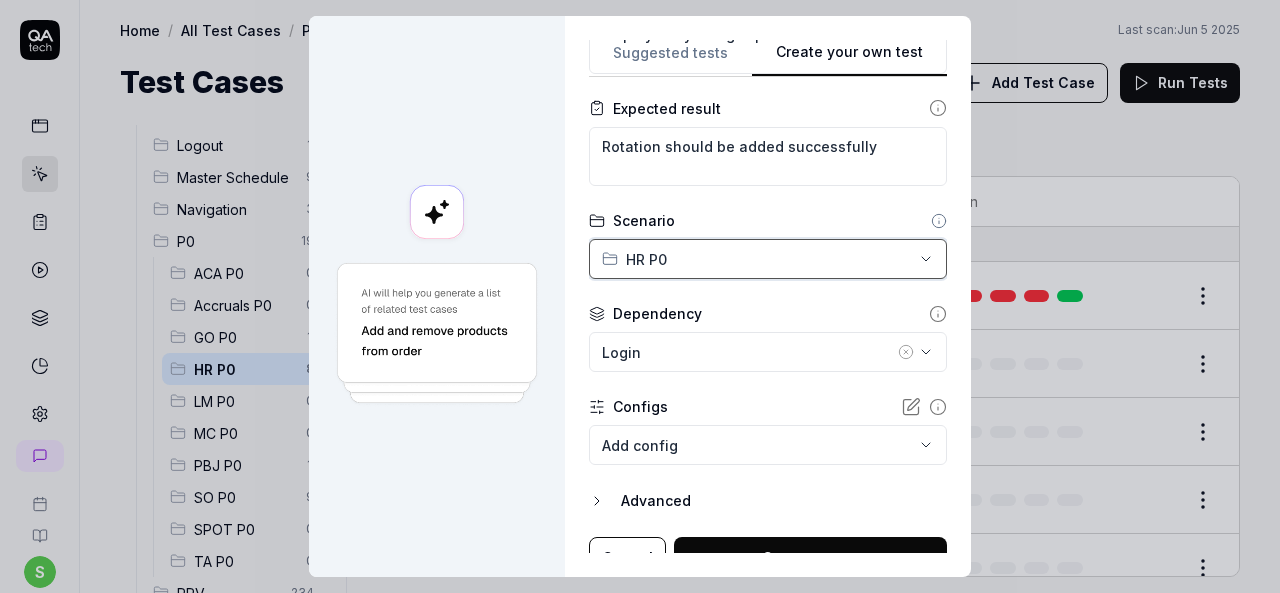 scroll, scrollTop: 400, scrollLeft: 0, axis: vertical 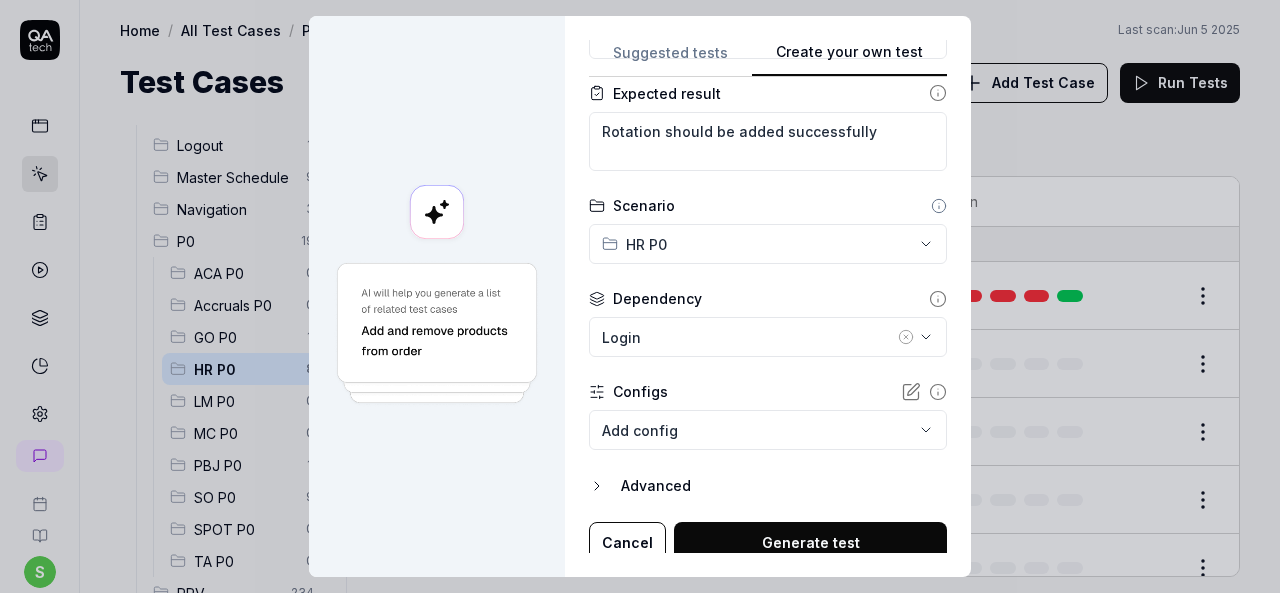 click 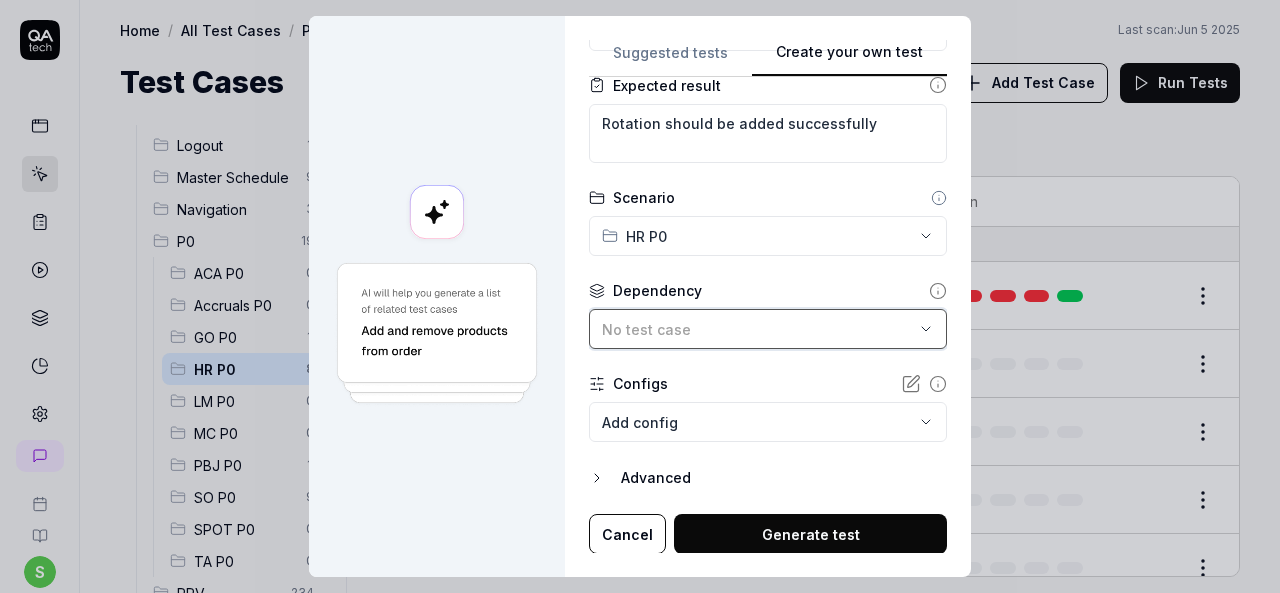 scroll, scrollTop: 408, scrollLeft: 0, axis: vertical 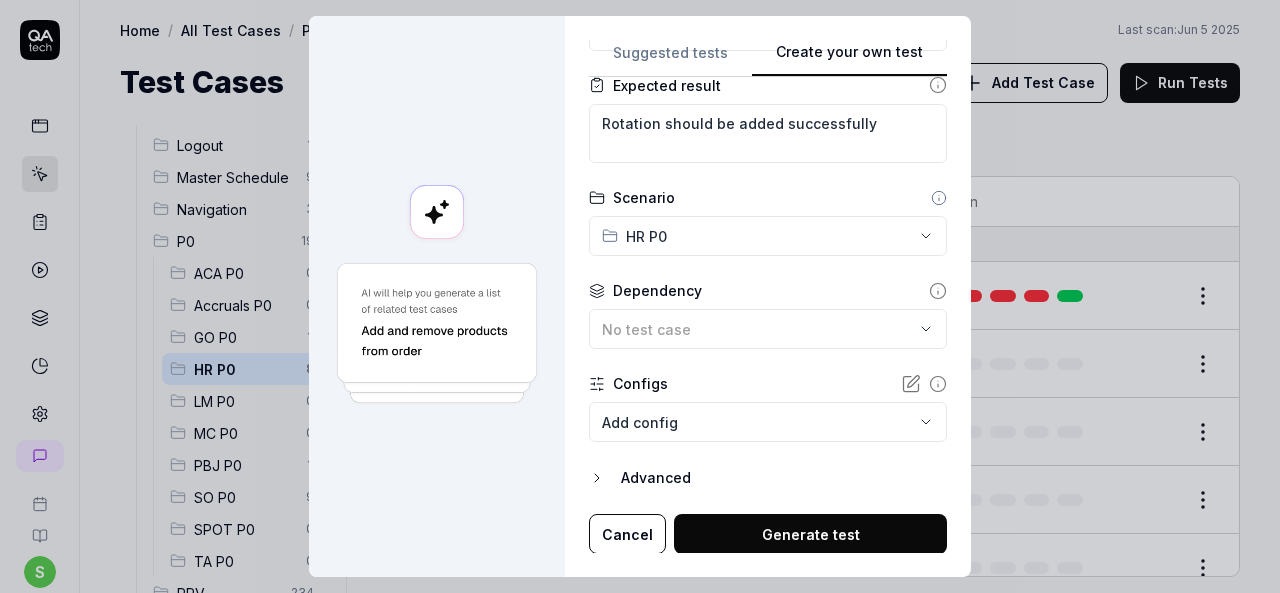 click on "s S Home / All Test Cases / P0 / HR P0 Home / All Test Cases / P0 / HR P0 Last scan:  Jun 5 2025 Test Cases Add Test Case Run Tests All Test Cases 304 Employee Management 10 Login 7 Logout 1 Master Schedule 9 Navigation 3 P0 19 ACA P0 0 Accruals P0 0 GO P0 1 HR P0 8 LM P0 0 MC P0 0 PBJ P0 1 SO P0 9 SPOT P0 0 TA P0 0 PPV 234 ACA PPV 20 Accruals PPV 35 GO PPV 13 HR PPV 31 LM PPV 7 MC PPV 7 PBJ PPV 22 SO PPV 56 Spotlight PPV 3 TA PPV 40 Reporting 3 Schedule Optimizer 1 Screen Loads 7 Time & Attendance 6 Filters Name Status Last Run P0 HR P0 Add agency employee STG01 Active Edit Add back ground check to an employee STG01 Active Edit Add certifications to an employee STG01 Active Edit Add documents to an employee STG01 Active Edit Add employee STG01 Active Edit Add employee warnings to an employee STG01 Active Edit Add employment details STG01 Active Edit Add License to an employee STG01 Active Edit
* Create your own test Suggested tests Create your own test Name Add rotations to an employee Application Goal" at bounding box center (640, 296) 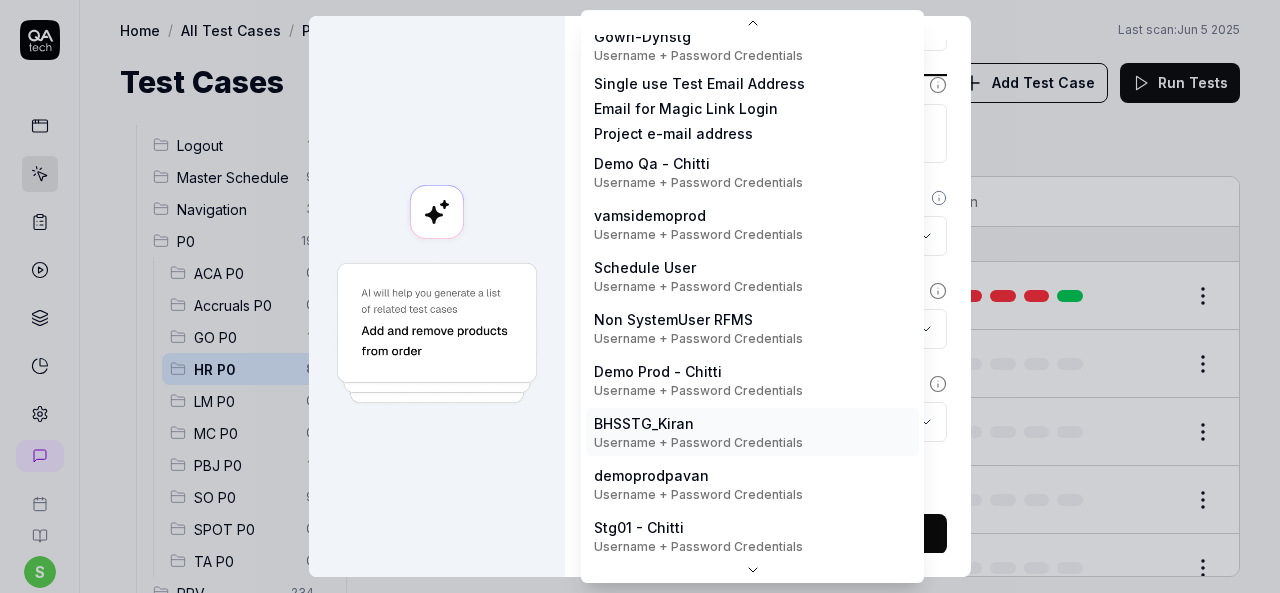 scroll, scrollTop: 419, scrollLeft: 0, axis: vertical 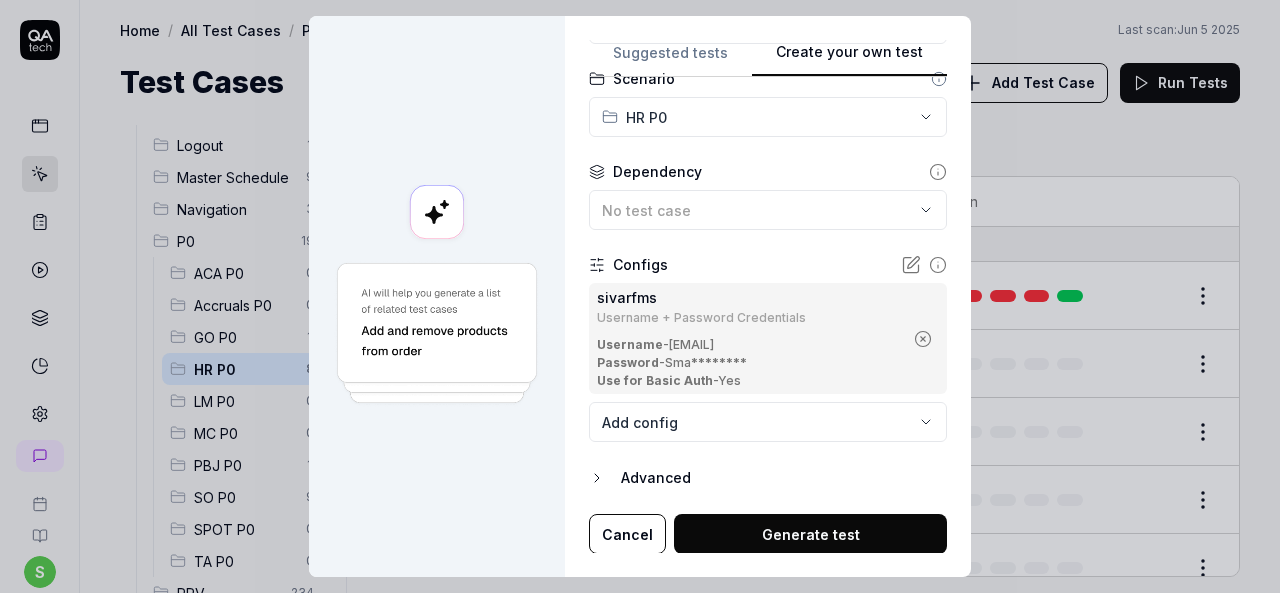 click on "Generate test" at bounding box center (810, 534) 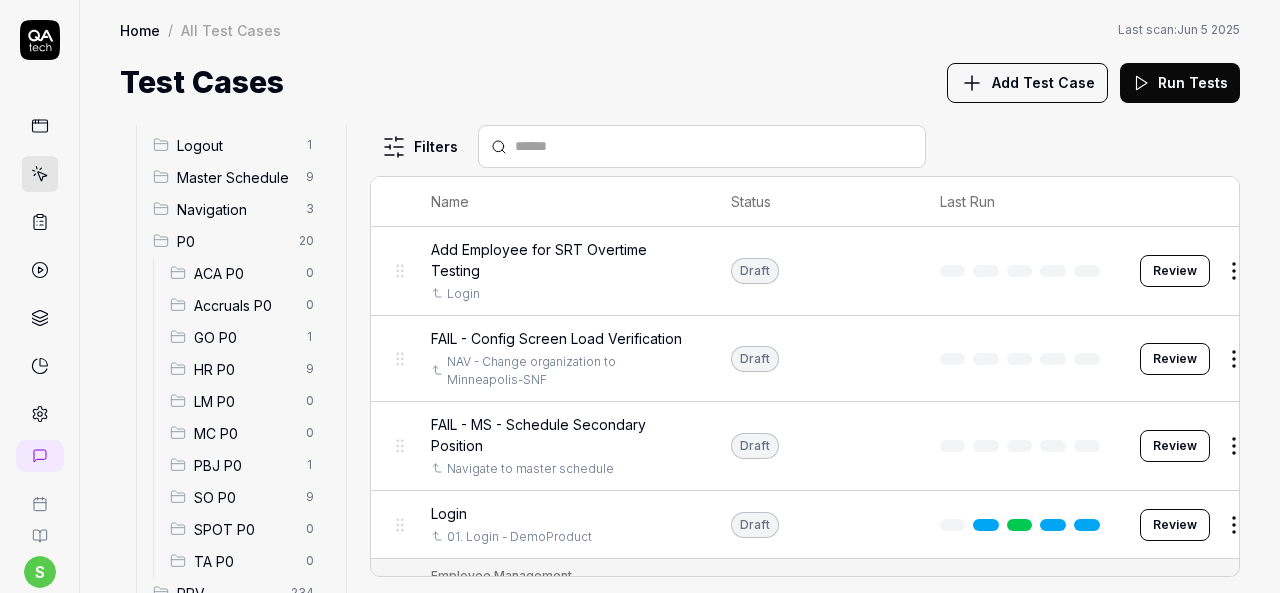 click on "HR P0" at bounding box center (244, 369) 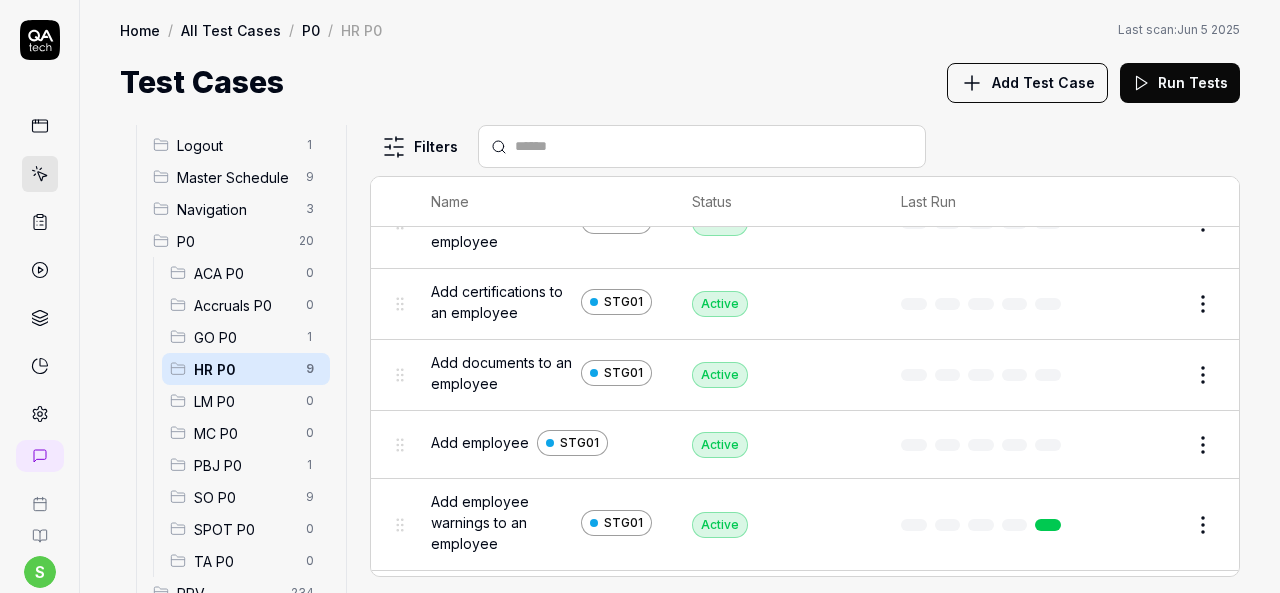 scroll, scrollTop: 358, scrollLeft: 0, axis: vertical 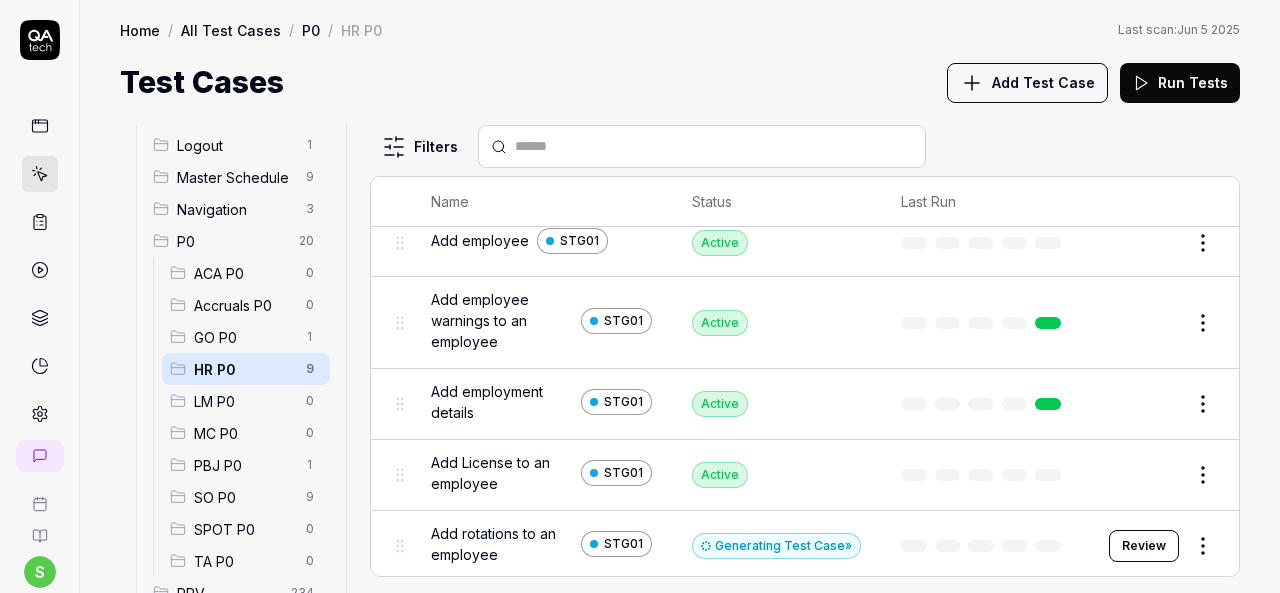 click on "Add Test Case" at bounding box center (1043, 82) 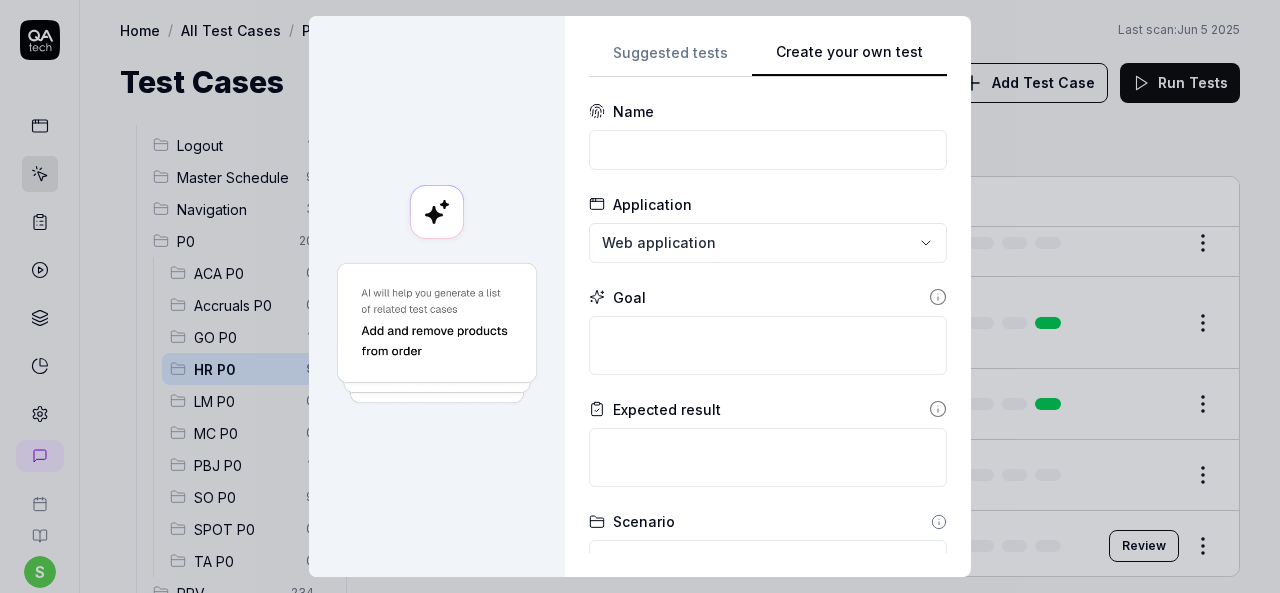 scroll, scrollTop: 0, scrollLeft: 0, axis: both 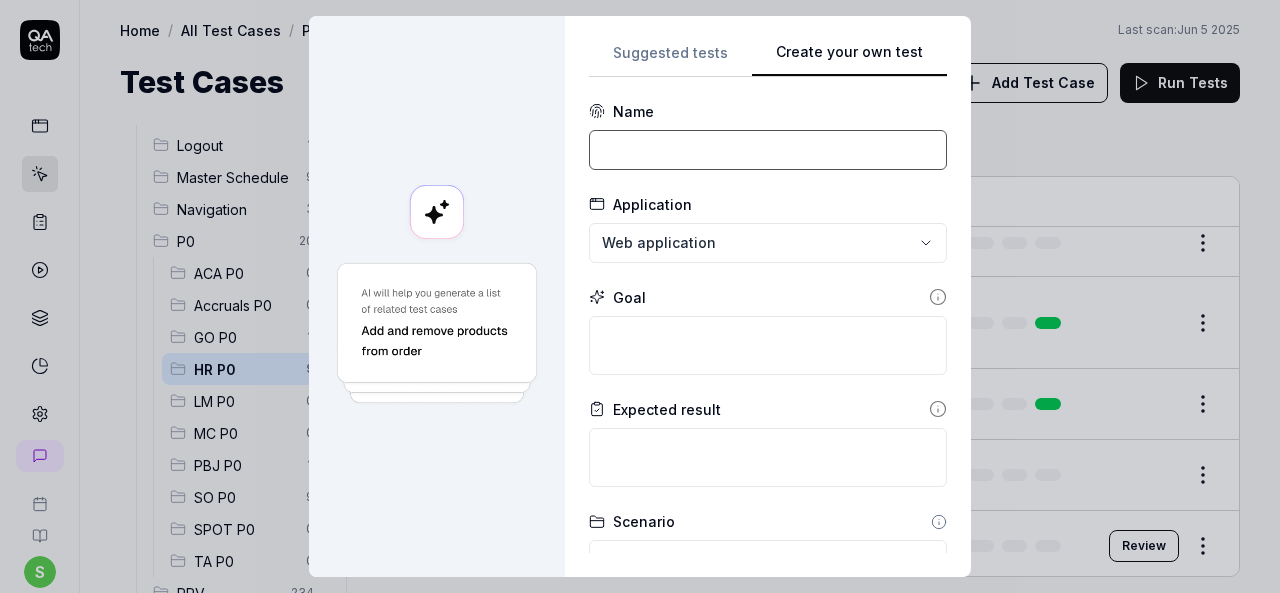 drag, startPoint x: 724, startPoint y: 144, endPoint x: 723, endPoint y: 160, distance: 16.03122 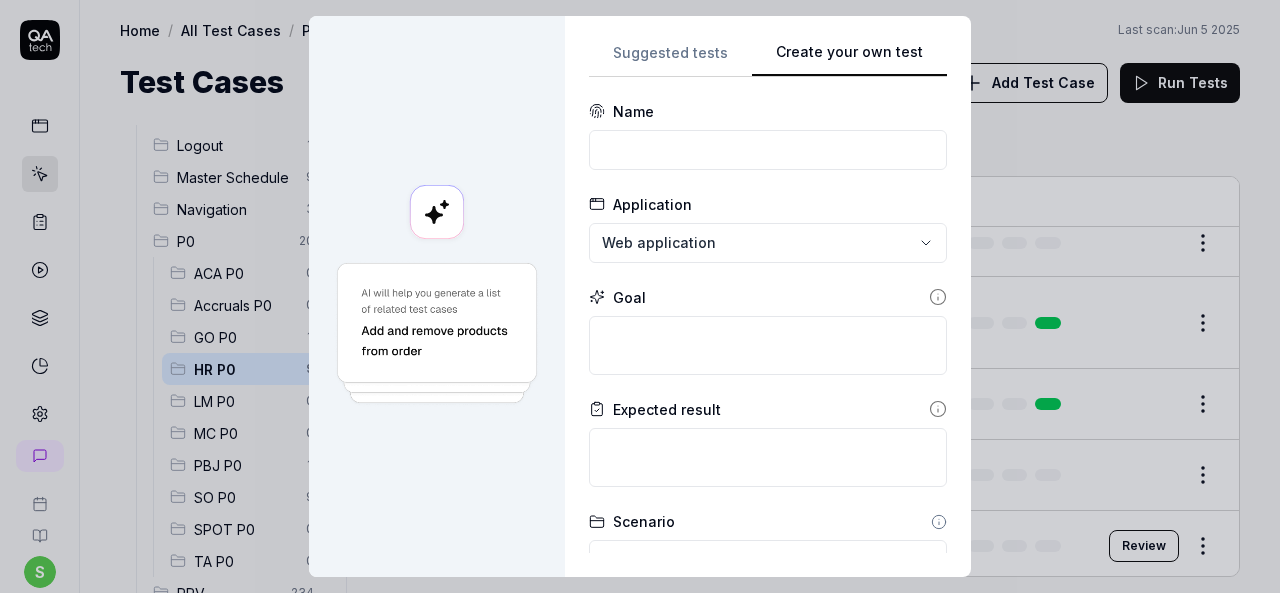 click on "**********" at bounding box center [640, 296] 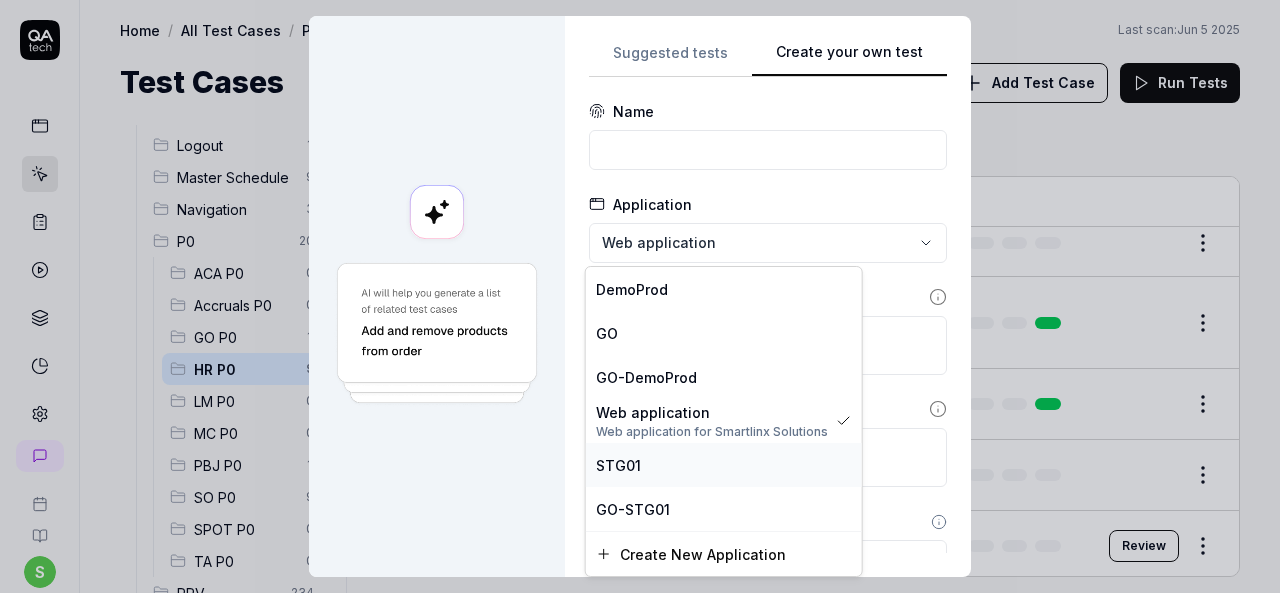 click on "STG01" at bounding box center (724, 465) 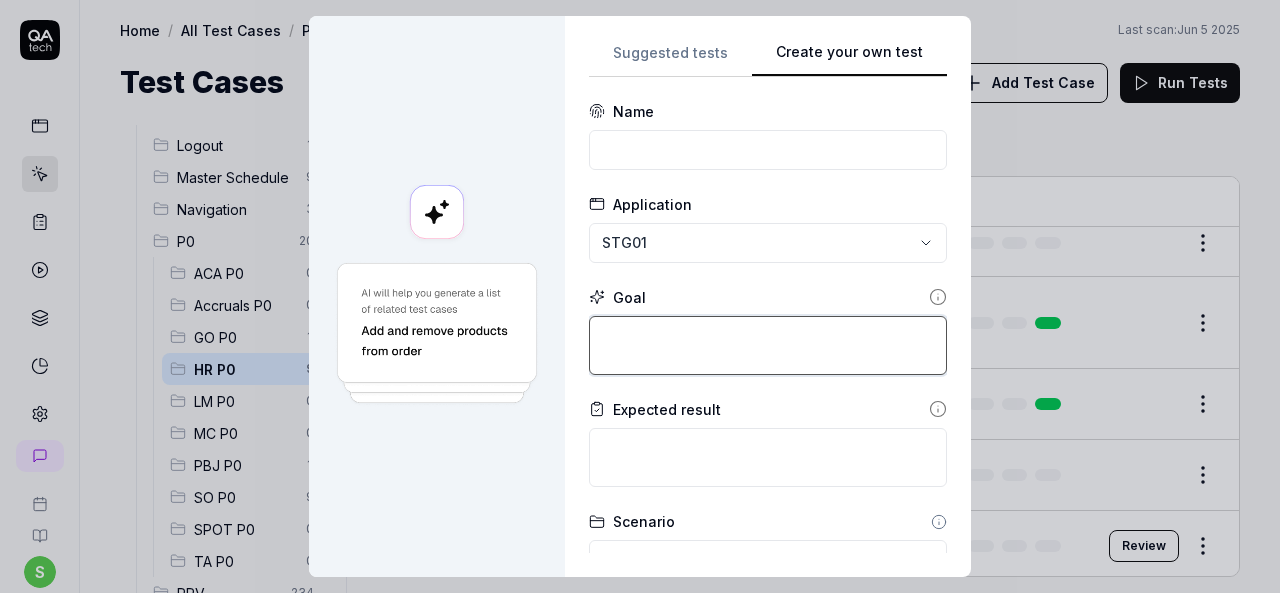 click at bounding box center (768, 345) 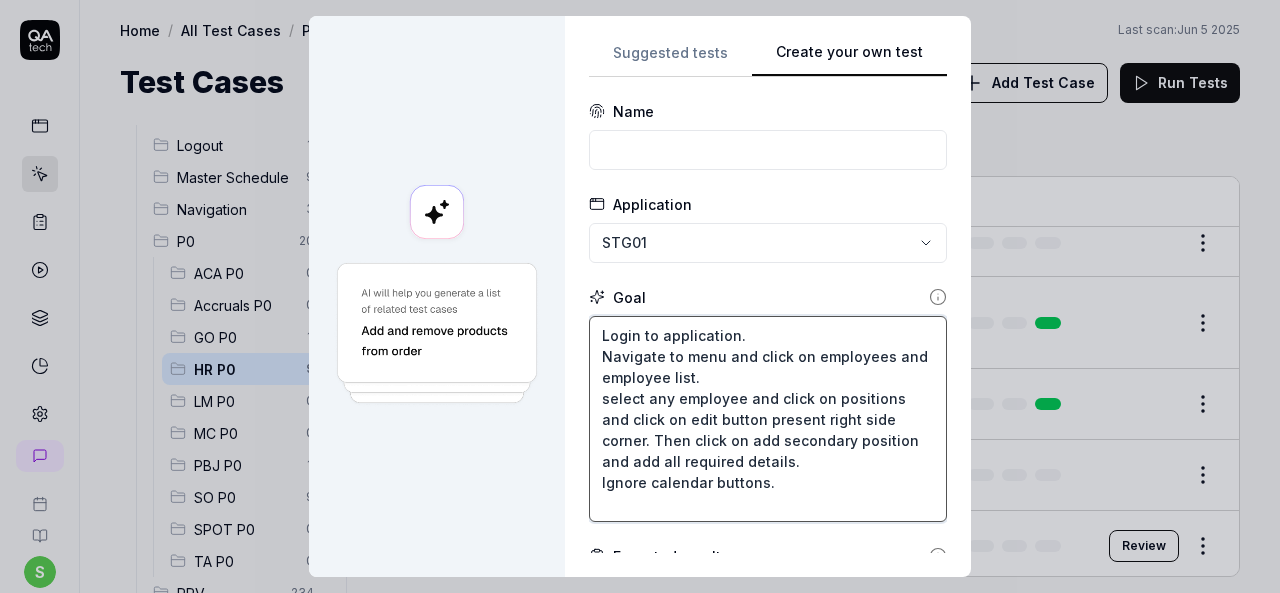 type on "Login to application.
Navigate to menu and click on employees and employee list.
select any employee and click on positions and click on edit button present right side corner. Then click on add secondary position and add all required details.
Ignore calendar buttons." 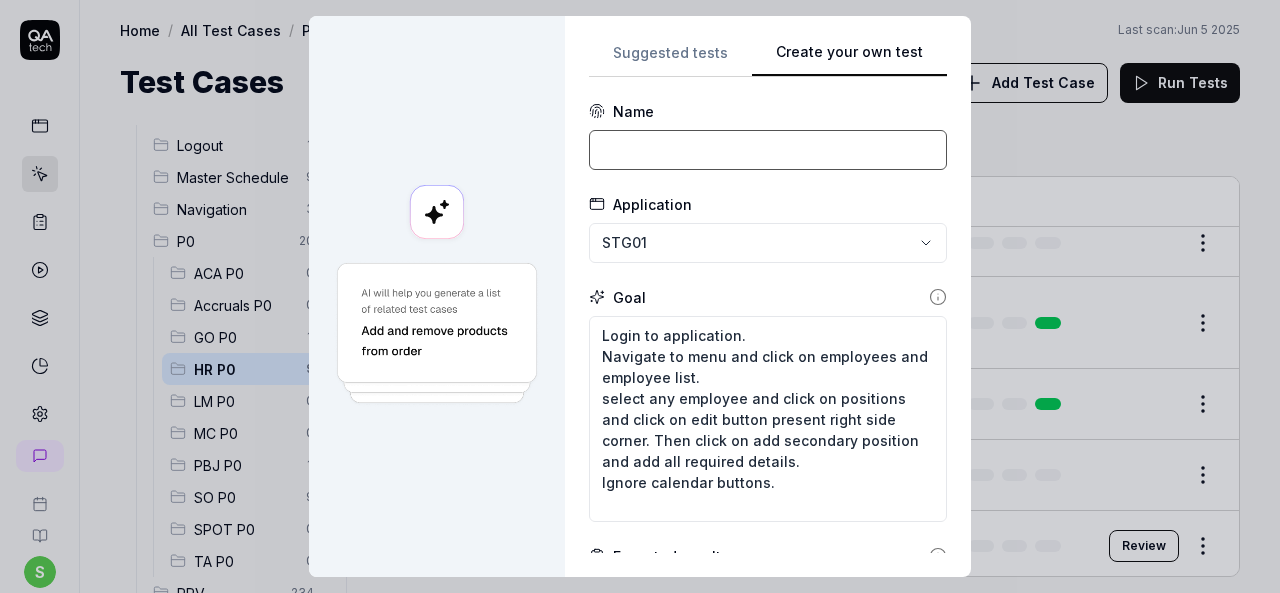 click at bounding box center (768, 150) 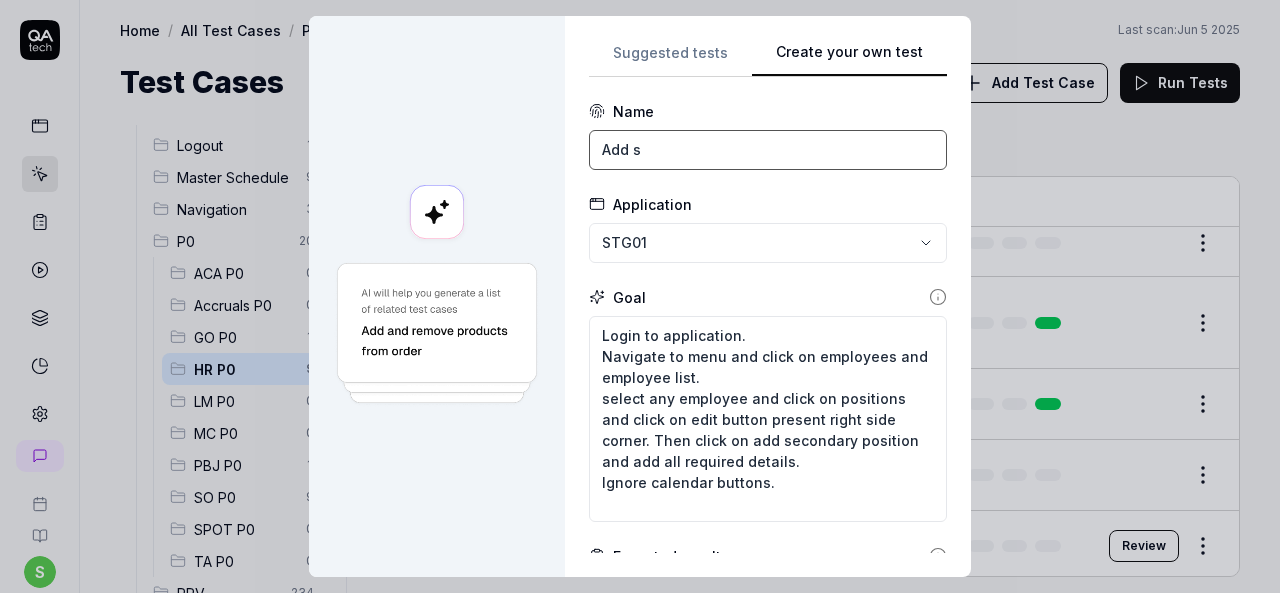 type on "Add secondary positions to an employee" 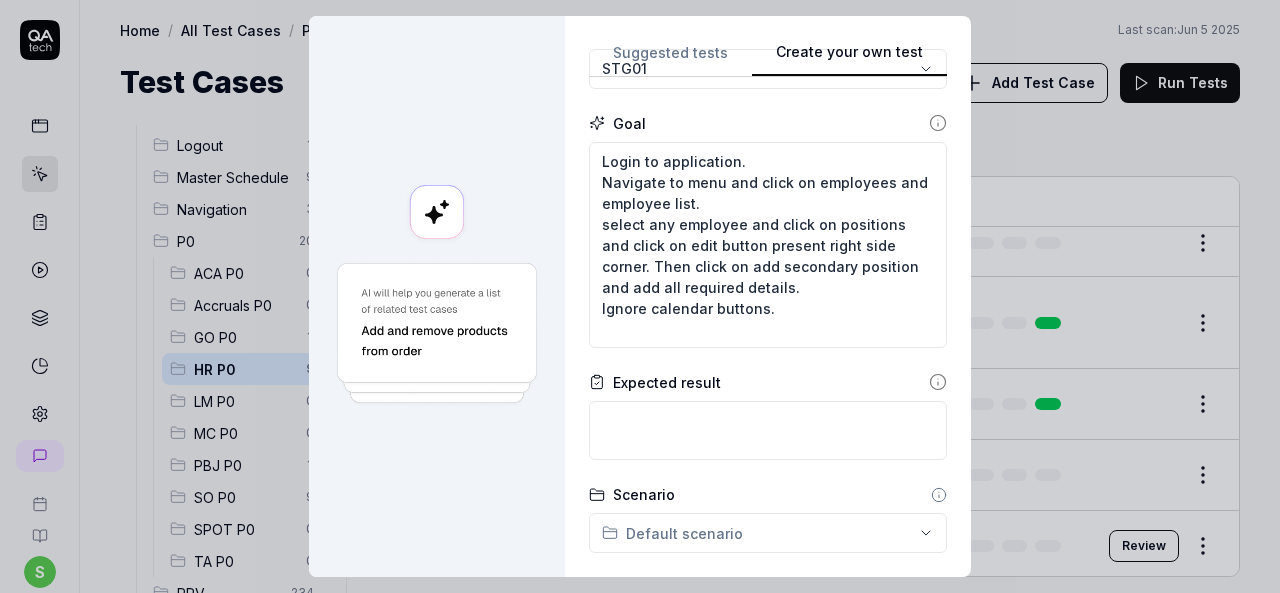 scroll, scrollTop: 200, scrollLeft: 0, axis: vertical 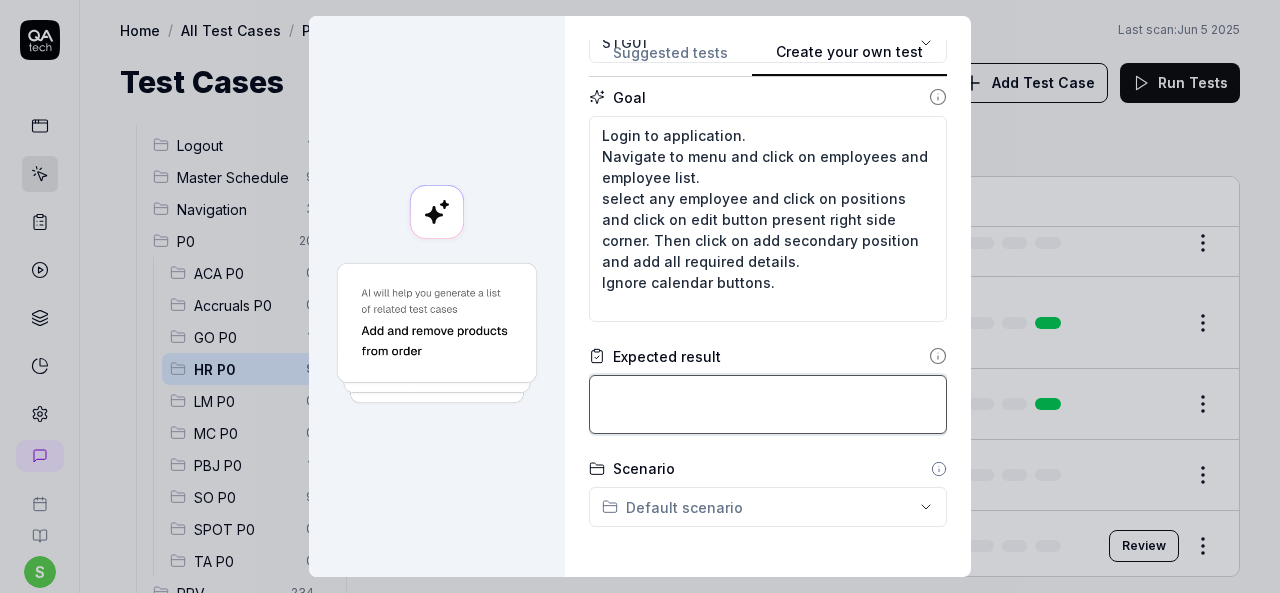 click at bounding box center [768, 404] 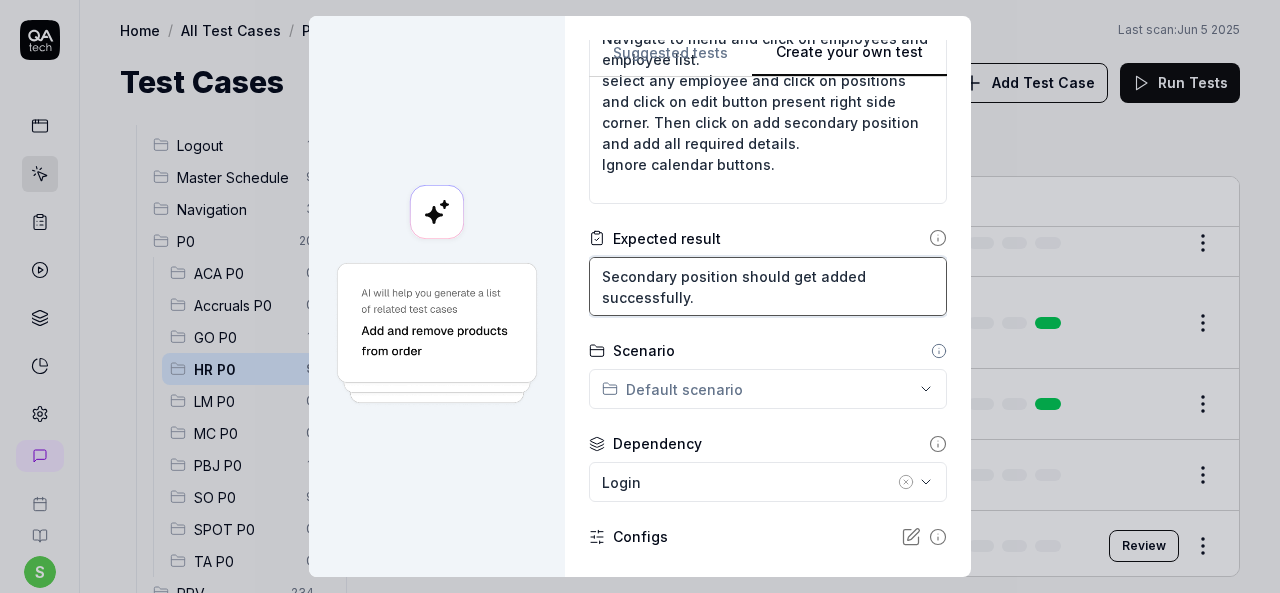 scroll, scrollTop: 471, scrollLeft: 0, axis: vertical 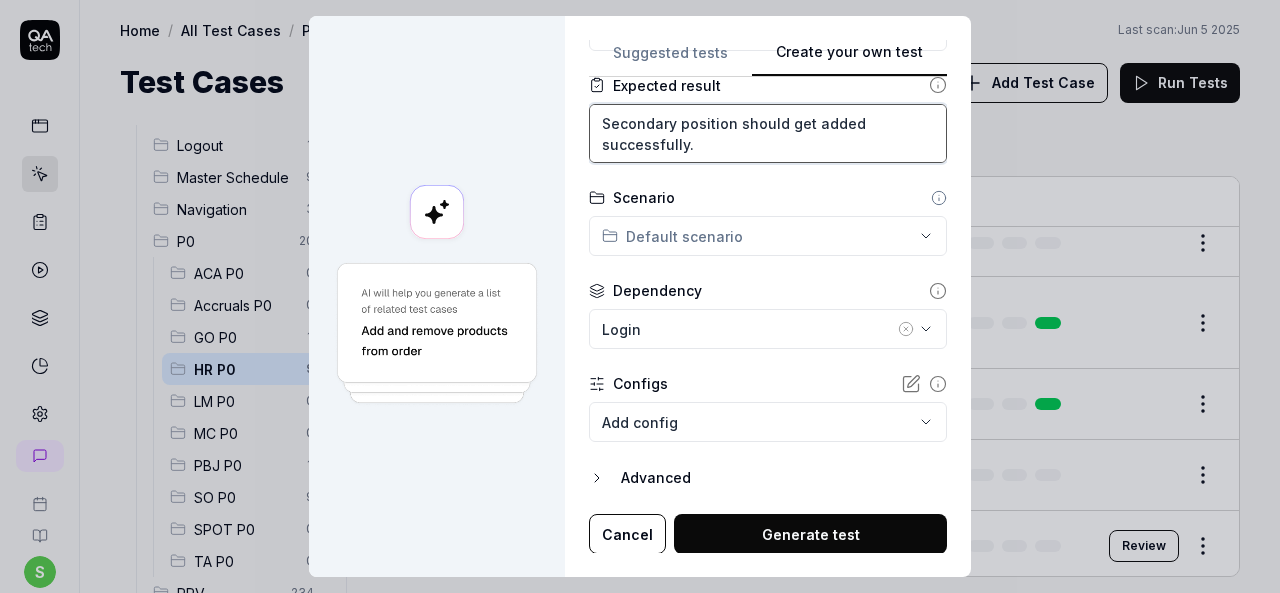 type on "Secondary position should get added successfully." 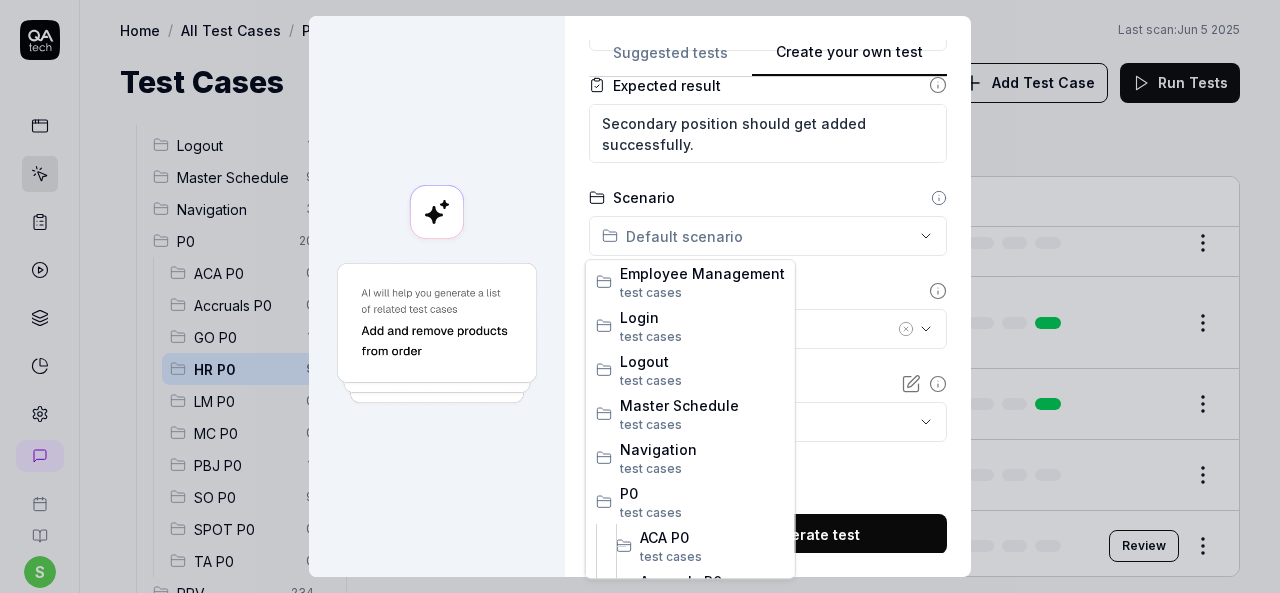 click on "**********" at bounding box center (640, 296) 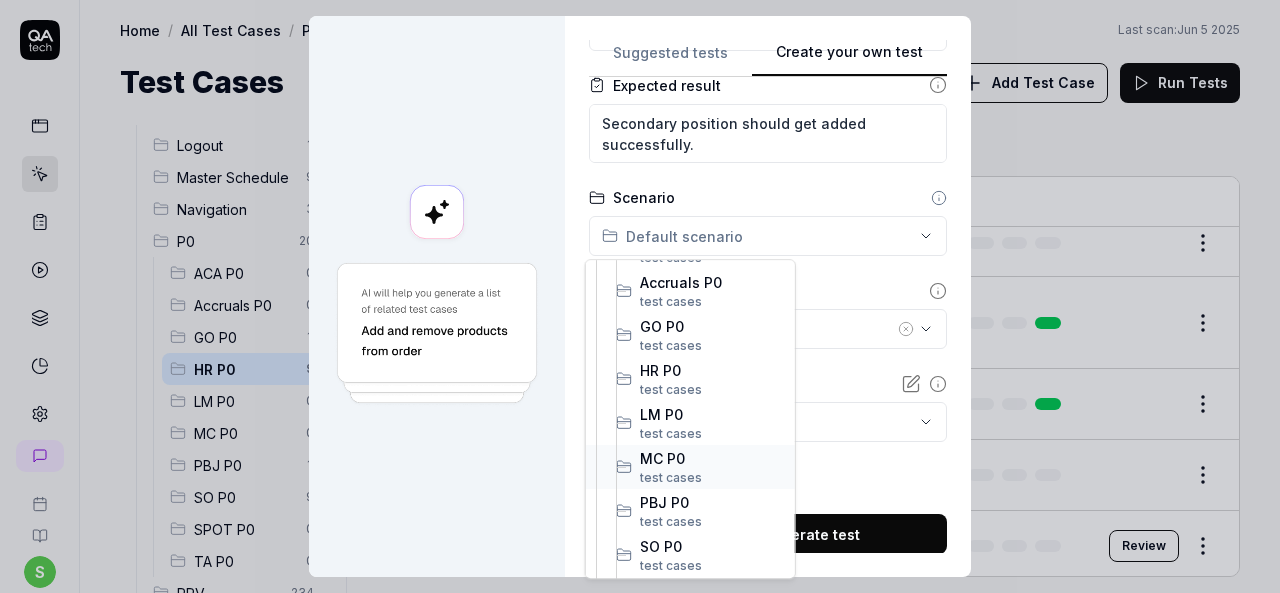scroll, scrollTop: 300, scrollLeft: 0, axis: vertical 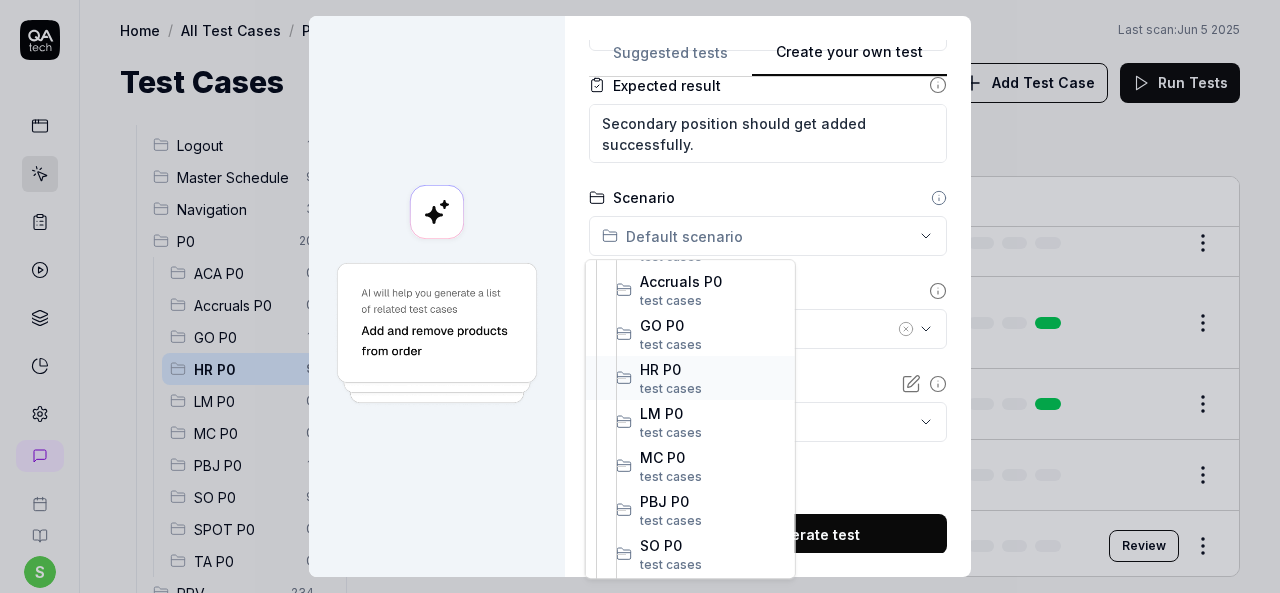 click on "HR P0" at bounding box center [712, 369] 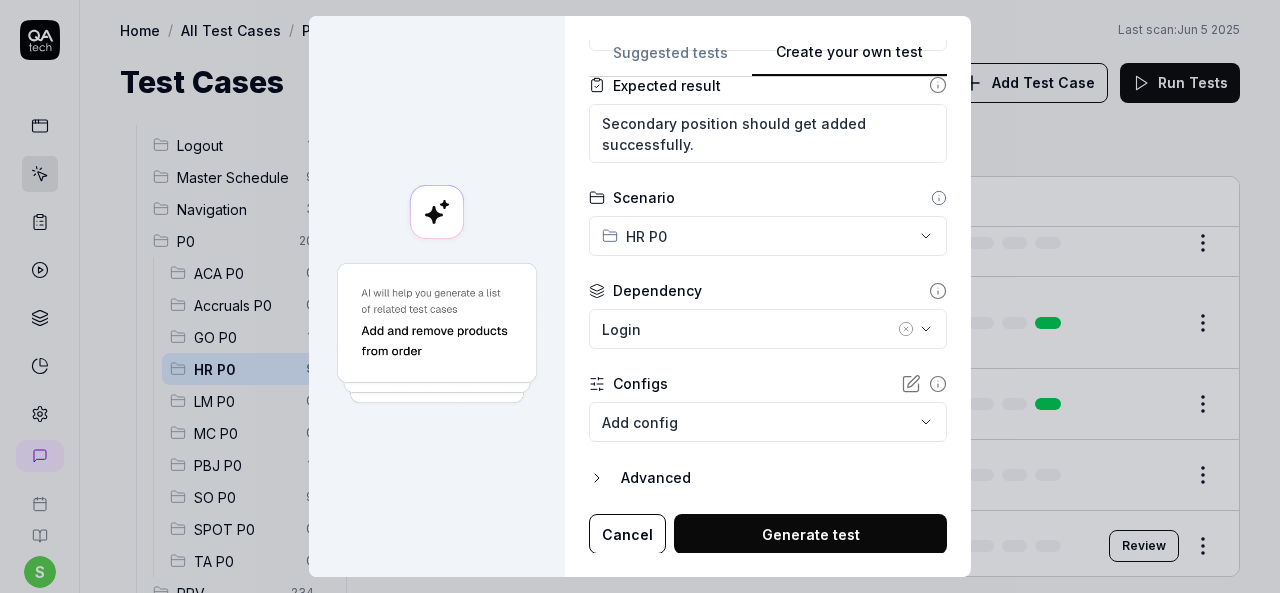 click 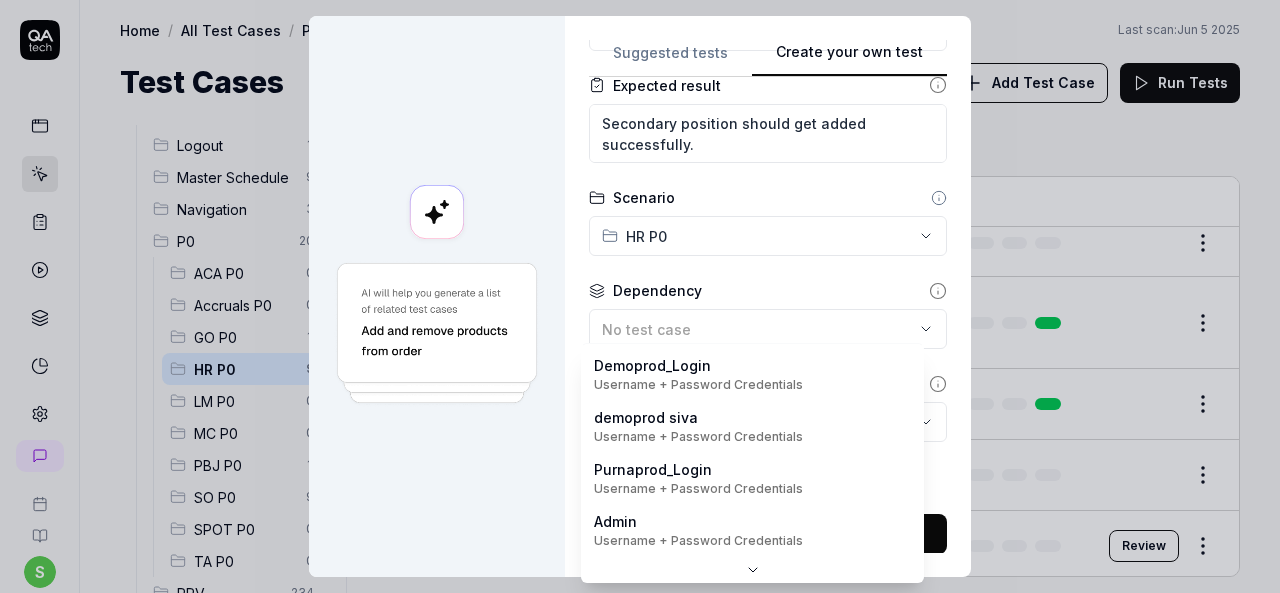 click on "s S Home / All Test Cases / P0 / HR P0 Home / All Test Cases / P0 / HR P0 Last scan:  Jun 5 2025 Test Cases Add Test Case Run Tests All Test Cases 305 Employee Management 10 Login 7 Logout 1 Master Schedule 9 Navigation 3 P0 20 ACA P0 0 Accruals P0 0 GO P0 1 HR P0 9 LM P0 0 MC P0 0 PBJ P0 1 SO P0 9 SPOT P0 0 TA P0 0 PPV 234 ACA PPV 20 Accruals PPV 35 GO PPV 13 HR PPV 31 LM PPV 7 MC PPV 7 PBJ PPV 22 SO PPV 56 Spotlight PPV 3 TA PPV 40 Reporting 3 Schedule Optimizer 1 Screen Loads 7 Time & Attendance 6 Filters Name Status Last Run P0 HR P0 Add agency employee STG01 Active Edit Add back ground check to an employee STG01 Active Edit Add certifications to an employee STG01 Active Edit Add documents to an employee STG01 Active Edit Add employee STG01 Active Edit Add employee warnings to an employee STG01 Active Edit Add employment details STG01 Active Edit Add License to an employee STG01 Active Edit Add rotations to an employee STG01 Generating Test Case  » Review
* Create your own test Suggested tests Name" at bounding box center (640, 296) 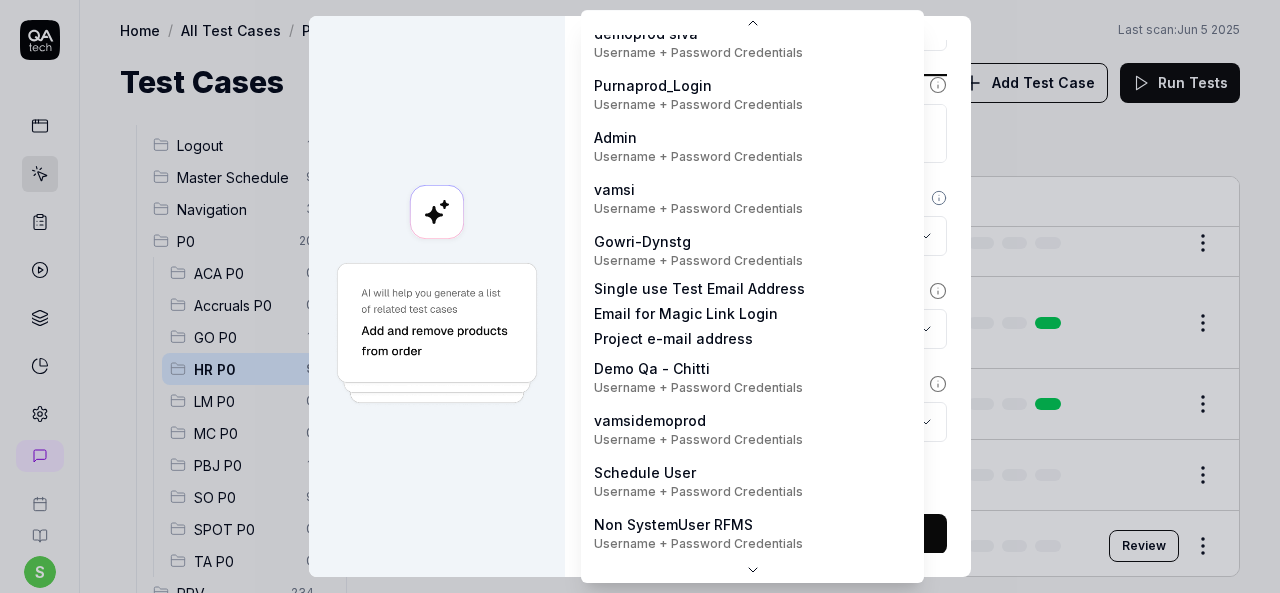 scroll, scrollTop: 419, scrollLeft: 0, axis: vertical 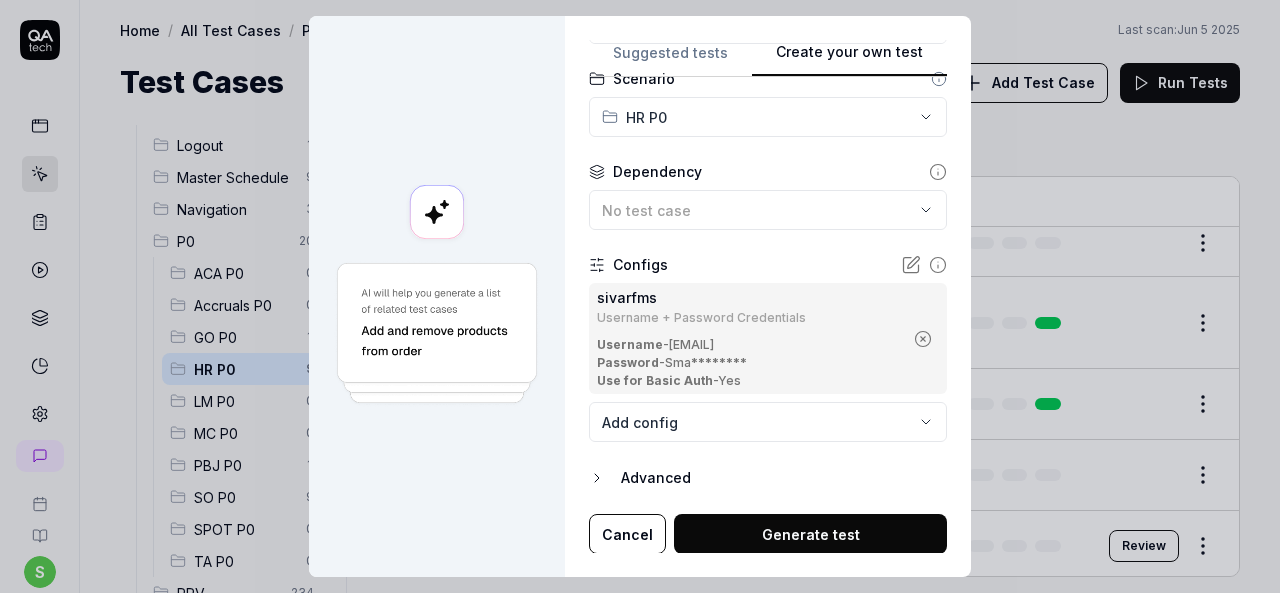 click on "Generate test" at bounding box center (810, 534) 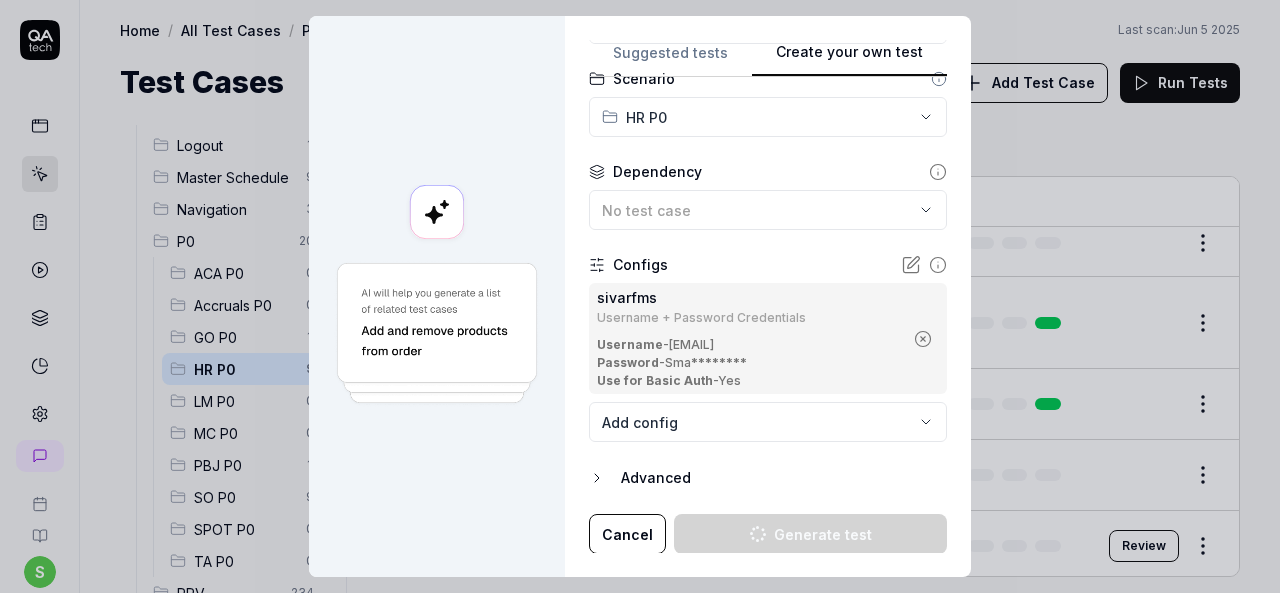 type on "*" 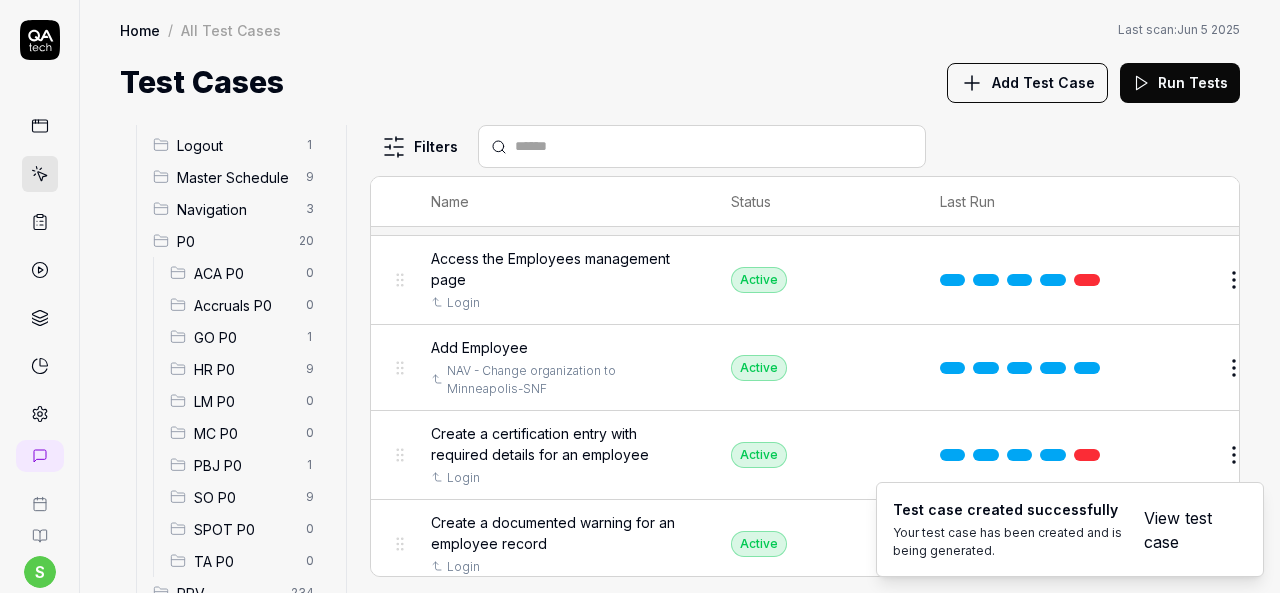 scroll, scrollTop: 3309, scrollLeft: 0, axis: vertical 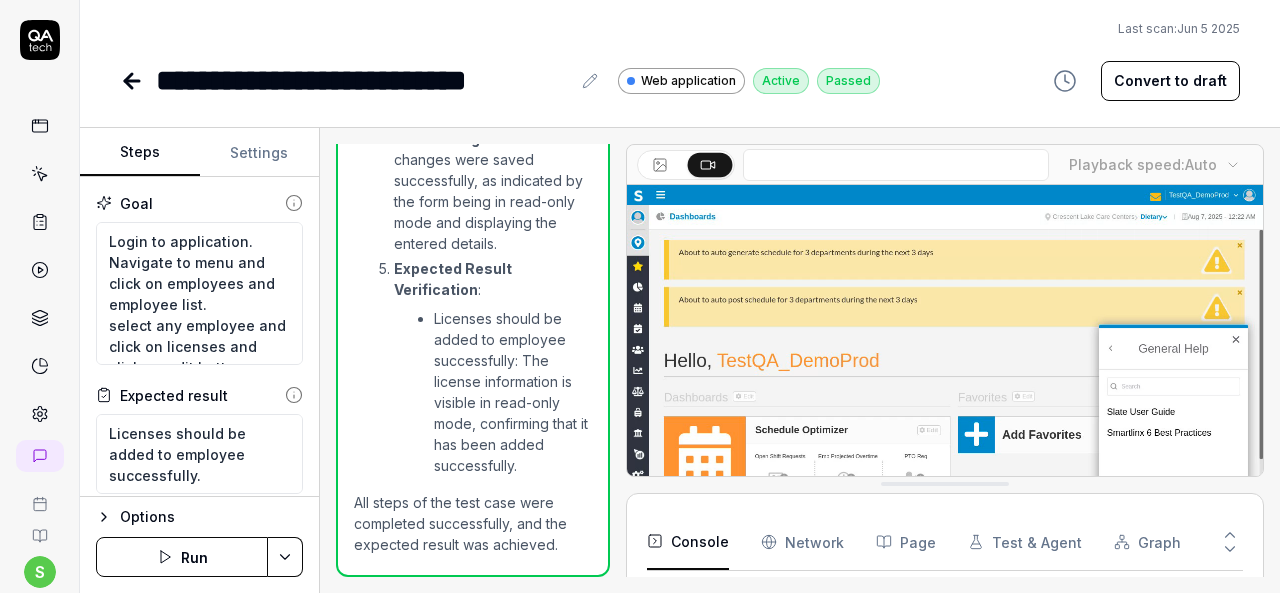 click at bounding box center [134, 81] 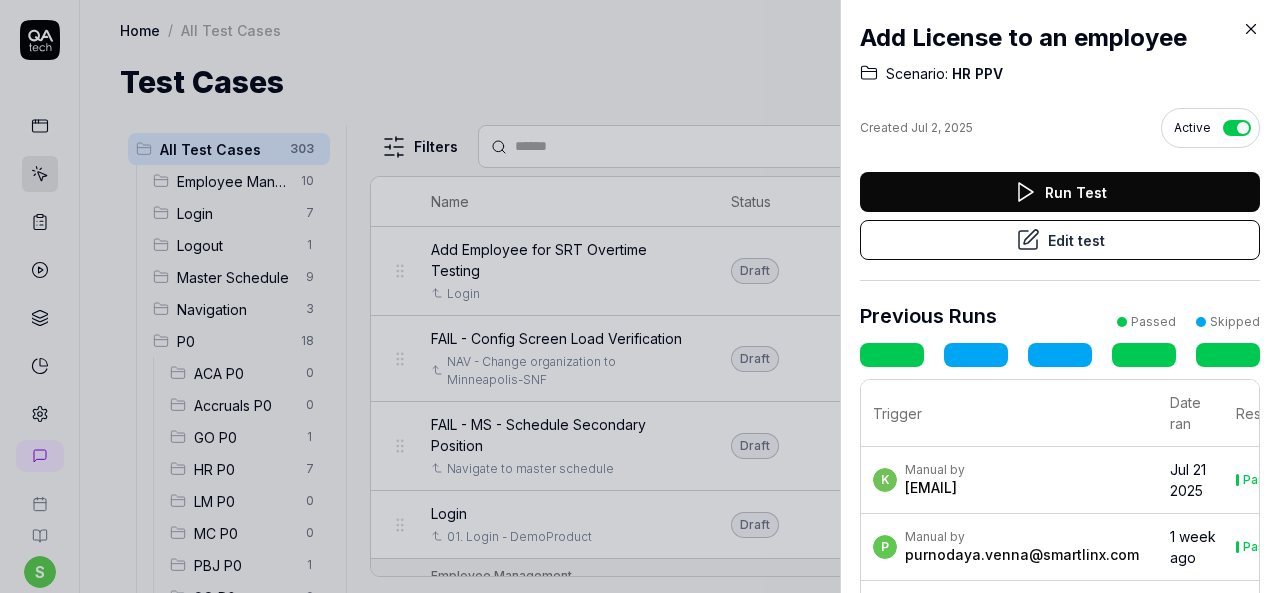 click at bounding box center (640, 296) 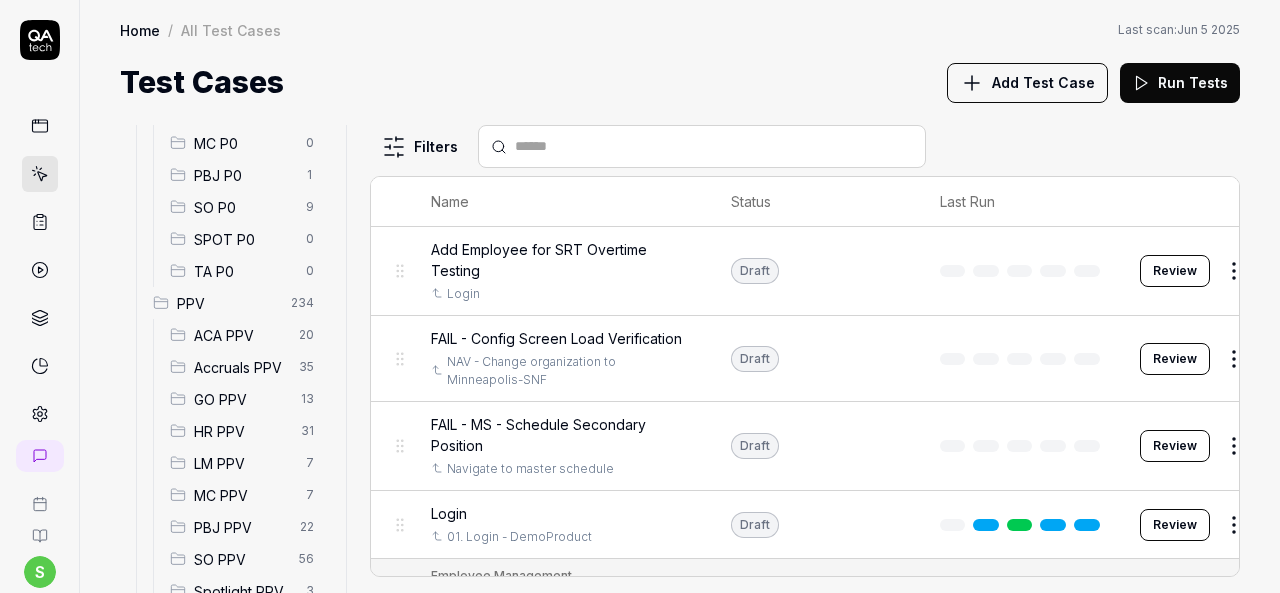 scroll, scrollTop: 400, scrollLeft: 0, axis: vertical 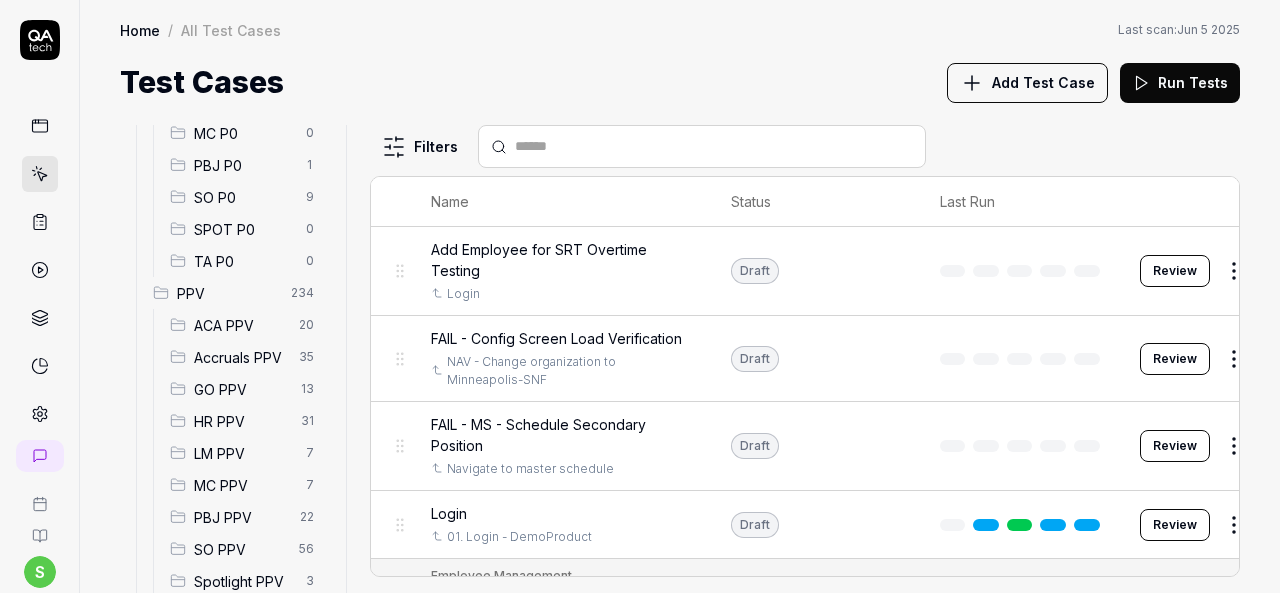 click on "HR PPV" at bounding box center [241, 421] 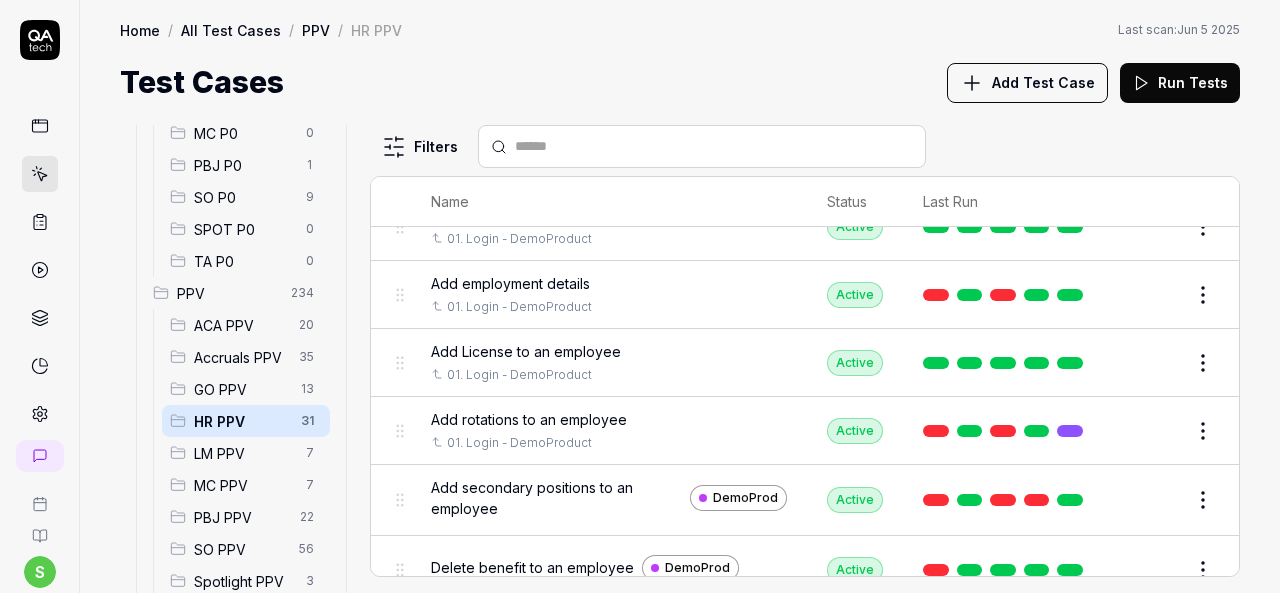 scroll, scrollTop: 600, scrollLeft: 0, axis: vertical 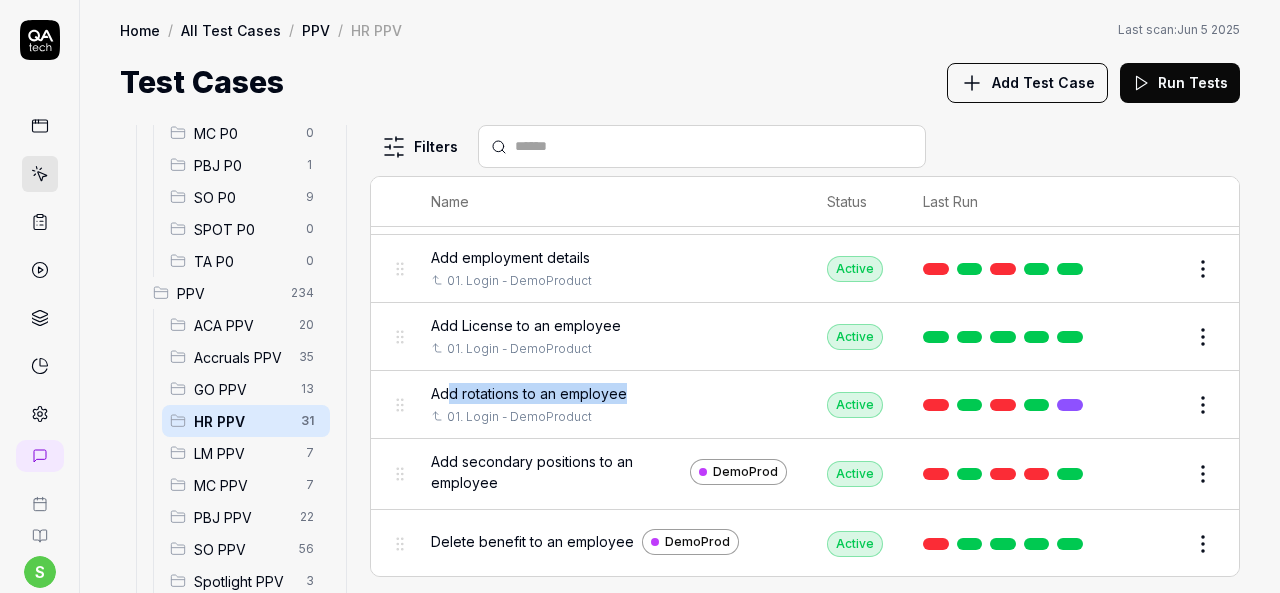 drag, startPoint x: 634, startPoint y: 386, endPoint x: 447, endPoint y: 387, distance: 187.00267 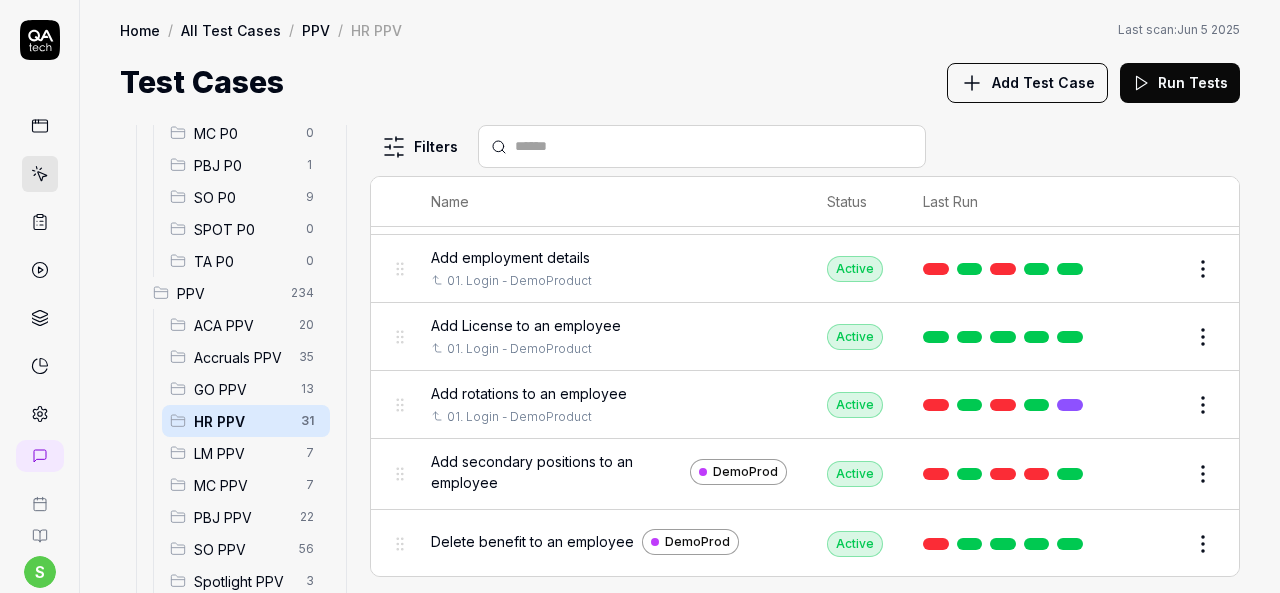 click on "Add rotations to an employee" at bounding box center (529, 393) 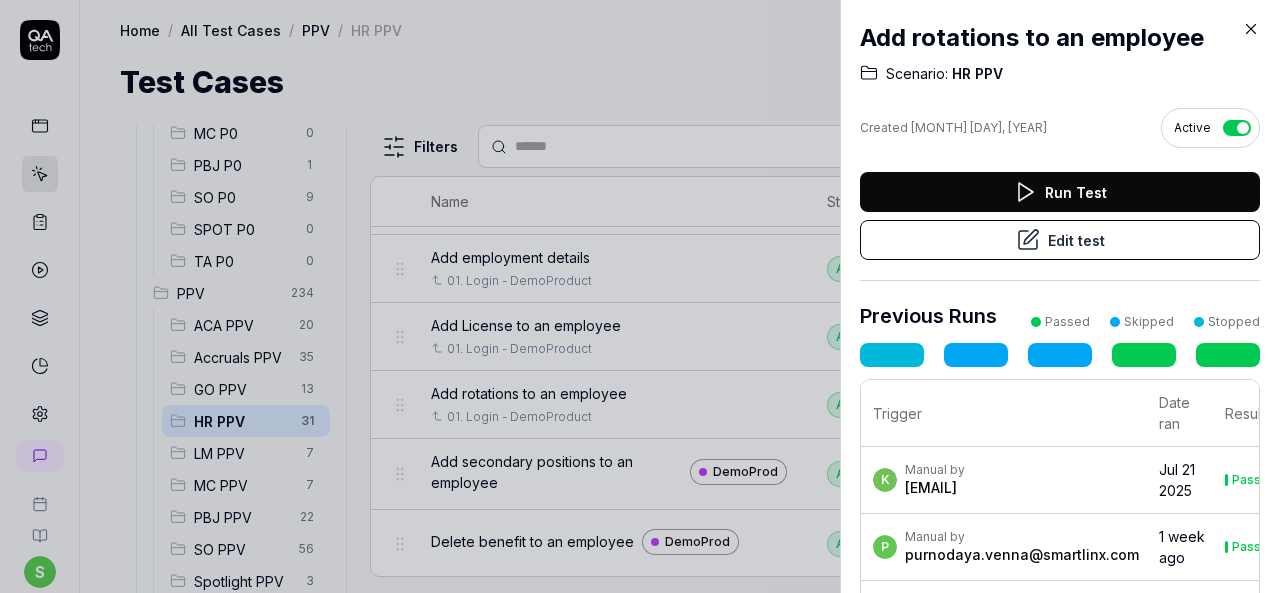 click on "Edit test" at bounding box center (1060, 240) 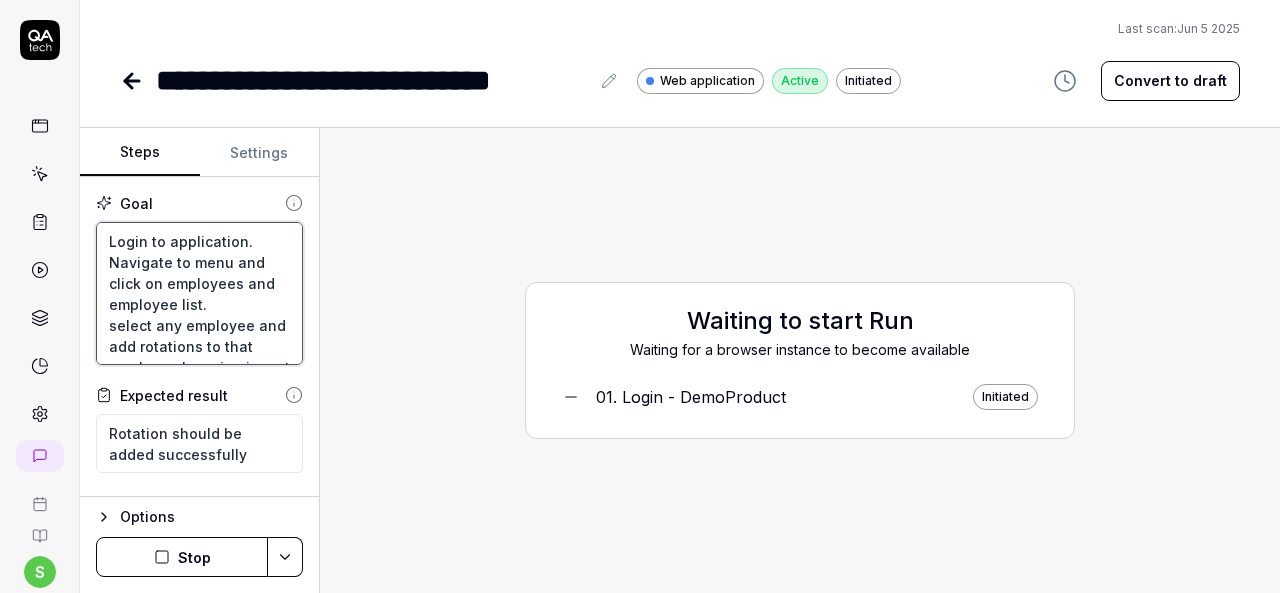click on "Login to application.
Navigate to menu and click on employees and employee list.
select any employee and add rotations to that employee by using import button." at bounding box center [199, 293] 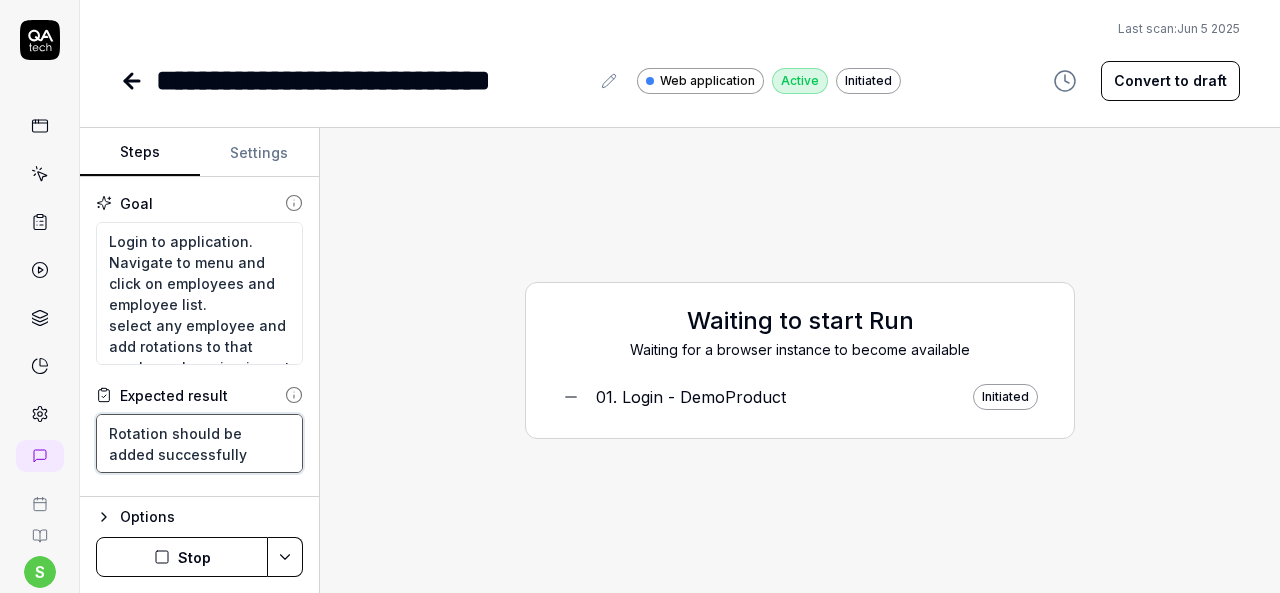 click on "Rotation should be added successfully" at bounding box center [199, 443] 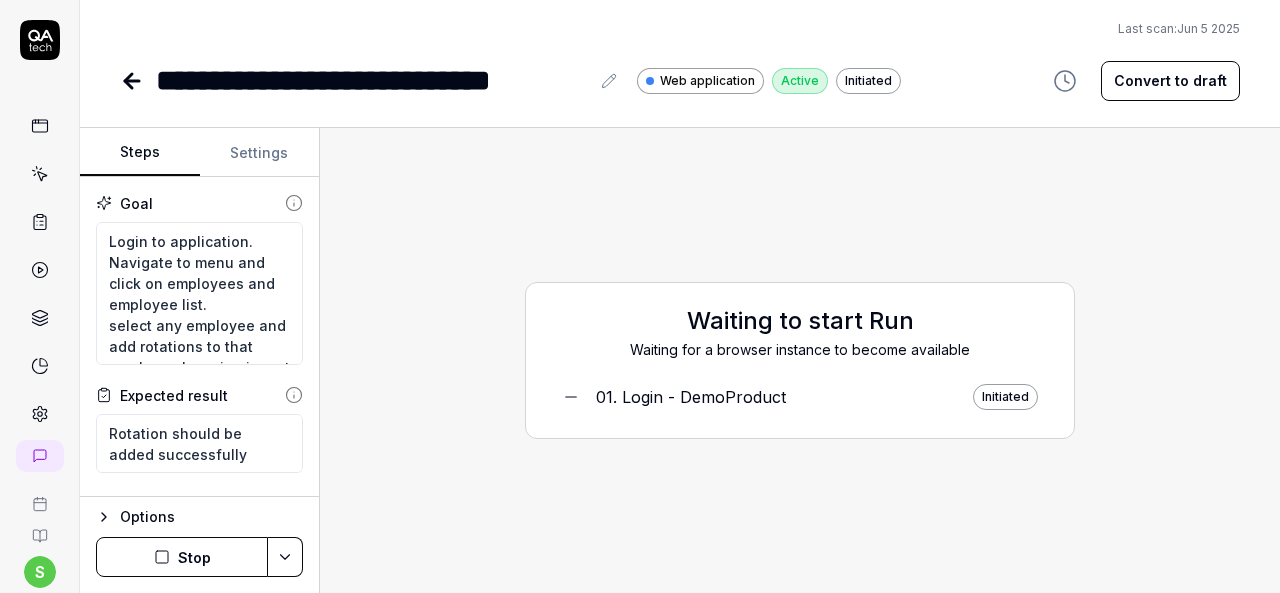 click 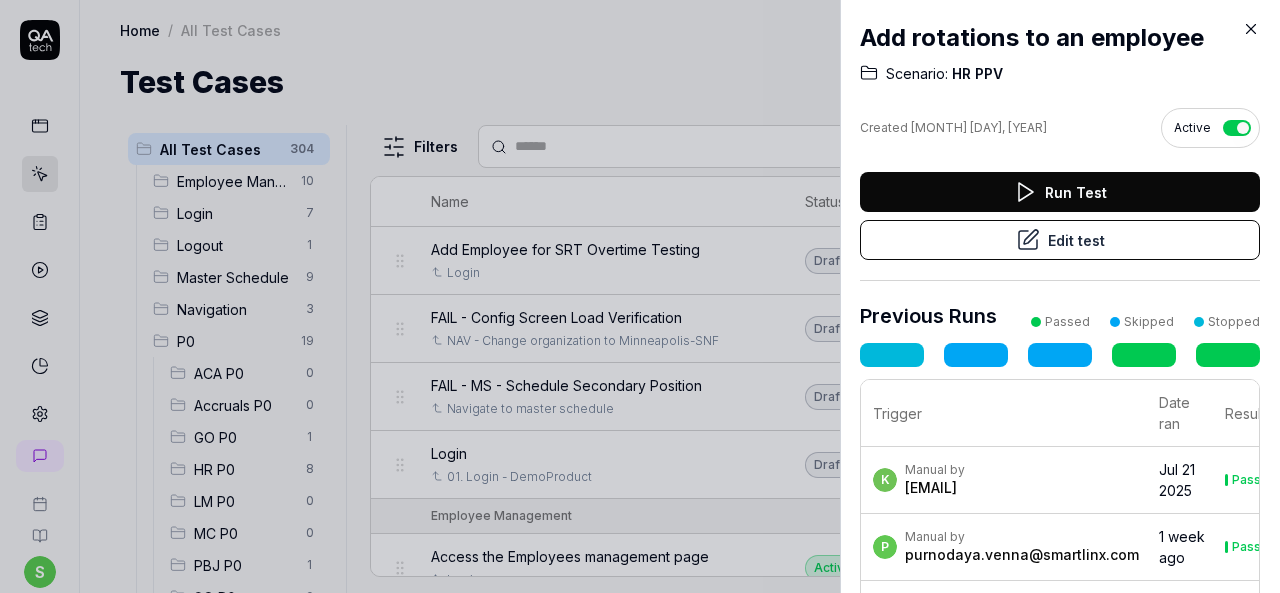 click at bounding box center [640, 296] 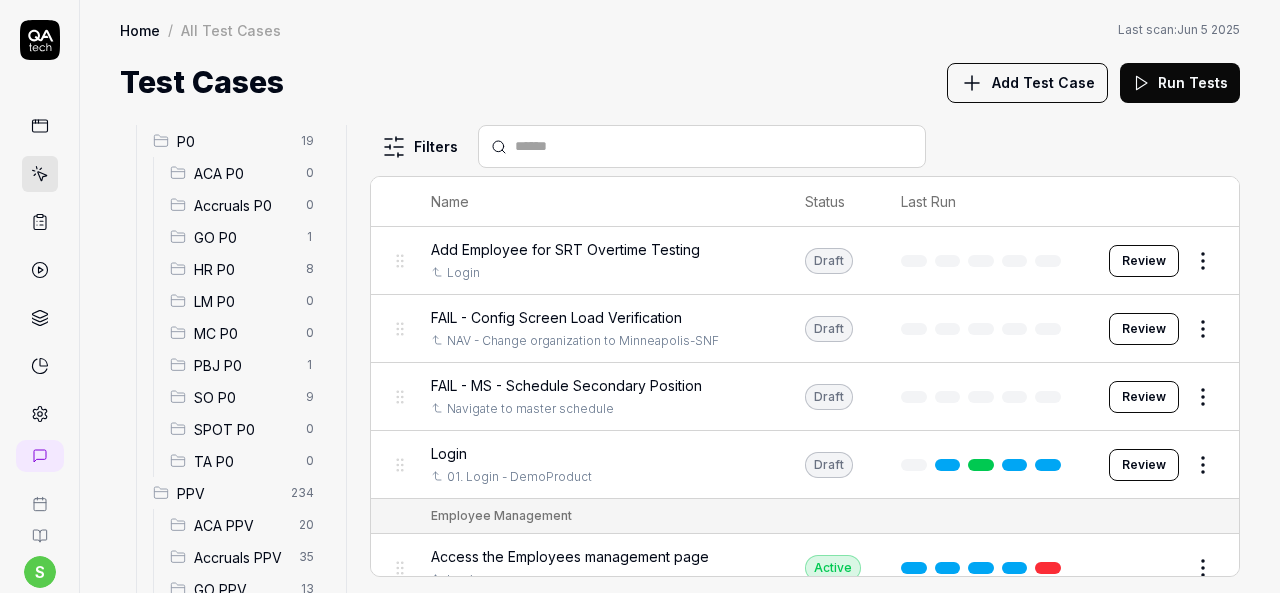 scroll, scrollTop: 400, scrollLeft: 0, axis: vertical 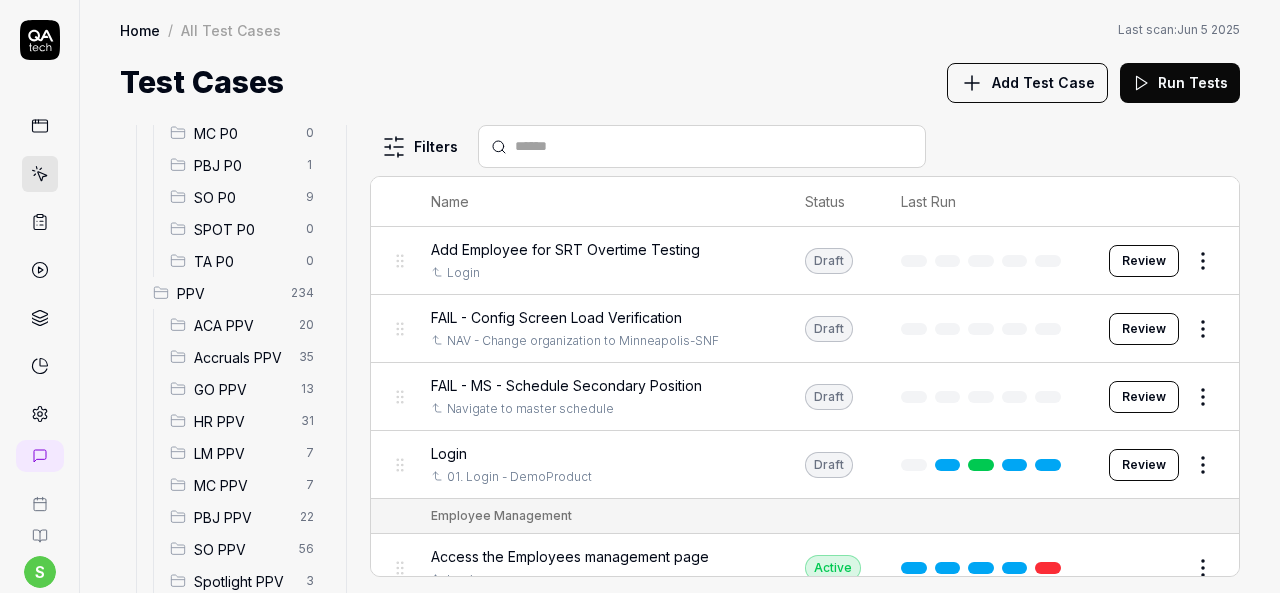 click on "HR PPV" at bounding box center (241, 421) 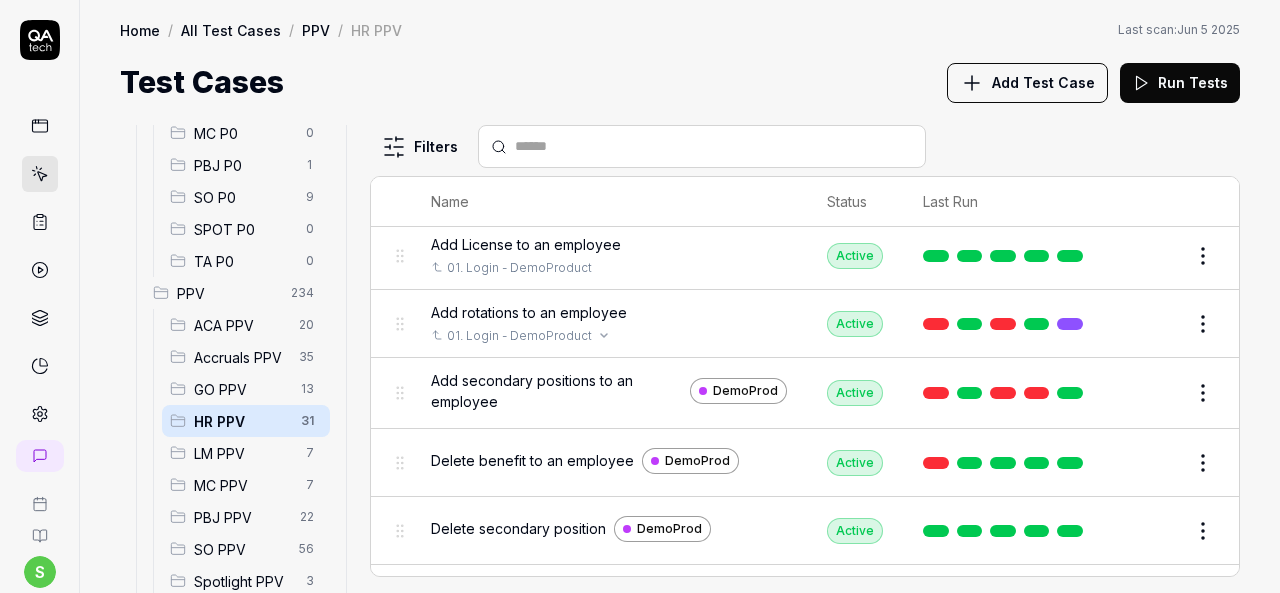 scroll, scrollTop: 700, scrollLeft: 0, axis: vertical 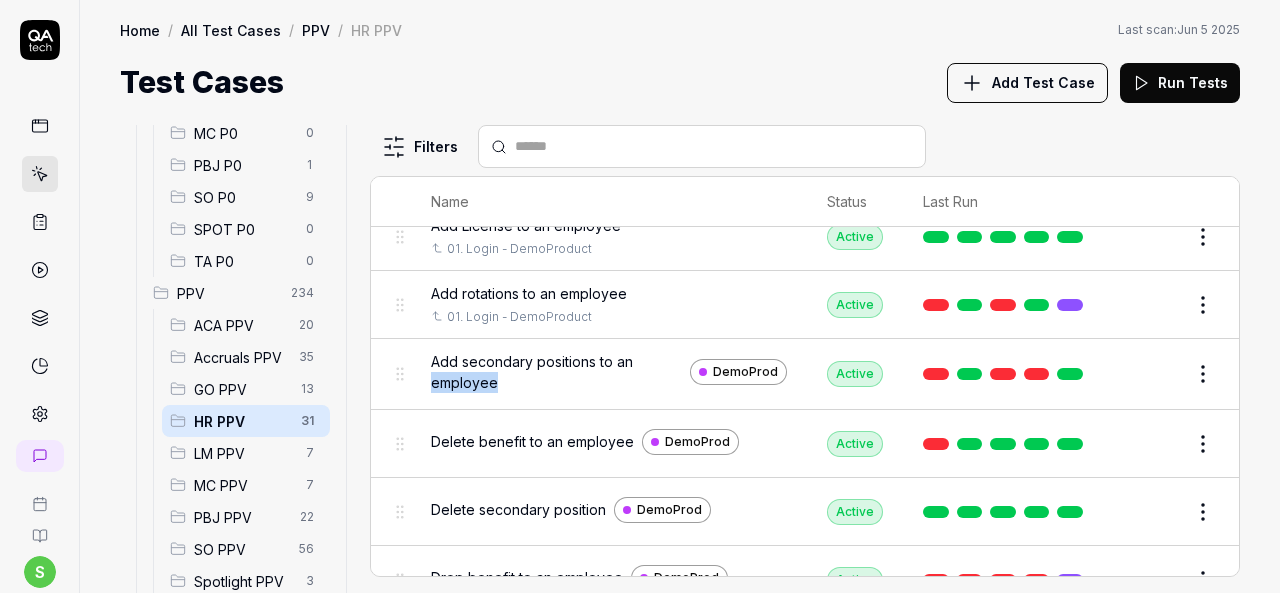 drag, startPoint x: 506, startPoint y: 375, endPoint x: 412, endPoint y: 372, distance: 94.04786 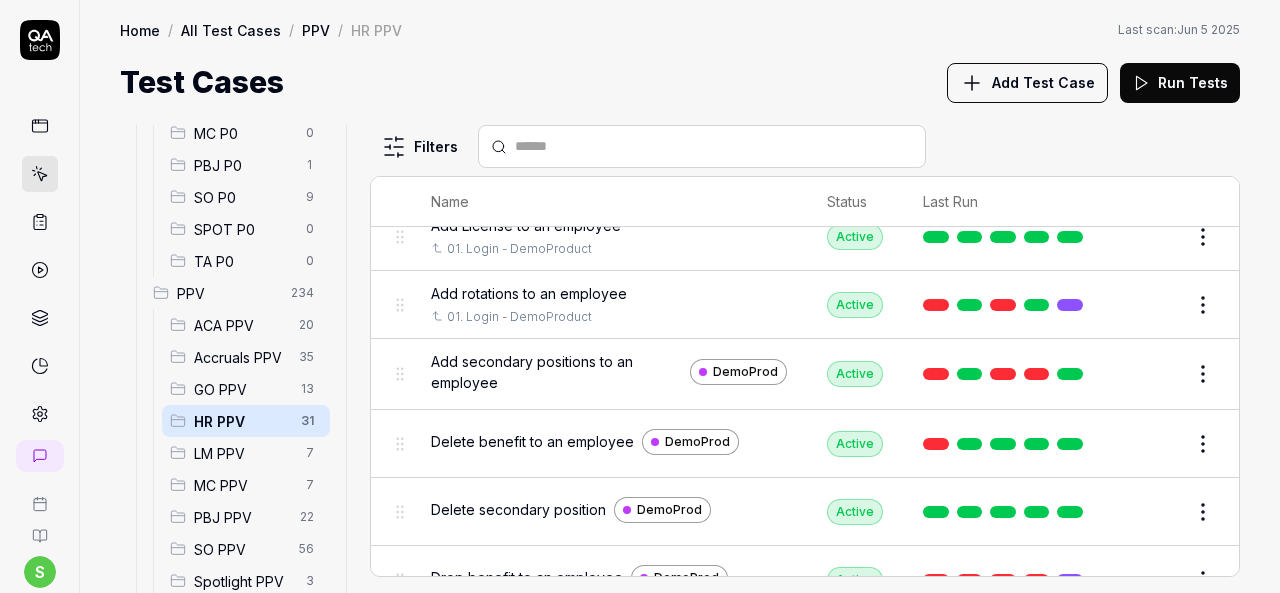 click on "Add secondary positions to an employee" at bounding box center (556, 372) 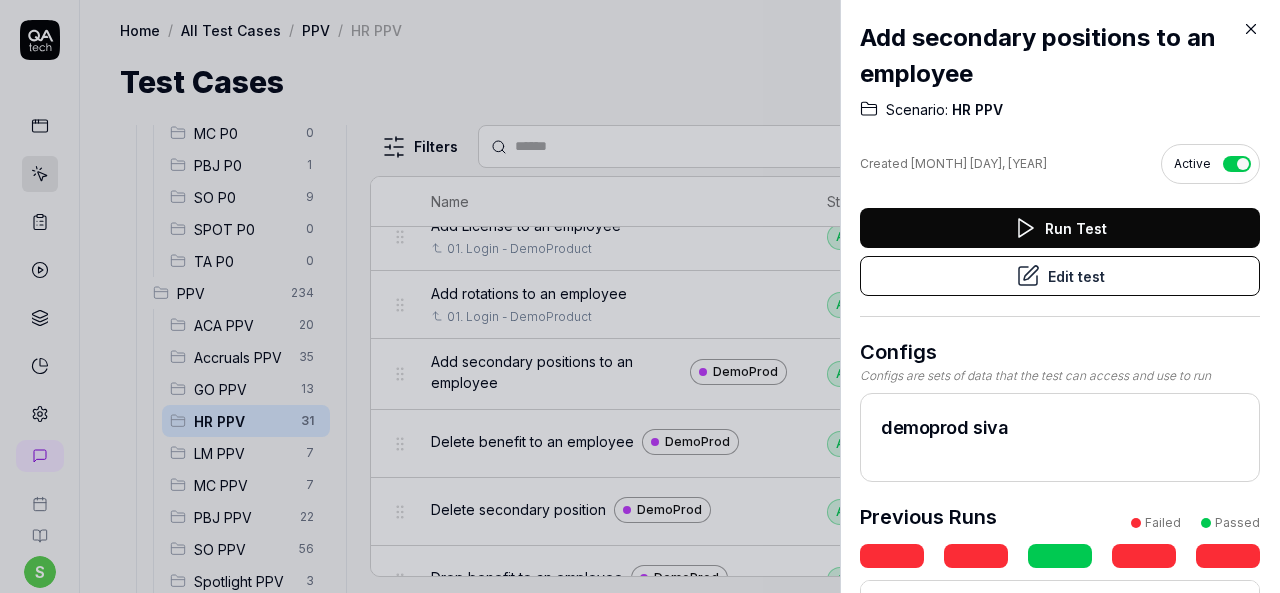 click on "Edit test" at bounding box center (1060, 276) 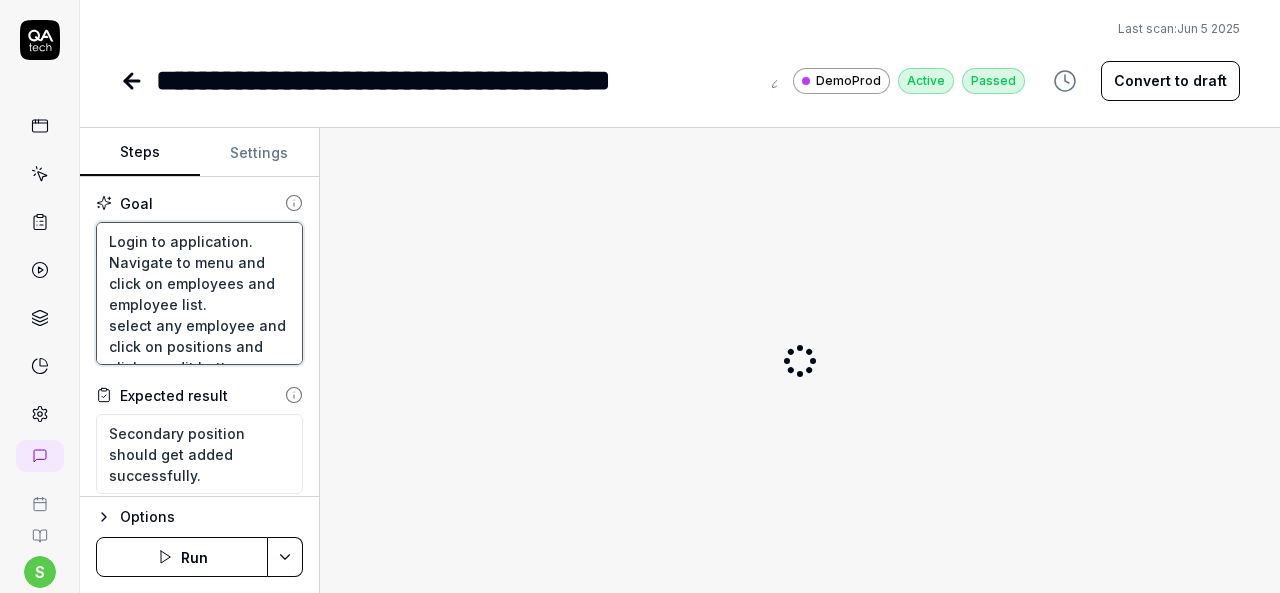 click on "Login to application.
Navigate to menu and click on employees and employee list.
select any employee and click on positions and click on edit button present right side corner. Then click on add secondary position and add all required details.
Ignore calendar buttons." at bounding box center (199, 293) 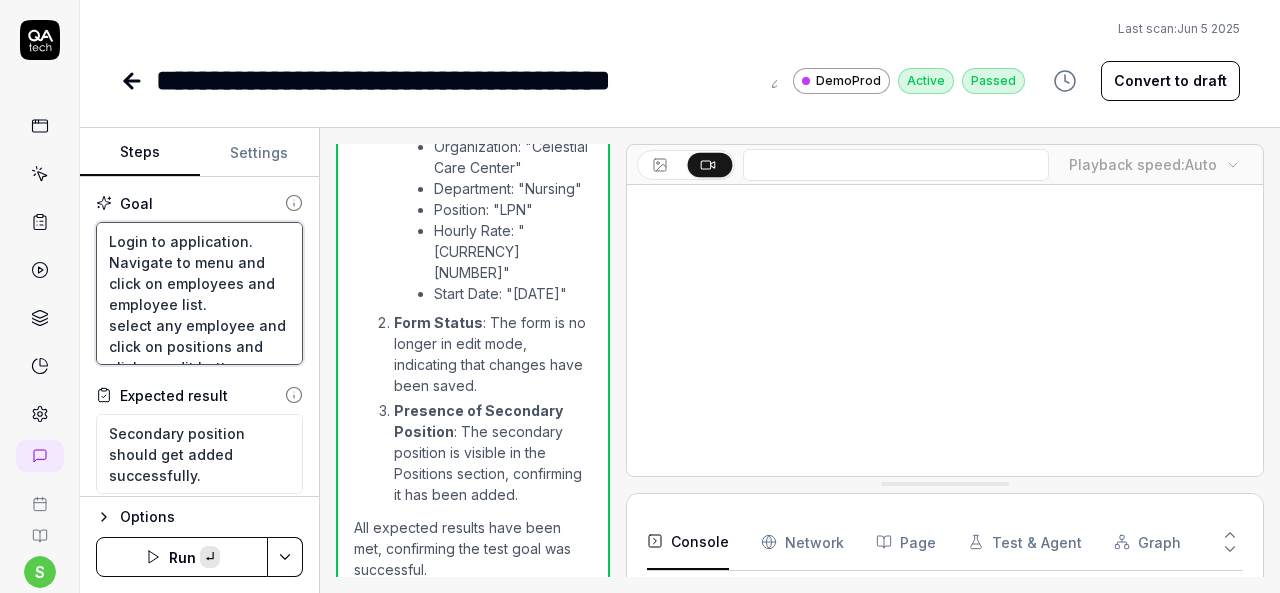 scroll, scrollTop: 3243, scrollLeft: 0, axis: vertical 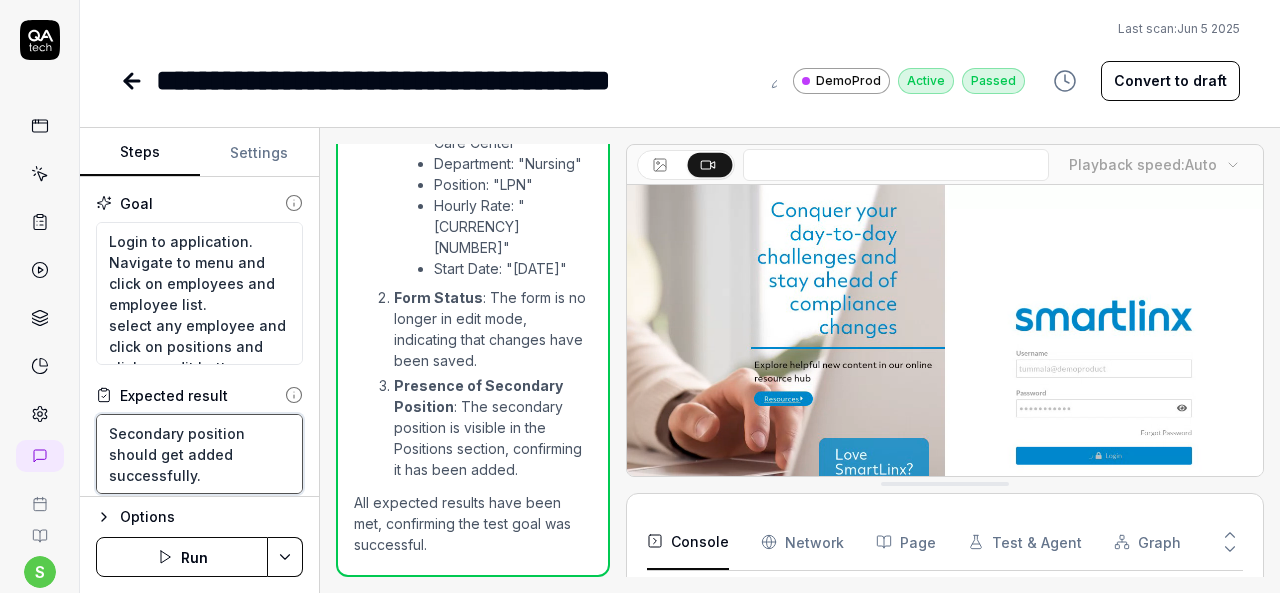 click on "Secondary position should get added successfully." at bounding box center [199, 454] 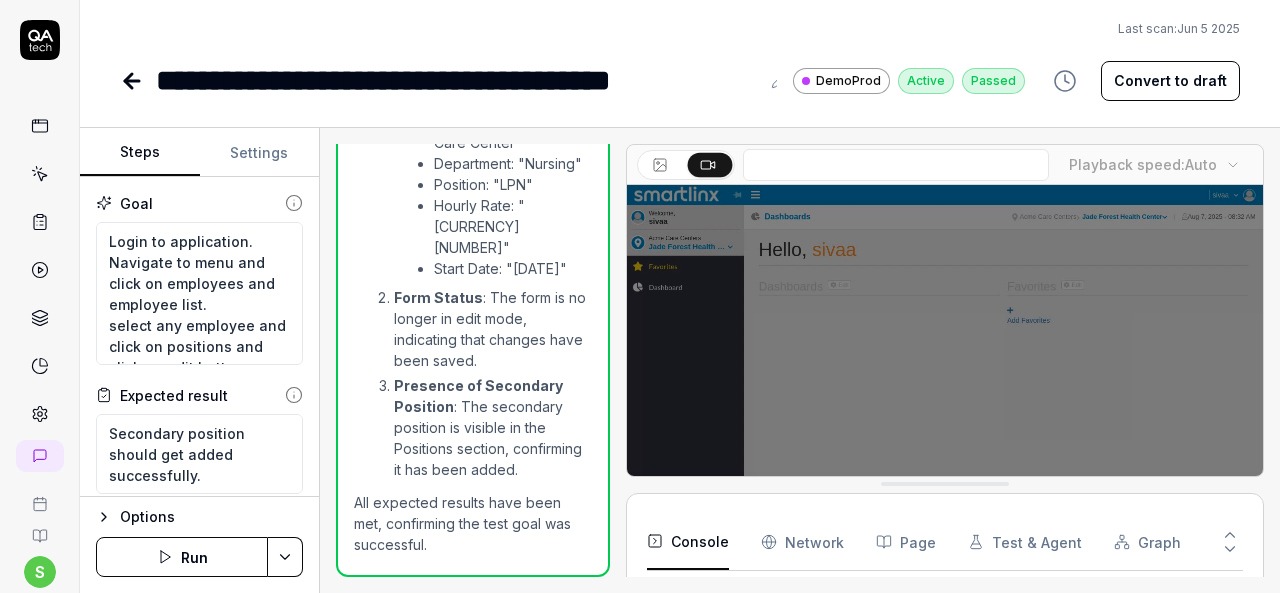 type on "*" 